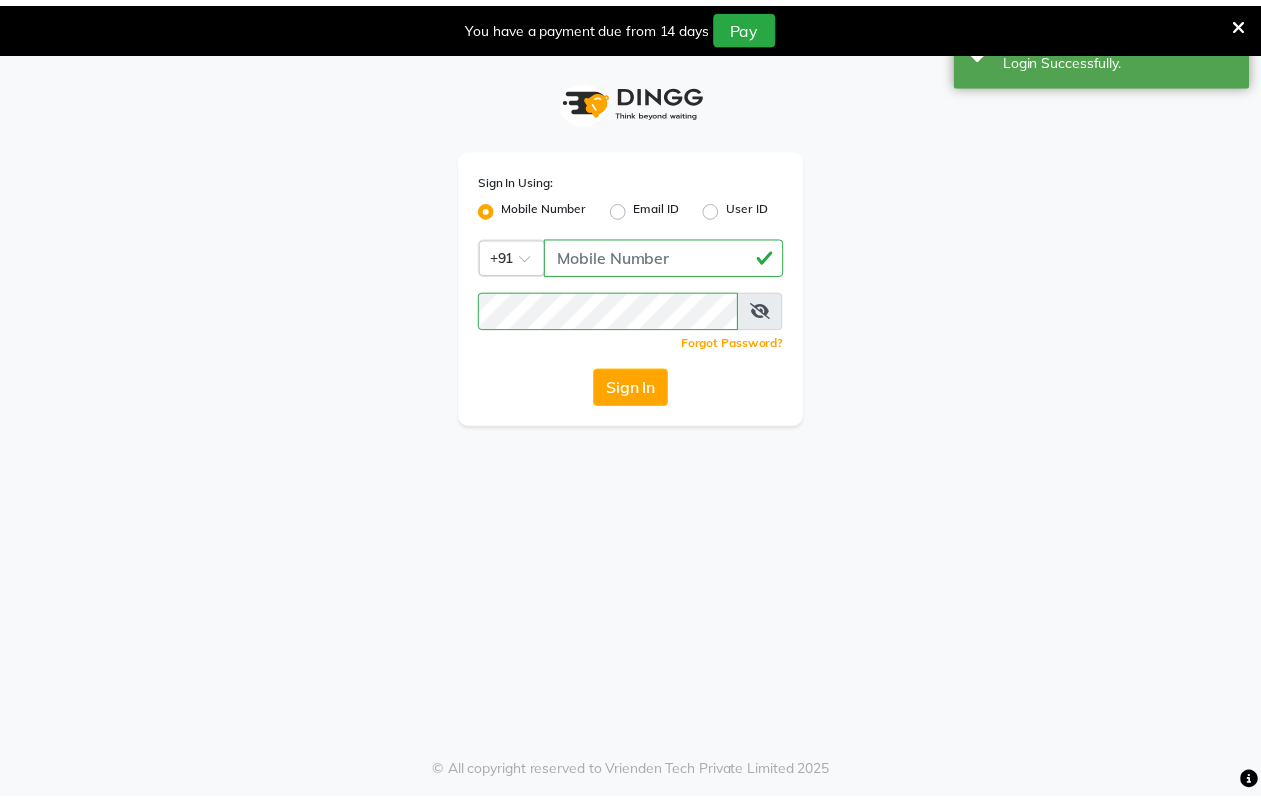 scroll, scrollTop: 0, scrollLeft: 0, axis: both 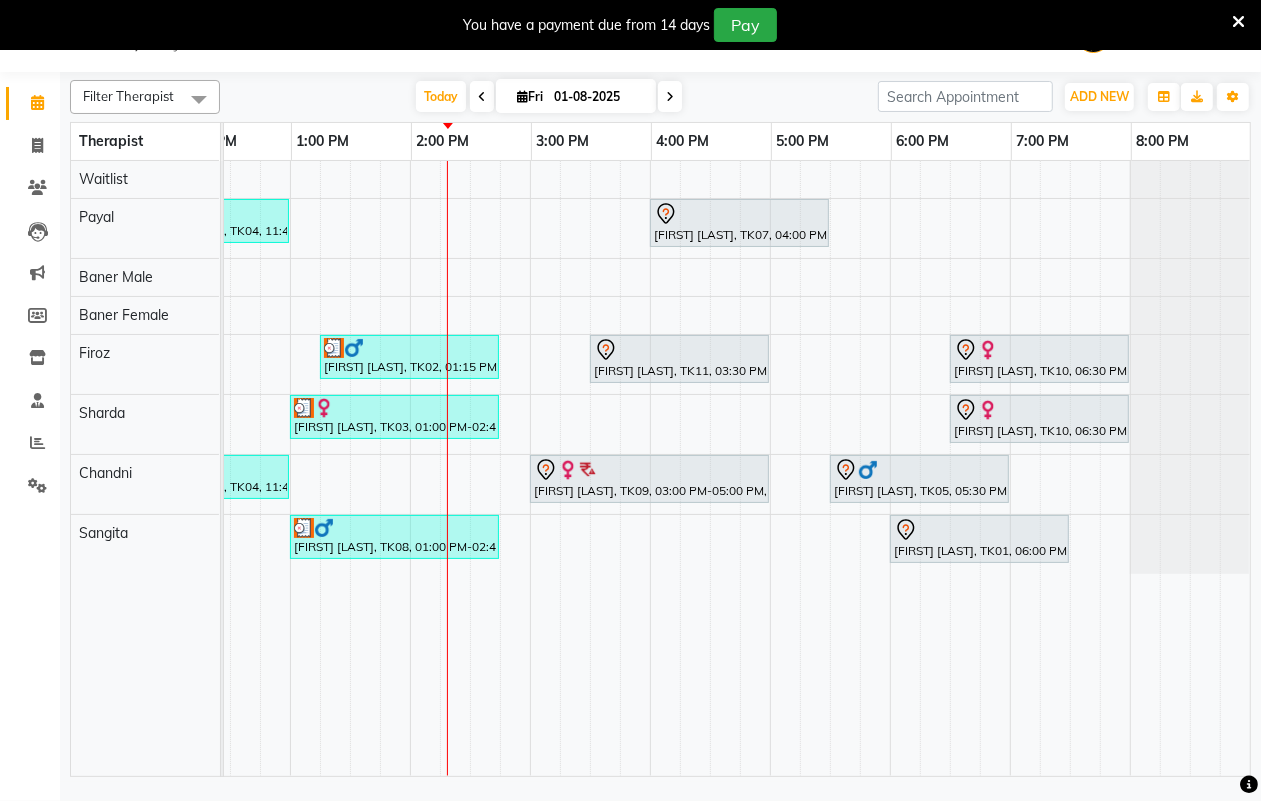 click at bounding box center (1238, 22) 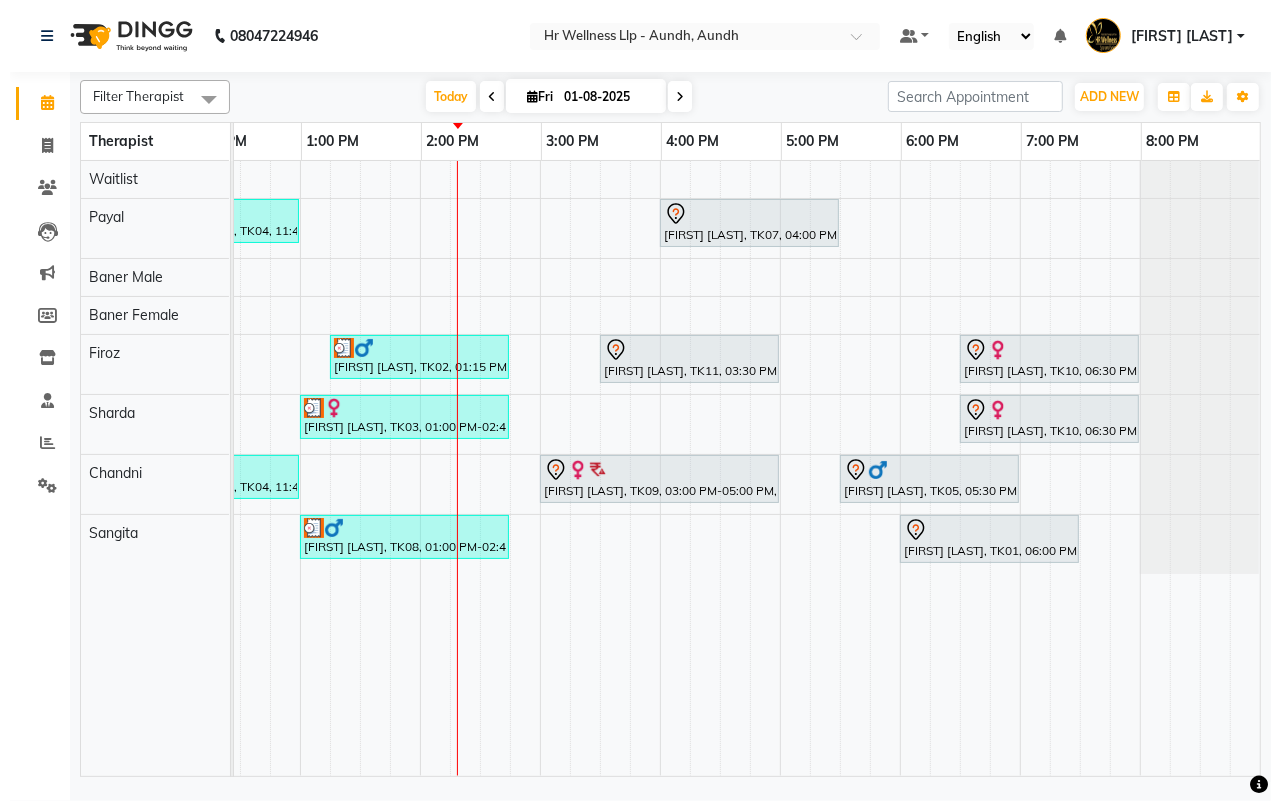 scroll, scrollTop: 0, scrollLeft: 0, axis: both 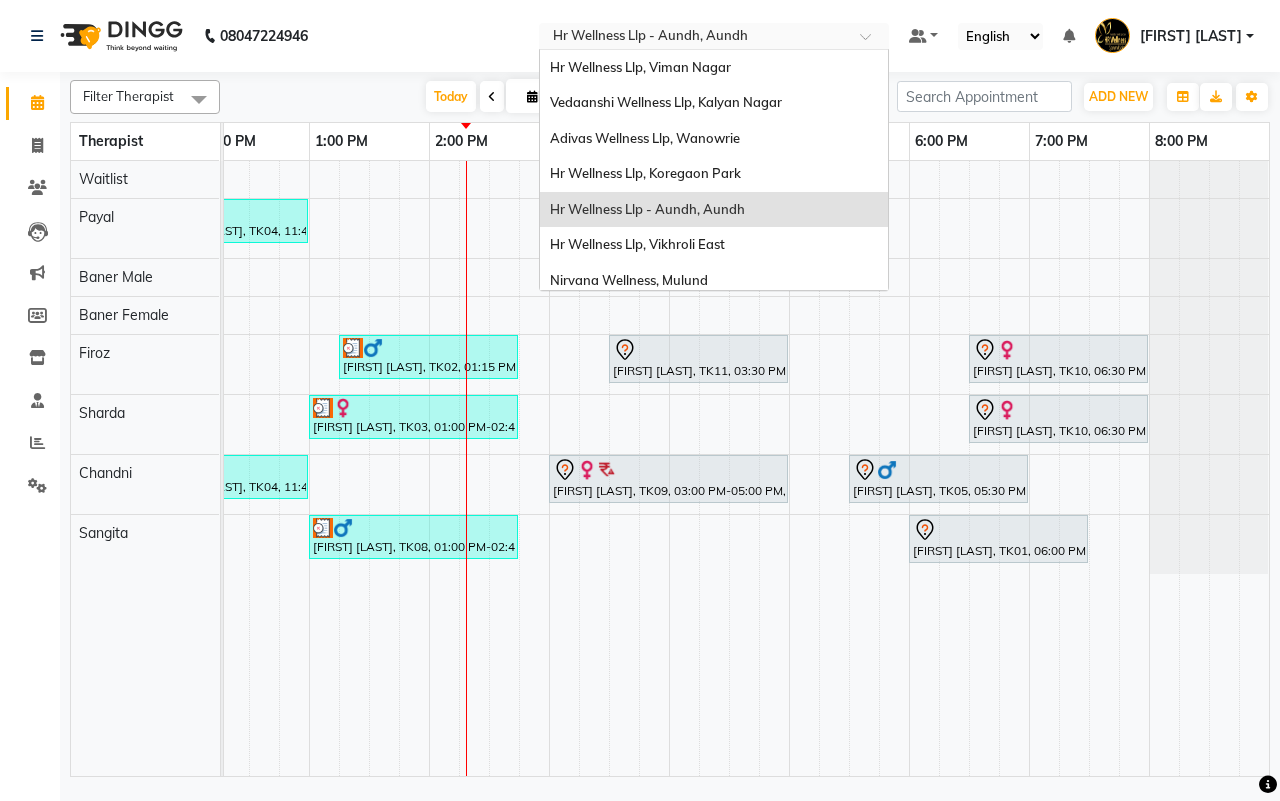 click at bounding box center [872, 42] 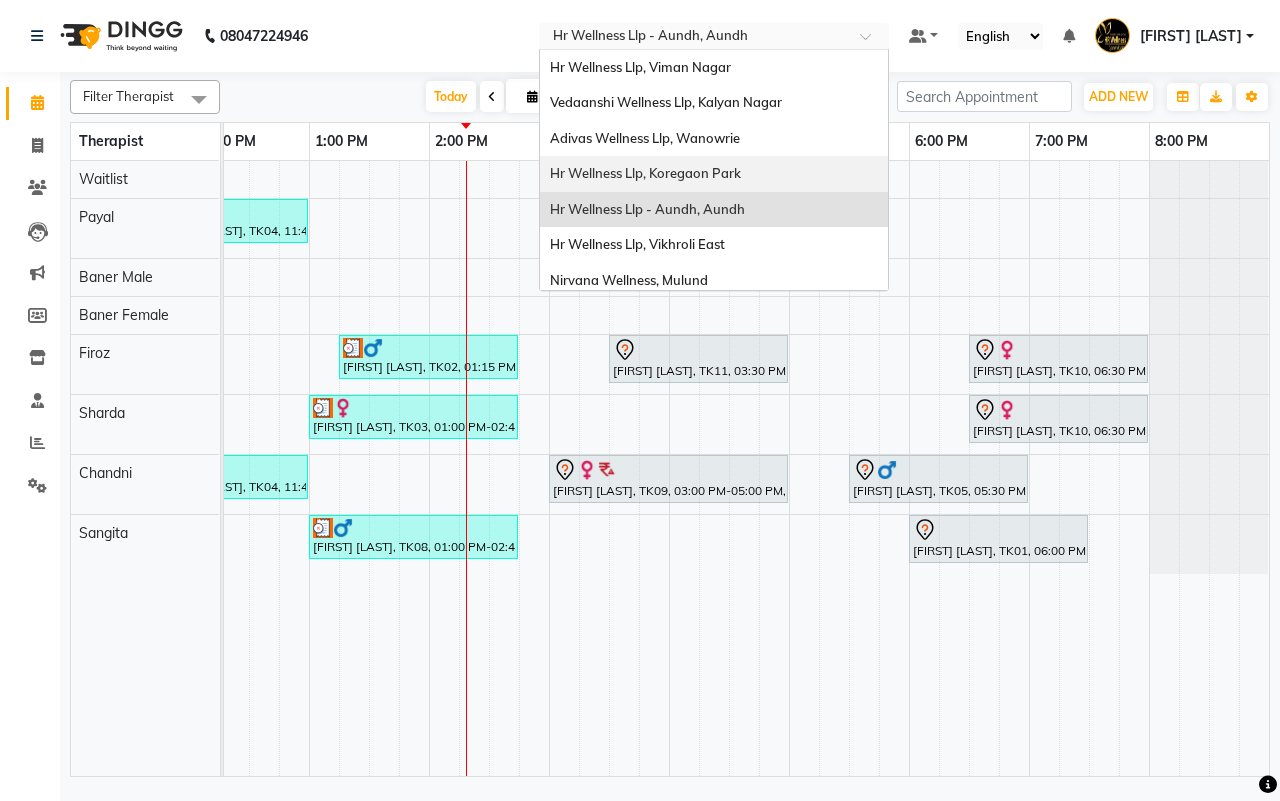 click on "Hr Wellness Llp, Koregaon Park" at bounding box center (645, 173) 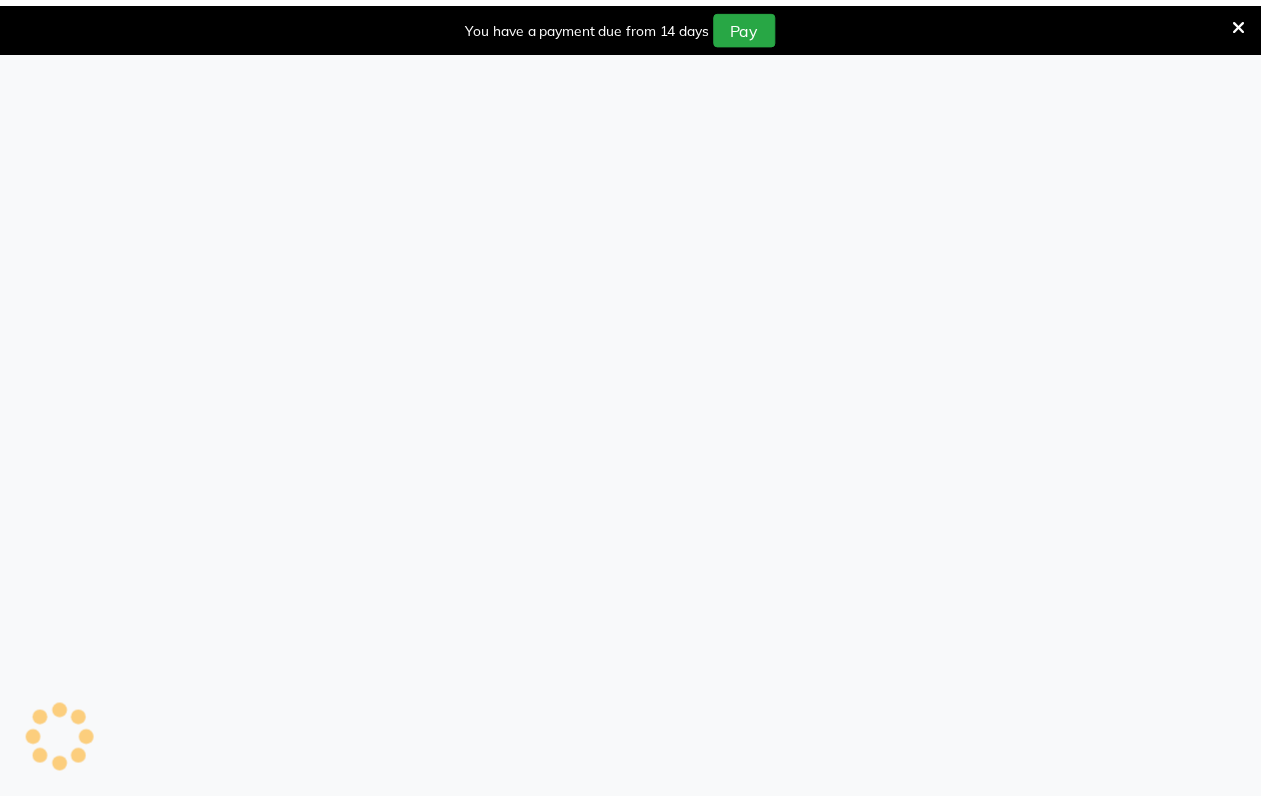 scroll, scrollTop: 0, scrollLeft: 0, axis: both 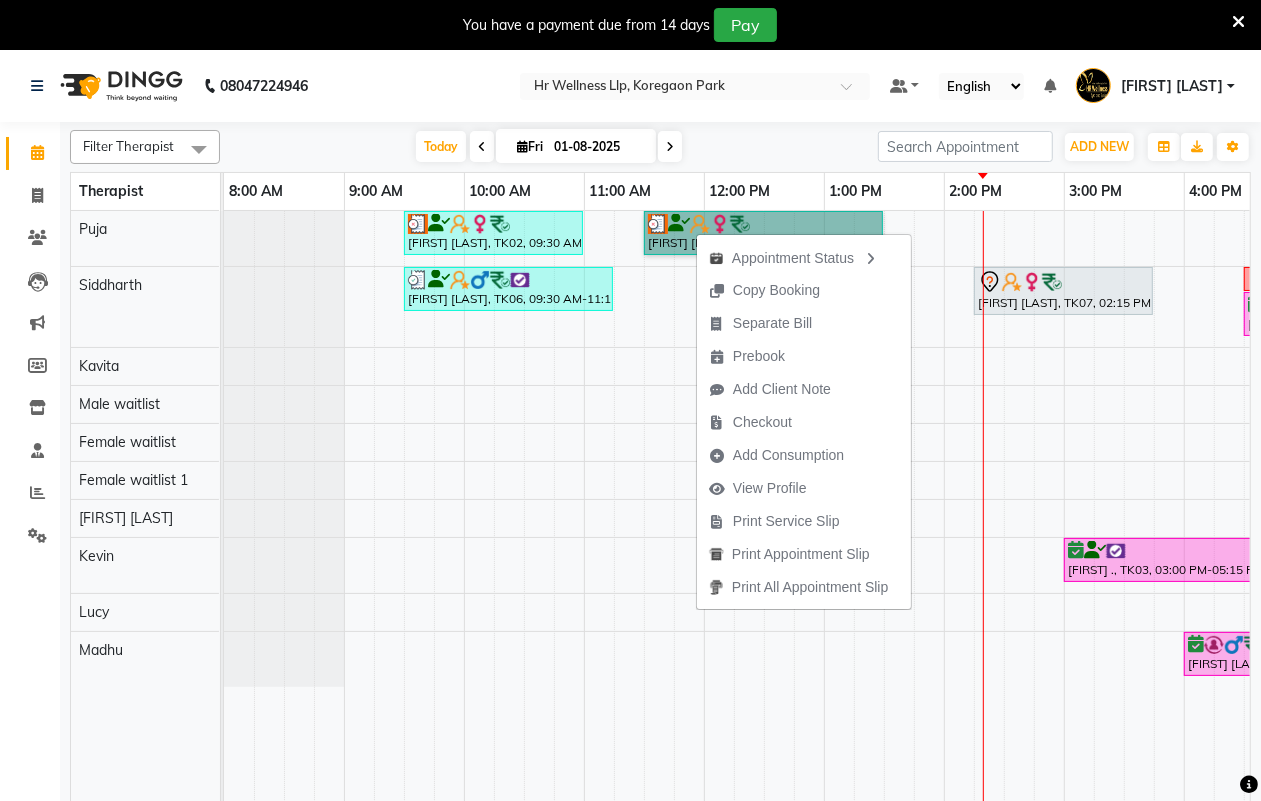 click on "[FIRST] [LAST], TK02, 09:30 AM-11:00 AM, Massage 60 Min [FIRST] [LAST], TK02, 11:30 AM-01:30 PM, Massage 90 Min [FIRST] [LAST], TK06, 09:30 AM-11:15 AM, Swedish Massage with Wintergreen, Bayleaf & Clove 60 Min [FIRST] [LAST], TK07, 02:15 PM-03:45 PM, Swedish Massage with Wintergreen, Bayleaf & Clove 60 Min Big single Room [FIRST] [LAST], TK05, 04:30 PM-06:00 PM, Massage 90 Min [FIRST] [LAST], TK05, 06:00 PM-06:55 PM, 10 mins complimentary Service [FIRST] ., TK03, 03:00 PM-05:15 PM, Massage 90 Min [FIRST] [LAST], TK01, 04:00 PM-05:00 PM, Swedish Massage with Wintergreen, Bayleaf & Clove 60 Min [FIRST] [LAST], TK01, 05:00 PM-06:00 PM, Relaxing Head Massage" at bounding box center (1004, 518) 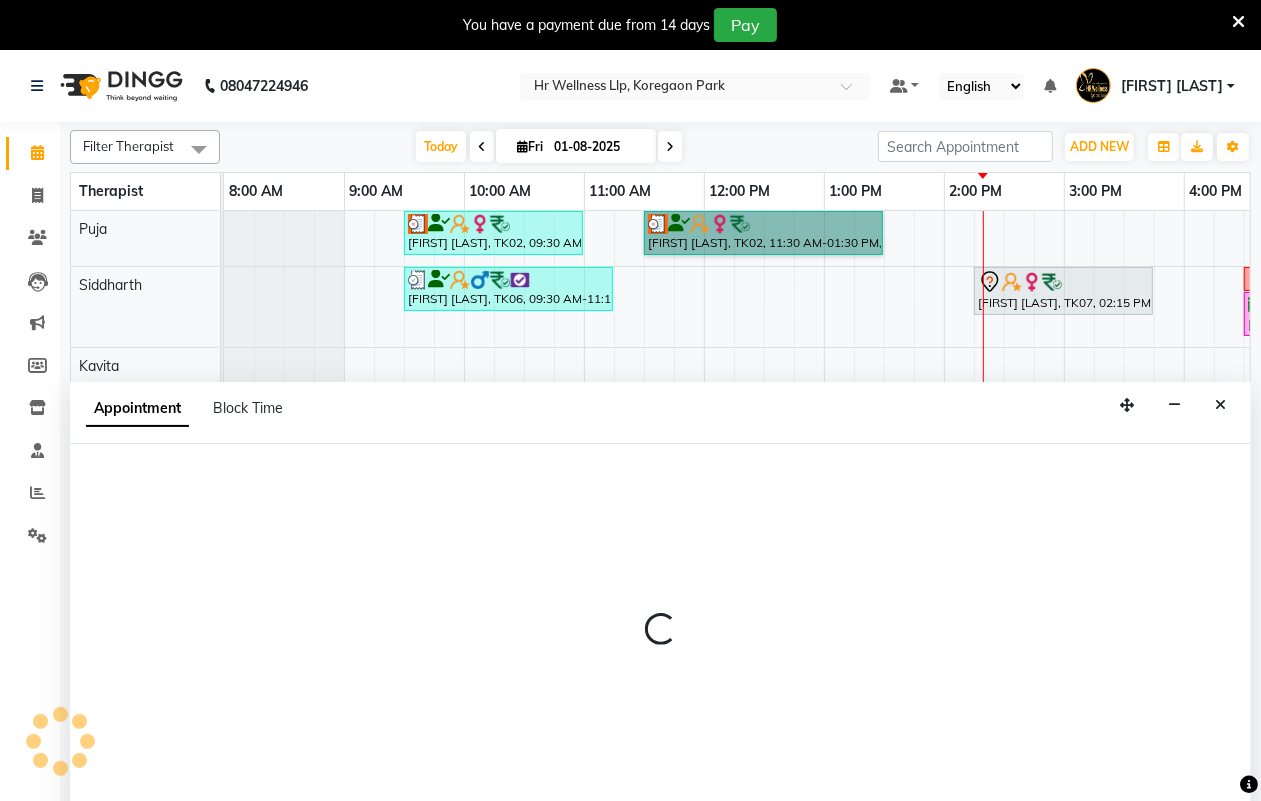 scroll, scrollTop: 50, scrollLeft: 0, axis: vertical 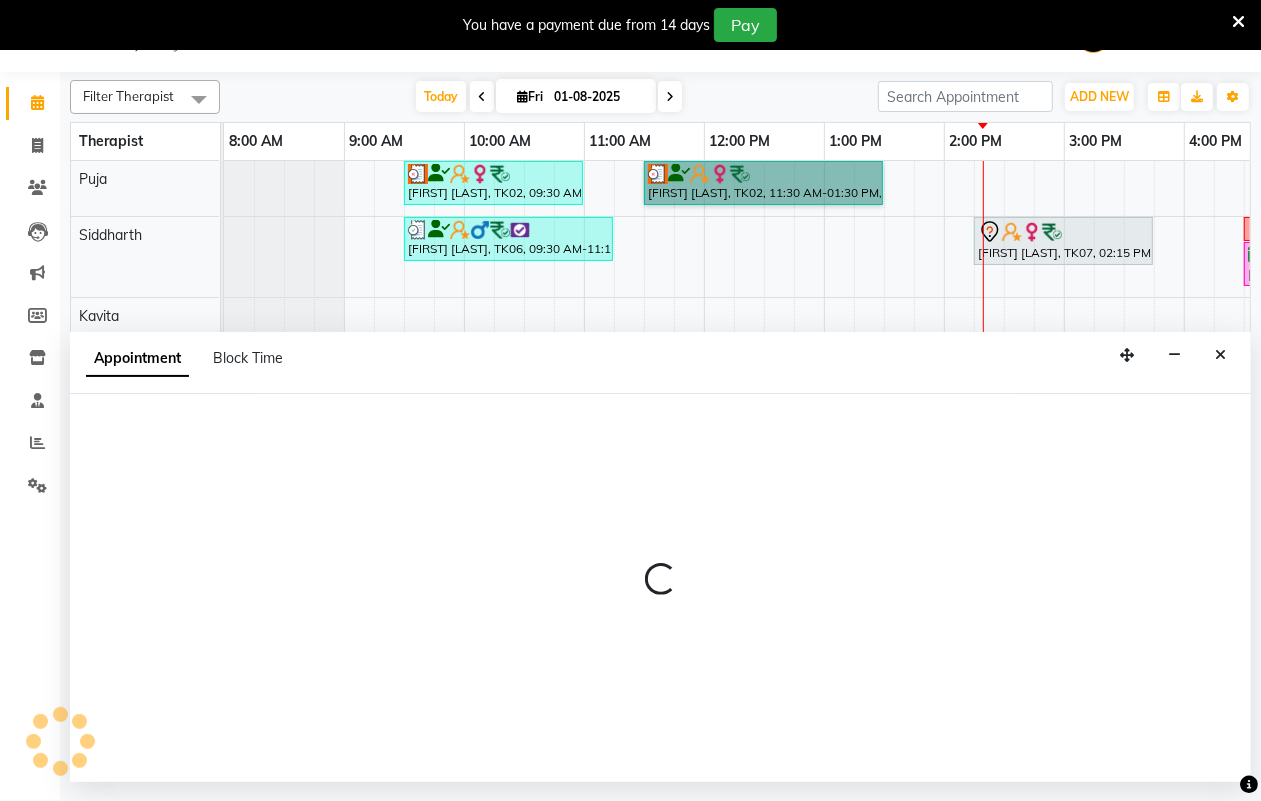 select on "19726" 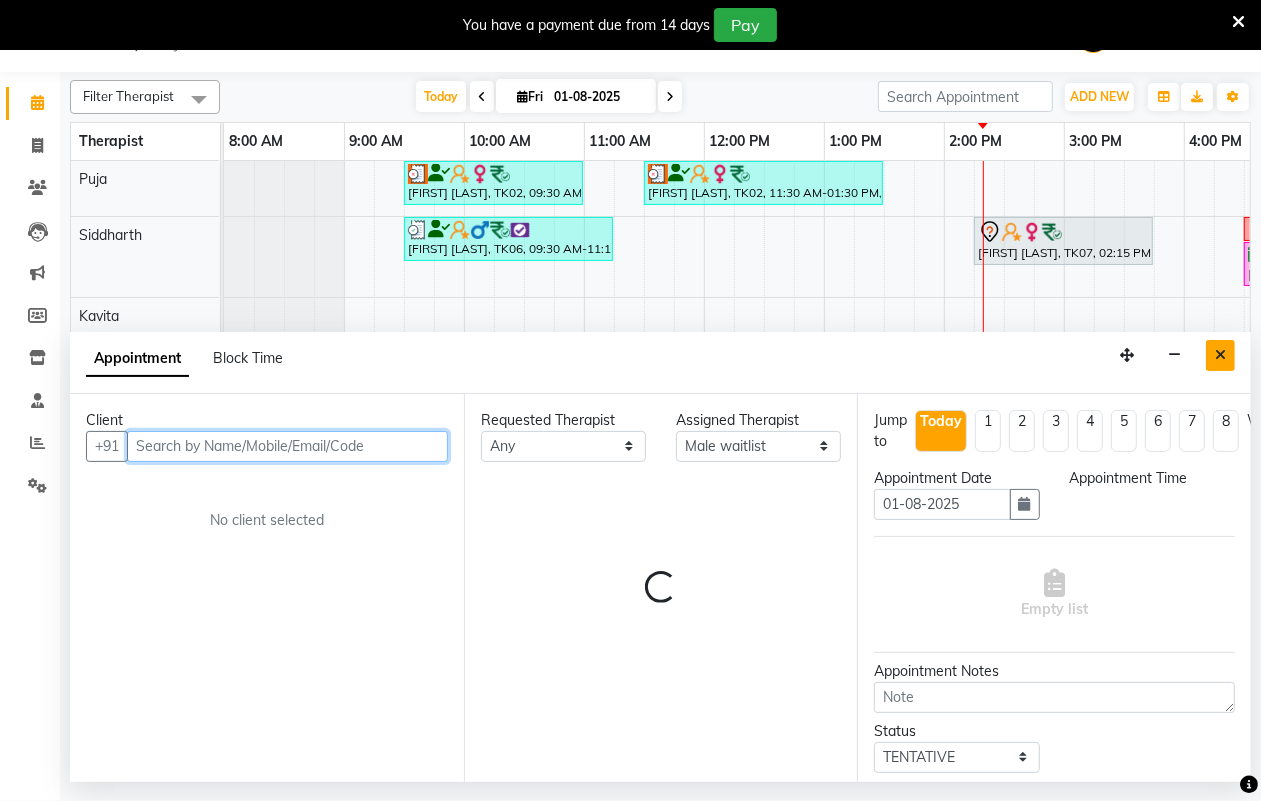 select on "870" 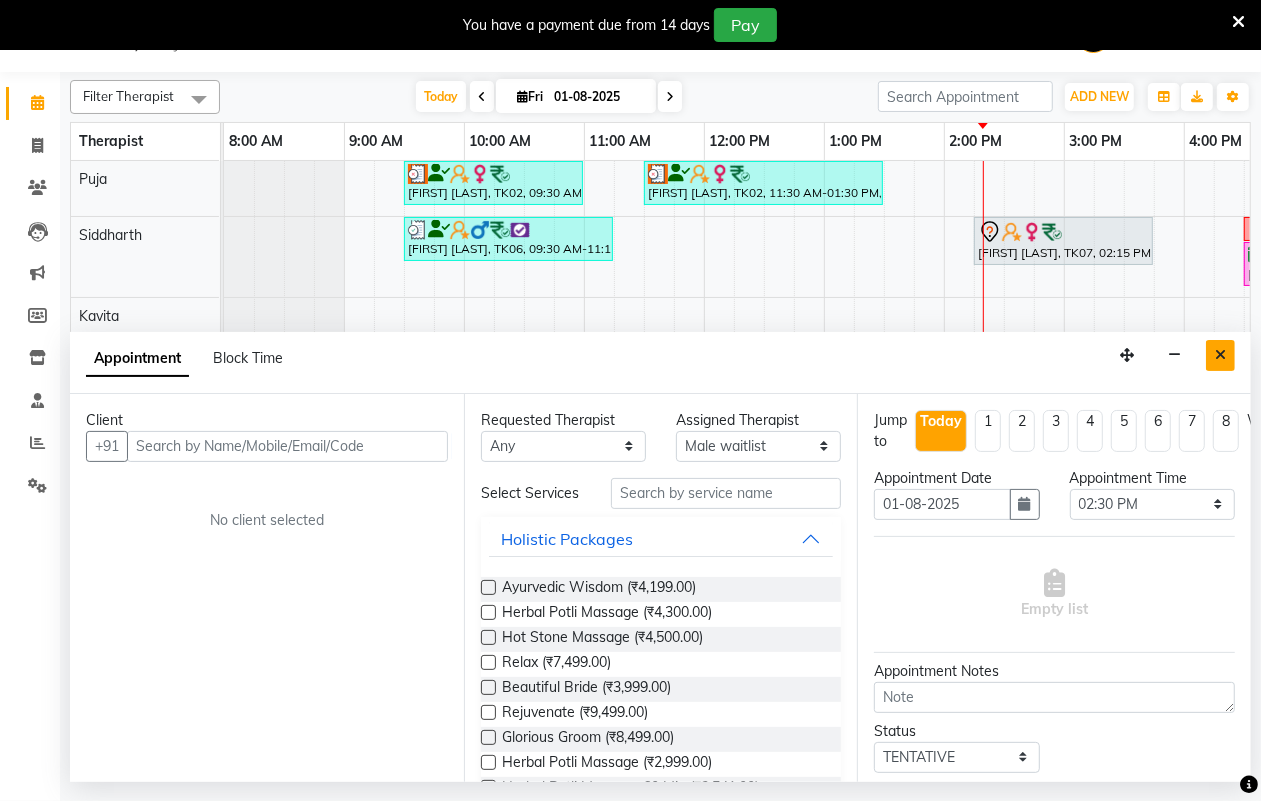 click at bounding box center (1220, 355) 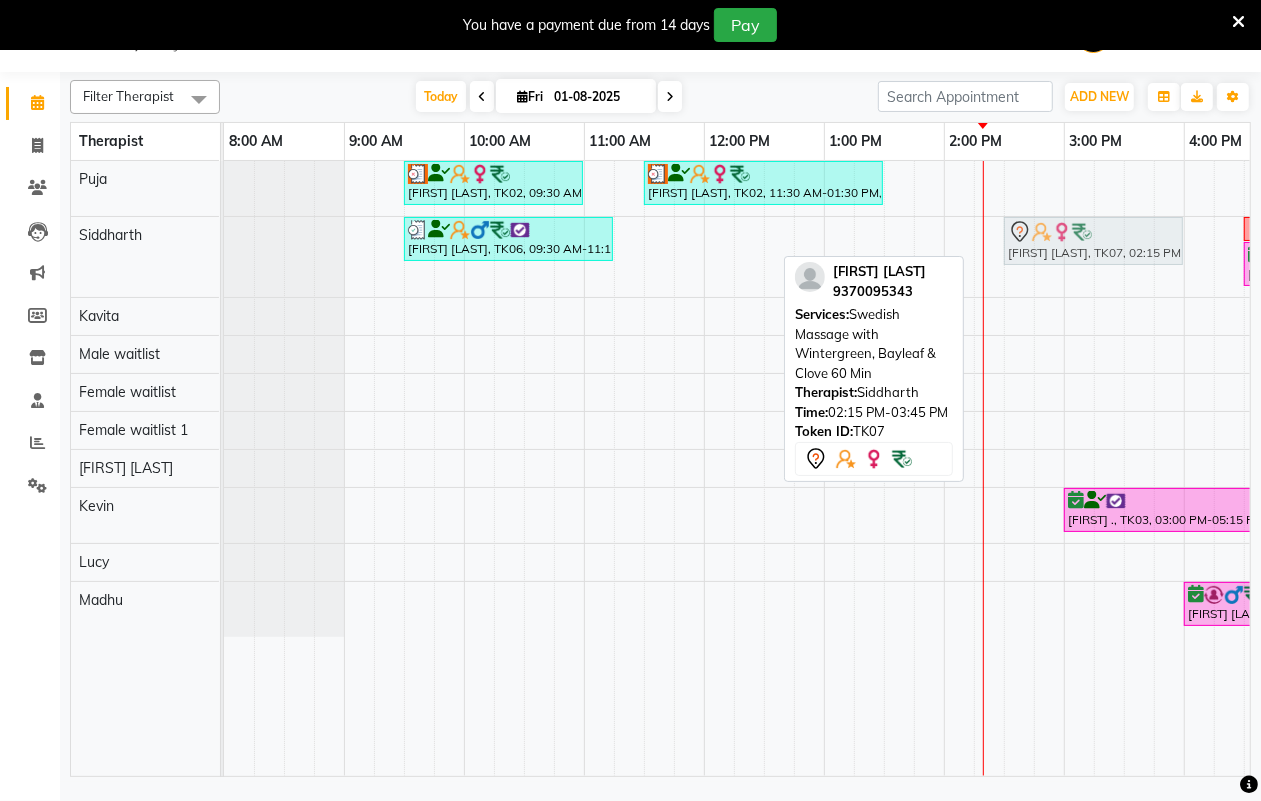 click on "[FIRST] [LAST], TK06, 09:30 AM-11:15 AM, Swedish Massage with Wintergreen, Bayleaf & Clove 60 Min [FIRST] [LAST], TK07, 02:15 PM-03:45 PM, Swedish Massage with Wintergreen, Bayleaf & Clove 60 Min Big single Room [FIRST] [LAST], TK05, 04:30 PM-06:00 PM, Massage 90 Min [FIRST] [LAST], TK05, 06:00 PM-06:55 PM, 10 mins complimentary Service [FIRST] [LAST], TK07, 02:15 PM-03:45 PM, Swedish Massage with Wintergreen, Bayleaf & Clove 60 Min" at bounding box center (224, 257) 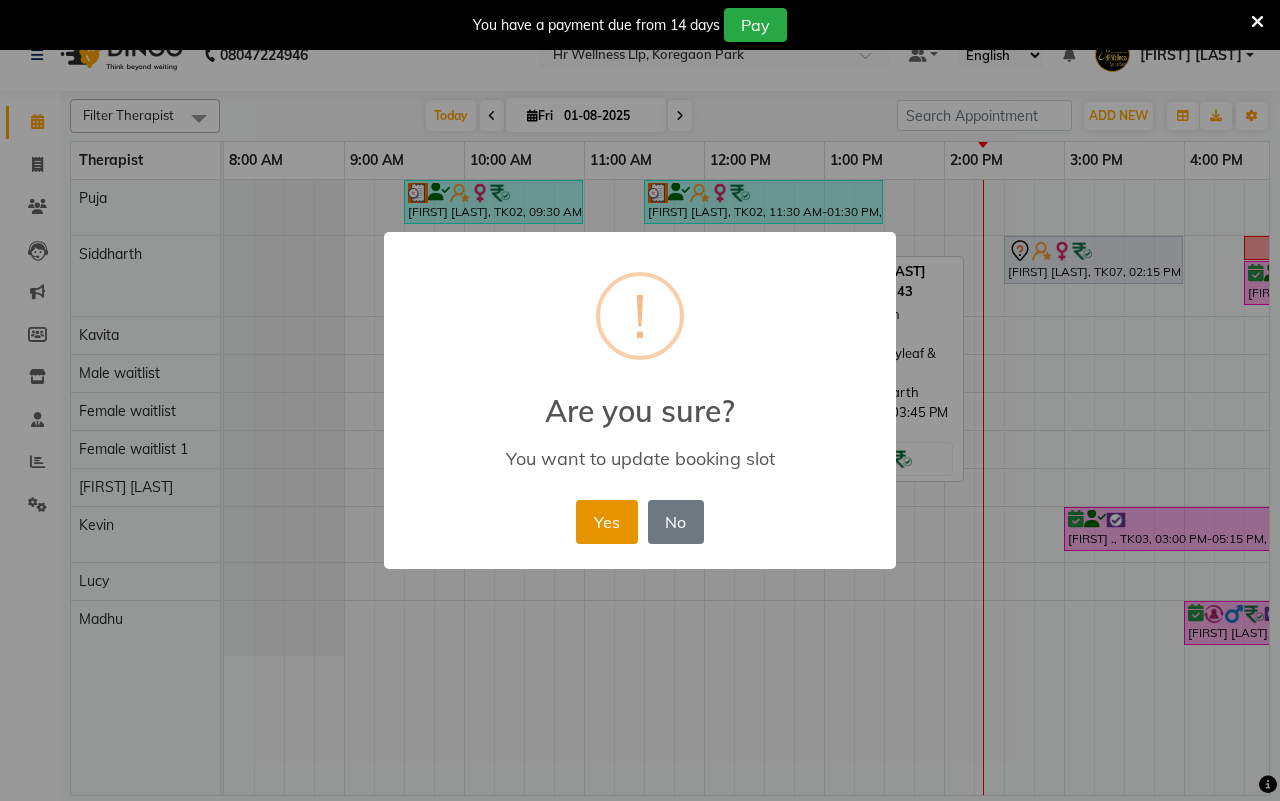 click on "Yes" at bounding box center (606, 522) 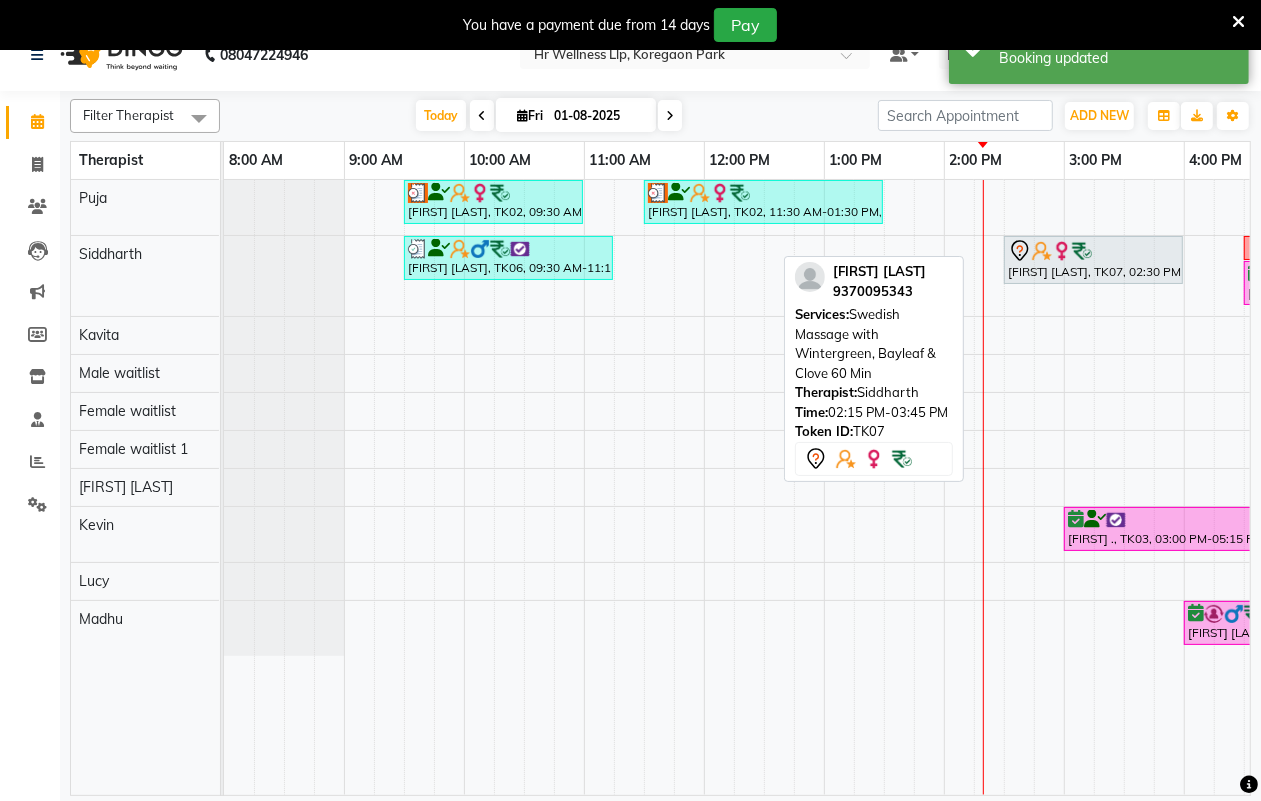scroll, scrollTop: 0, scrollLeft: 552, axis: horizontal 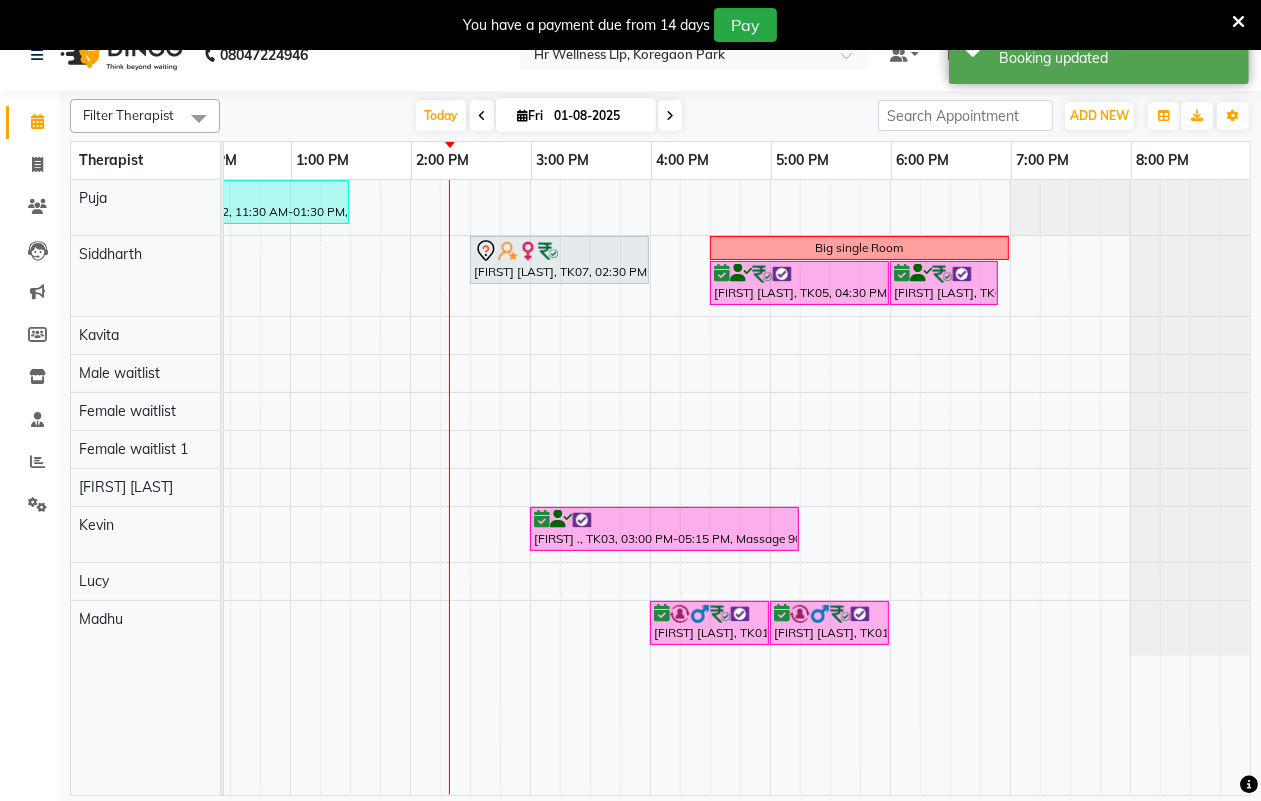 click at bounding box center (1189, 276) 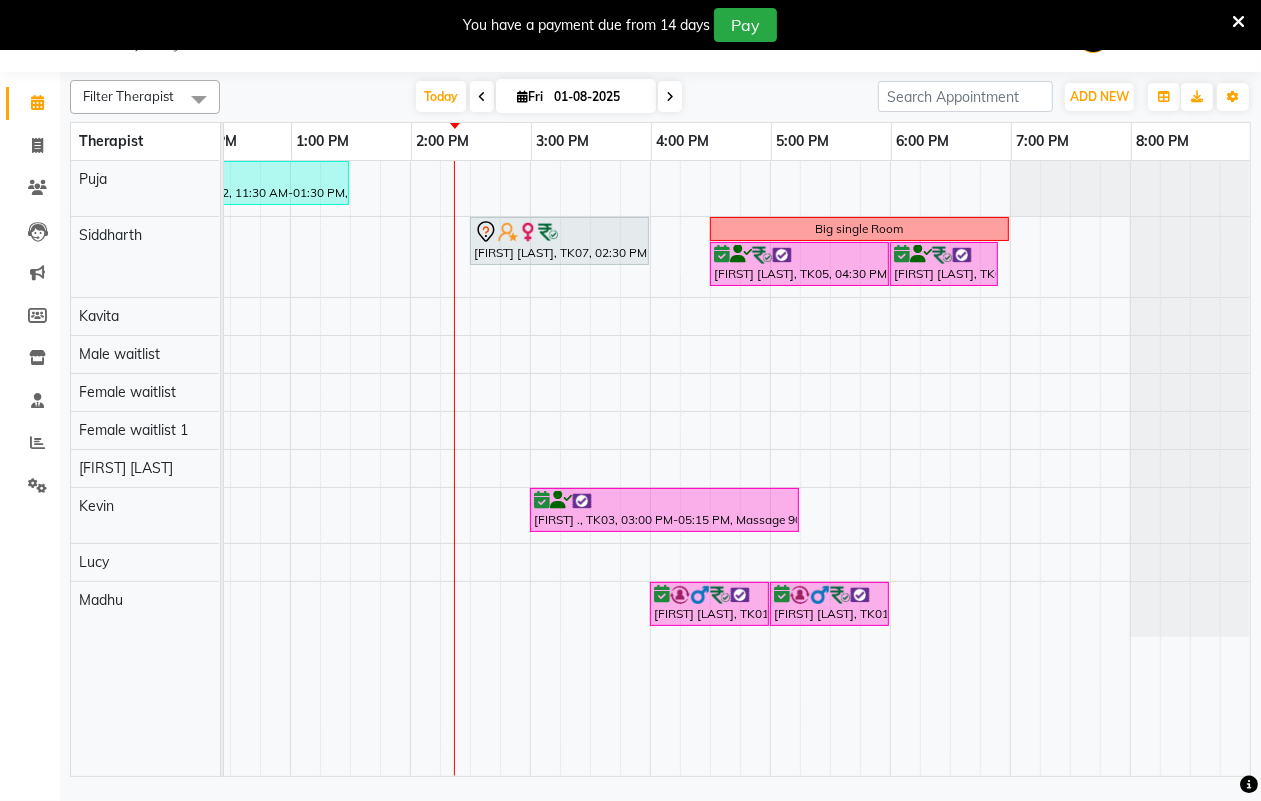 scroll, scrollTop: 0, scrollLeft: 0, axis: both 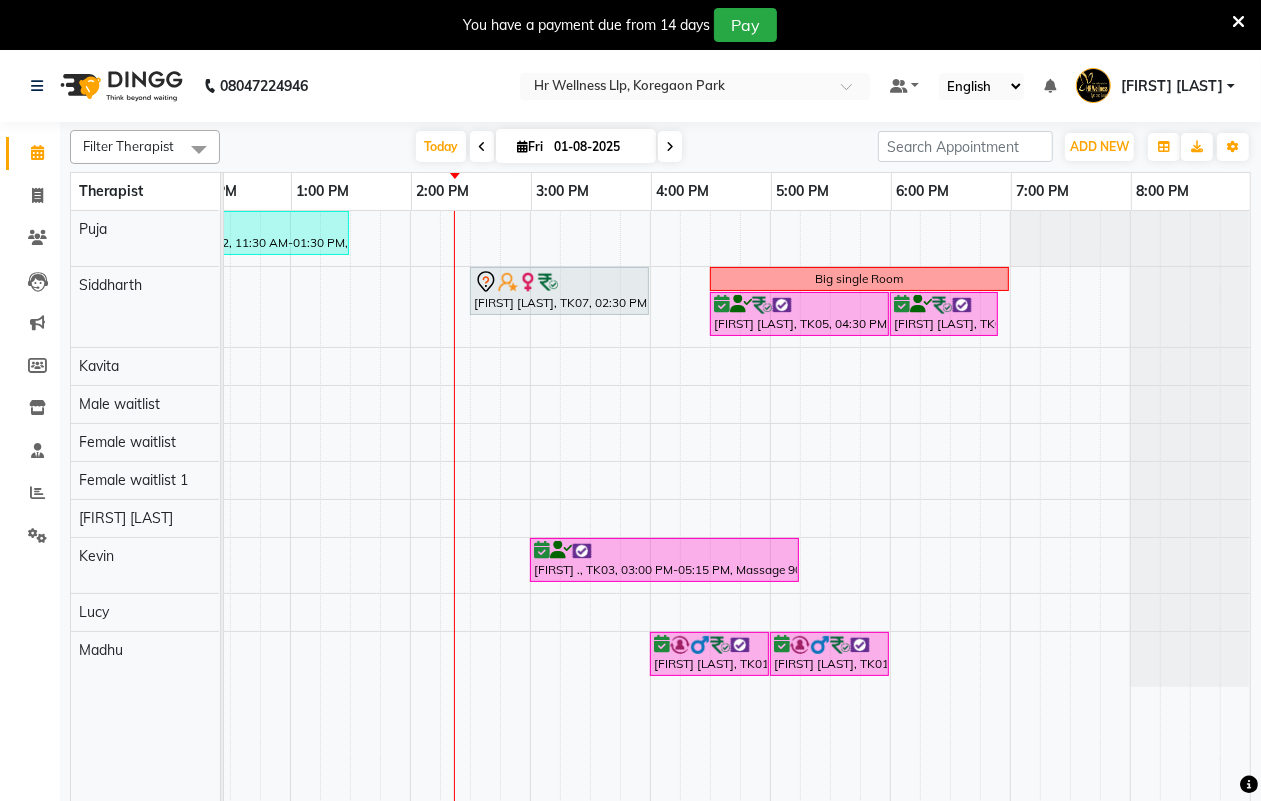 click at bounding box center (482, 147) 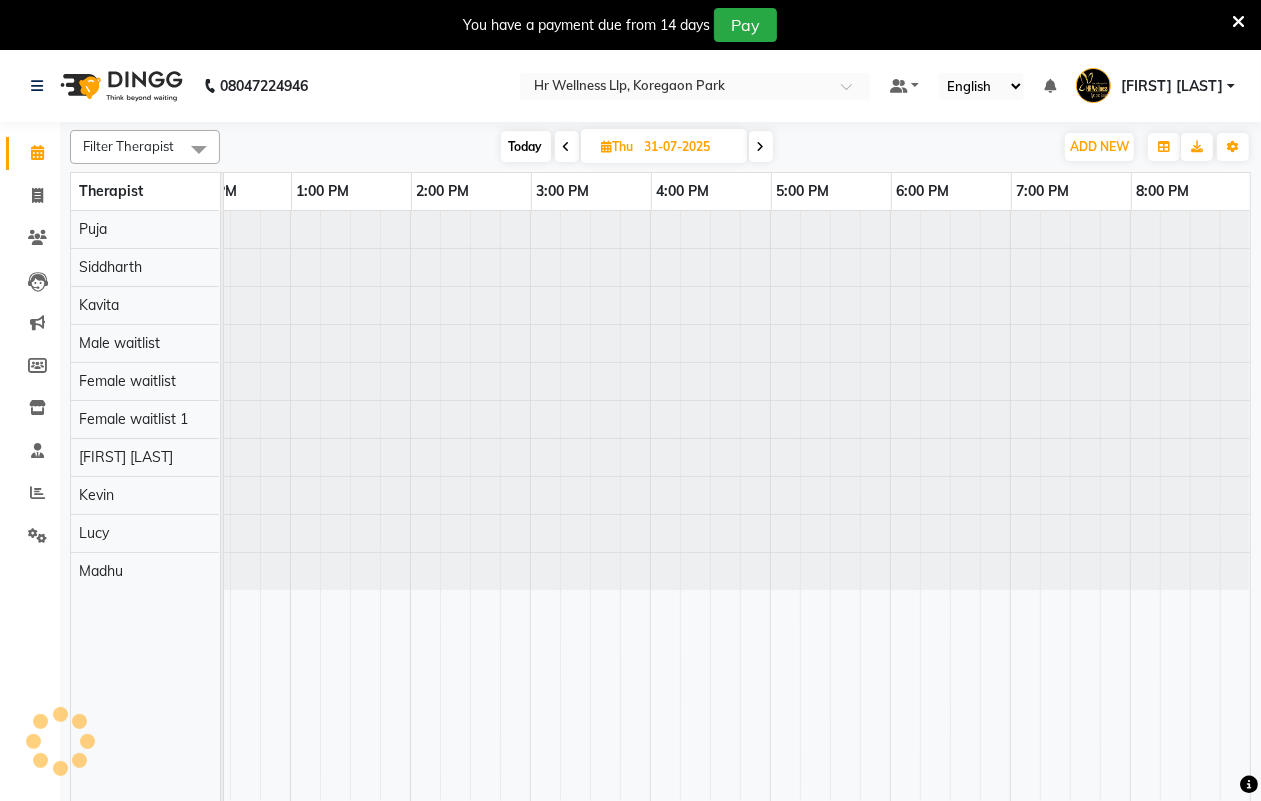 scroll, scrollTop: 0, scrollLeft: 533, axis: horizontal 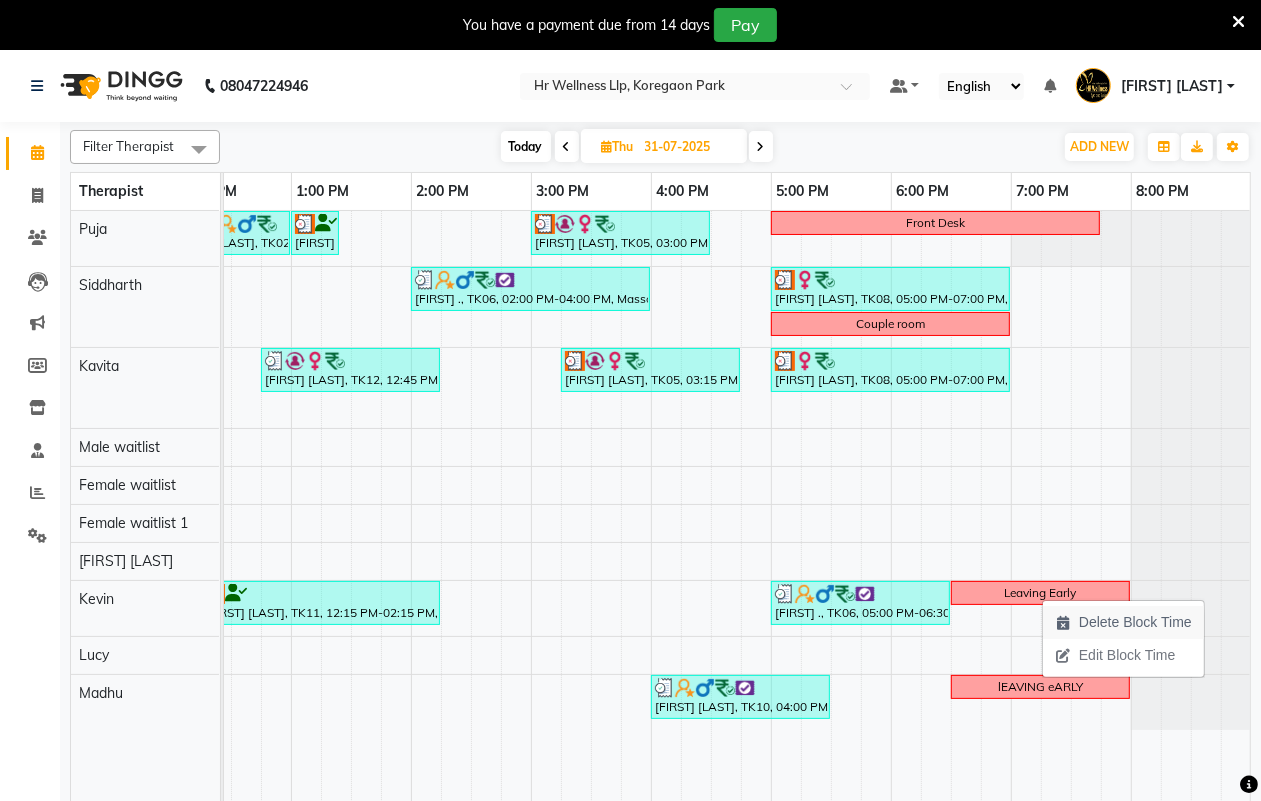 click on "Delete Block Time" at bounding box center [1123, 622] 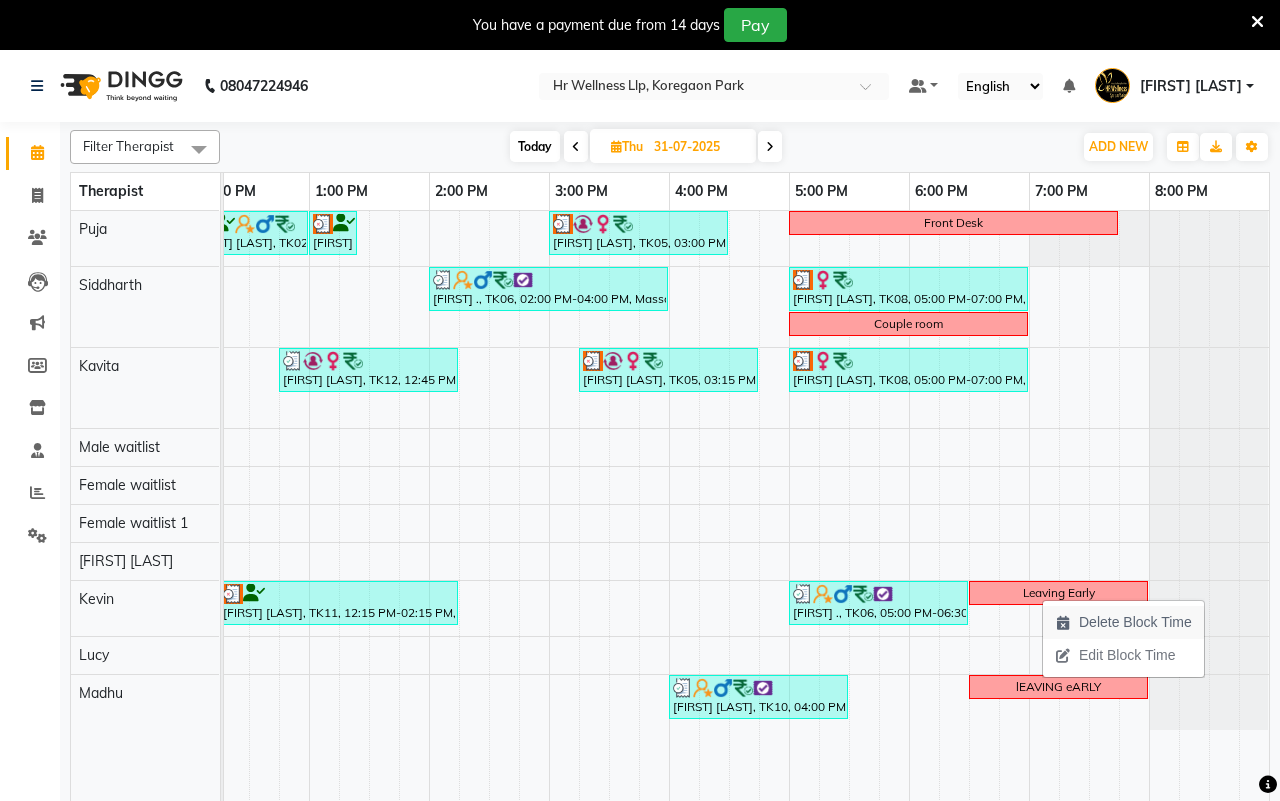 scroll, scrollTop: 0, scrollLeft: 515, axis: horizontal 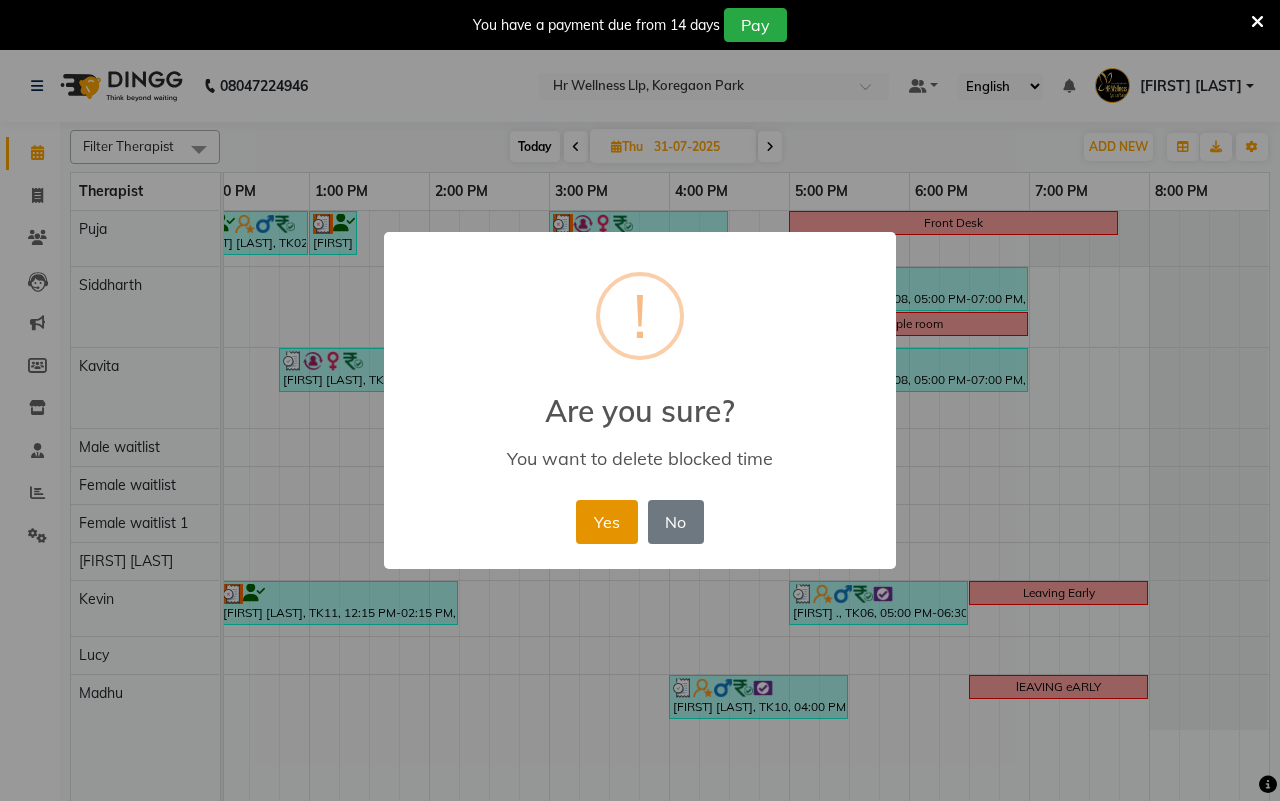 click on "Yes" at bounding box center [606, 522] 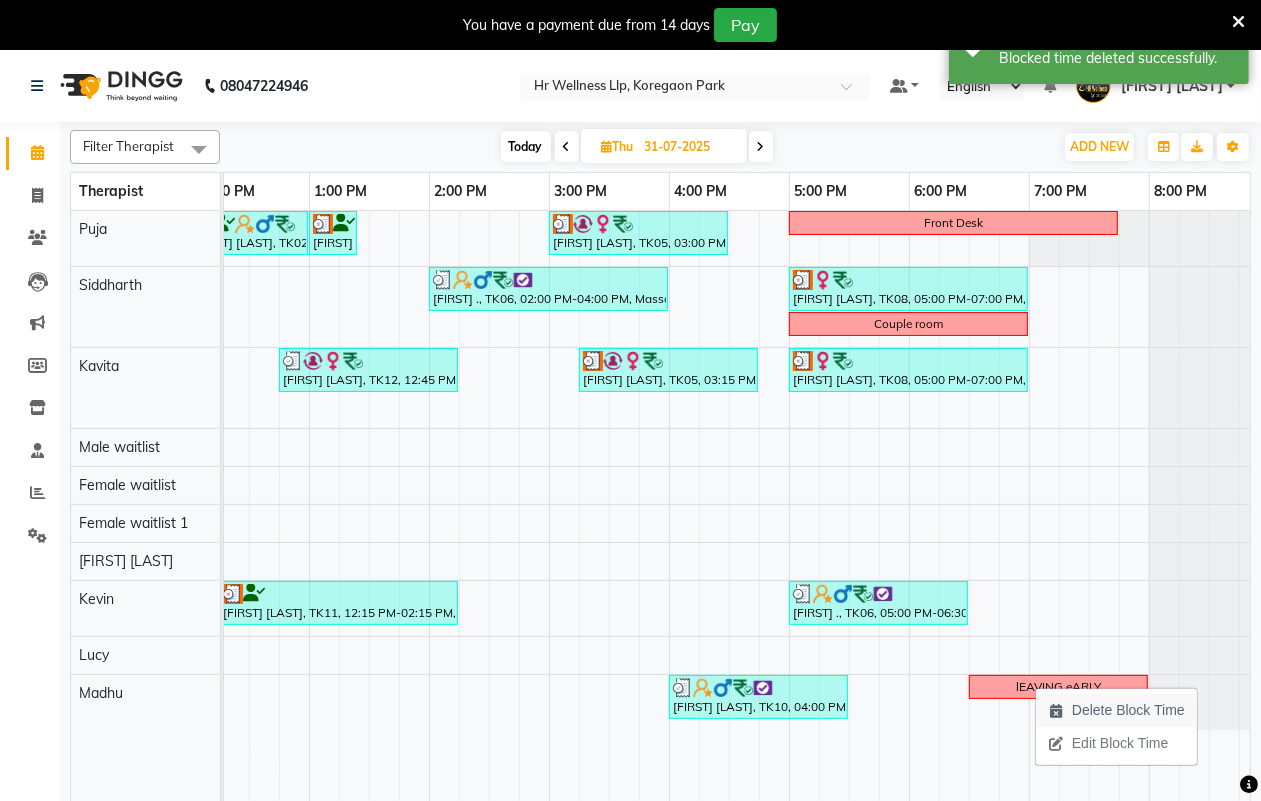 click on "Delete Block Time" at bounding box center (1128, 710) 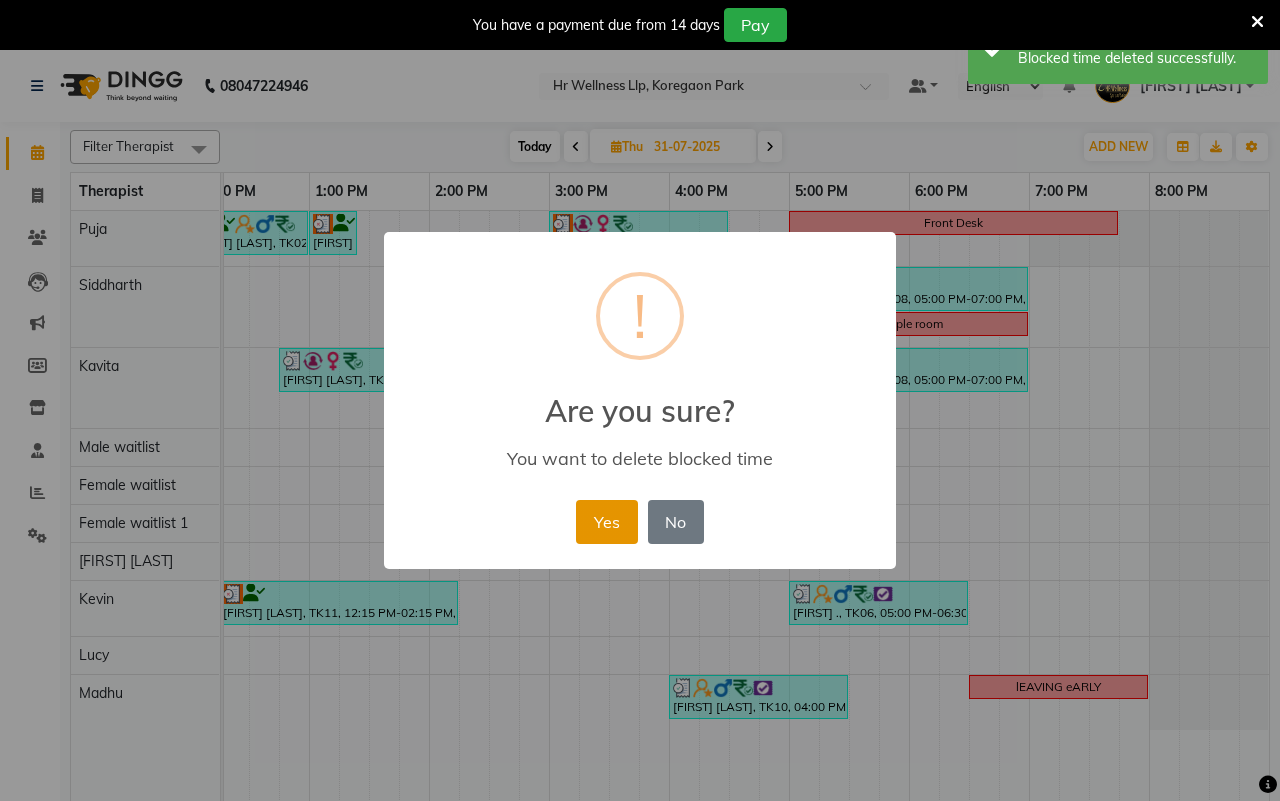 click on "Yes" at bounding box center (606, 522) 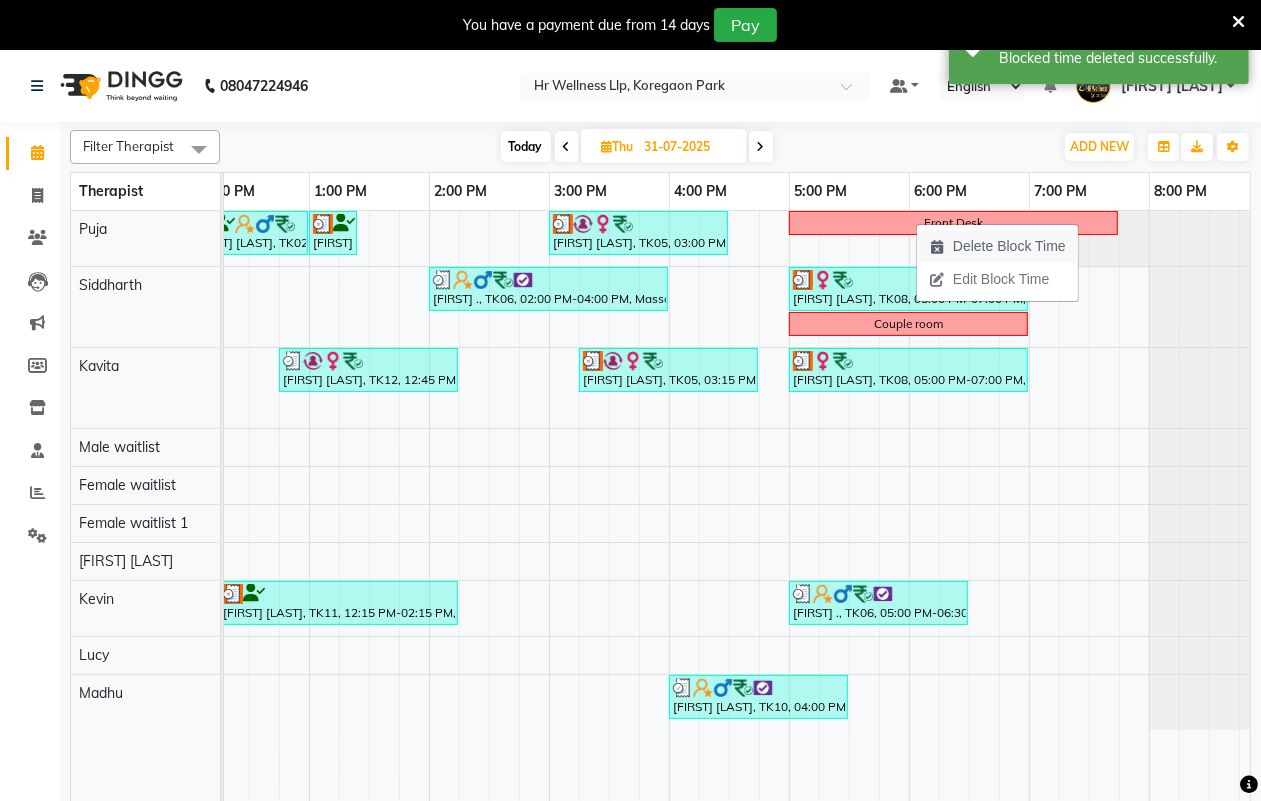 click on "Delete Block Time" at bounding box center (1009, 246) 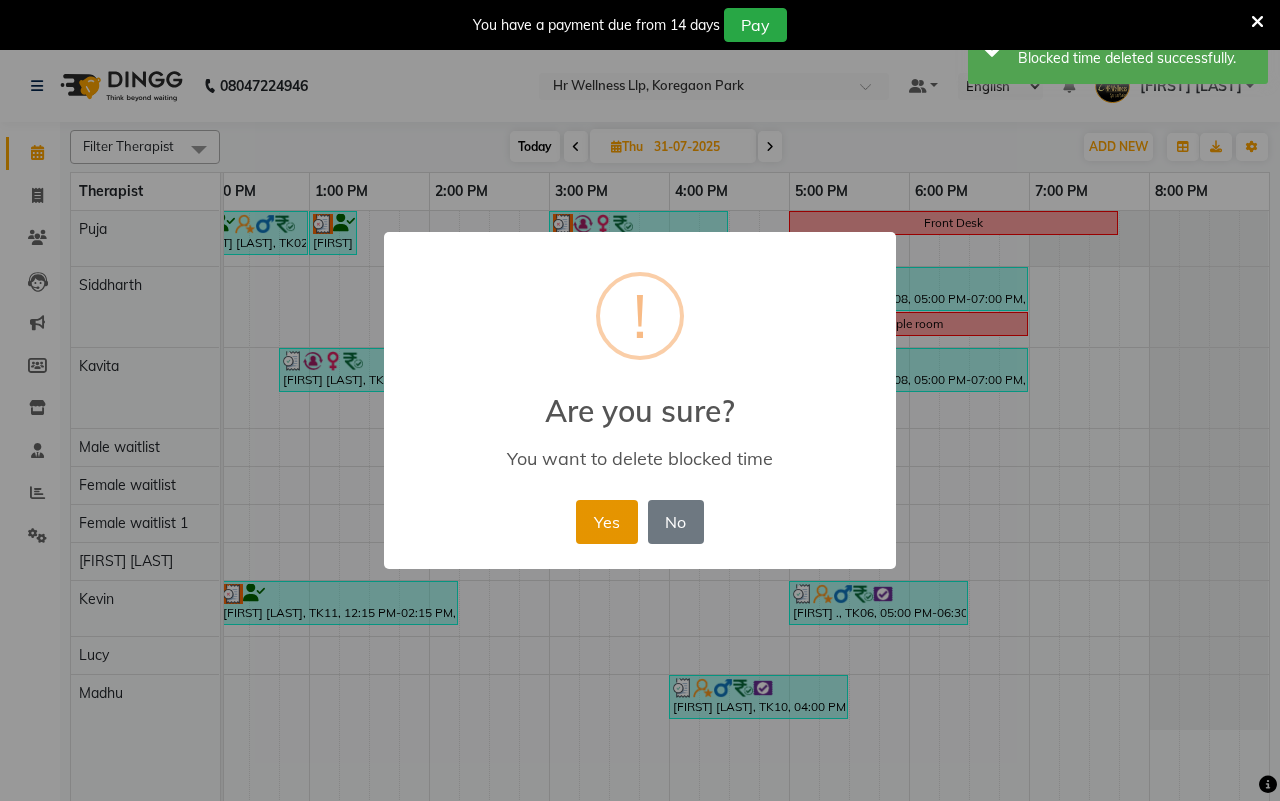 click on "Yes" at bounding box center [606, 522] 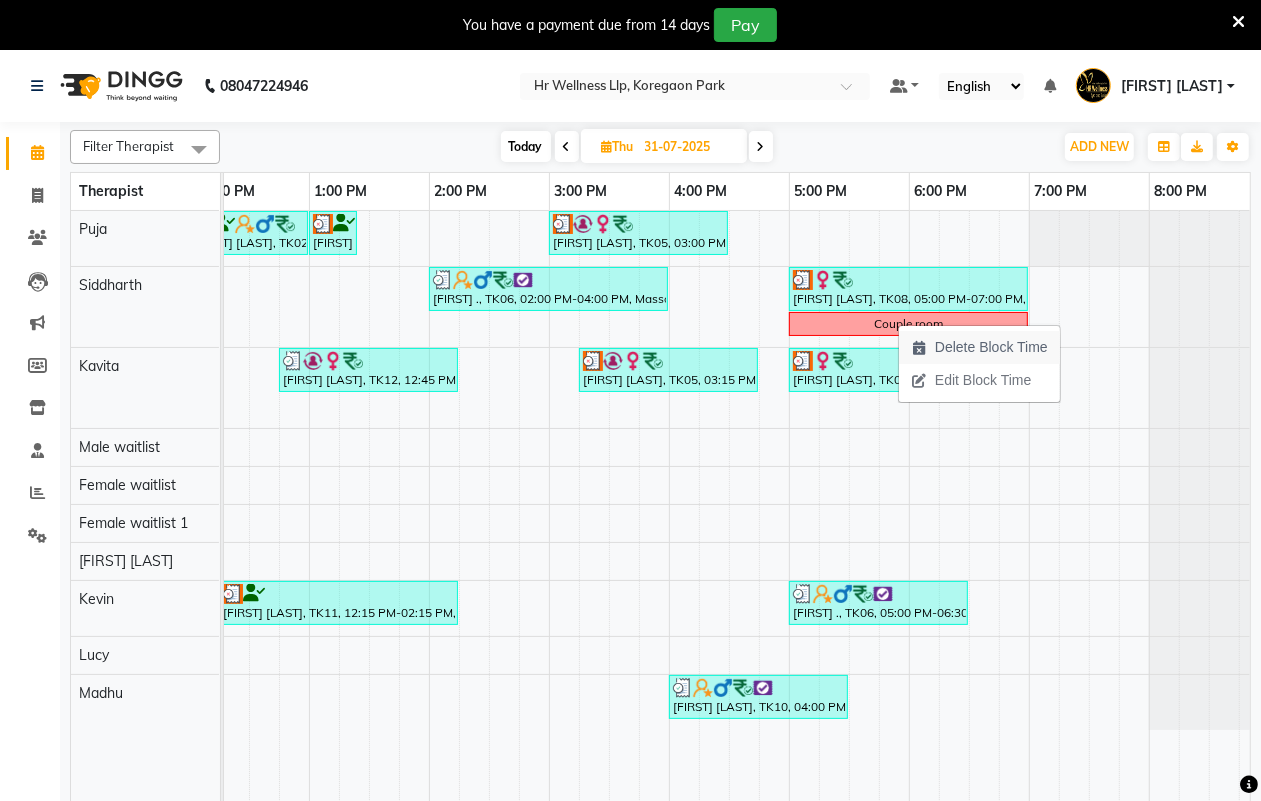 click on "Delete Block Time" at bounding box center [991, 347] 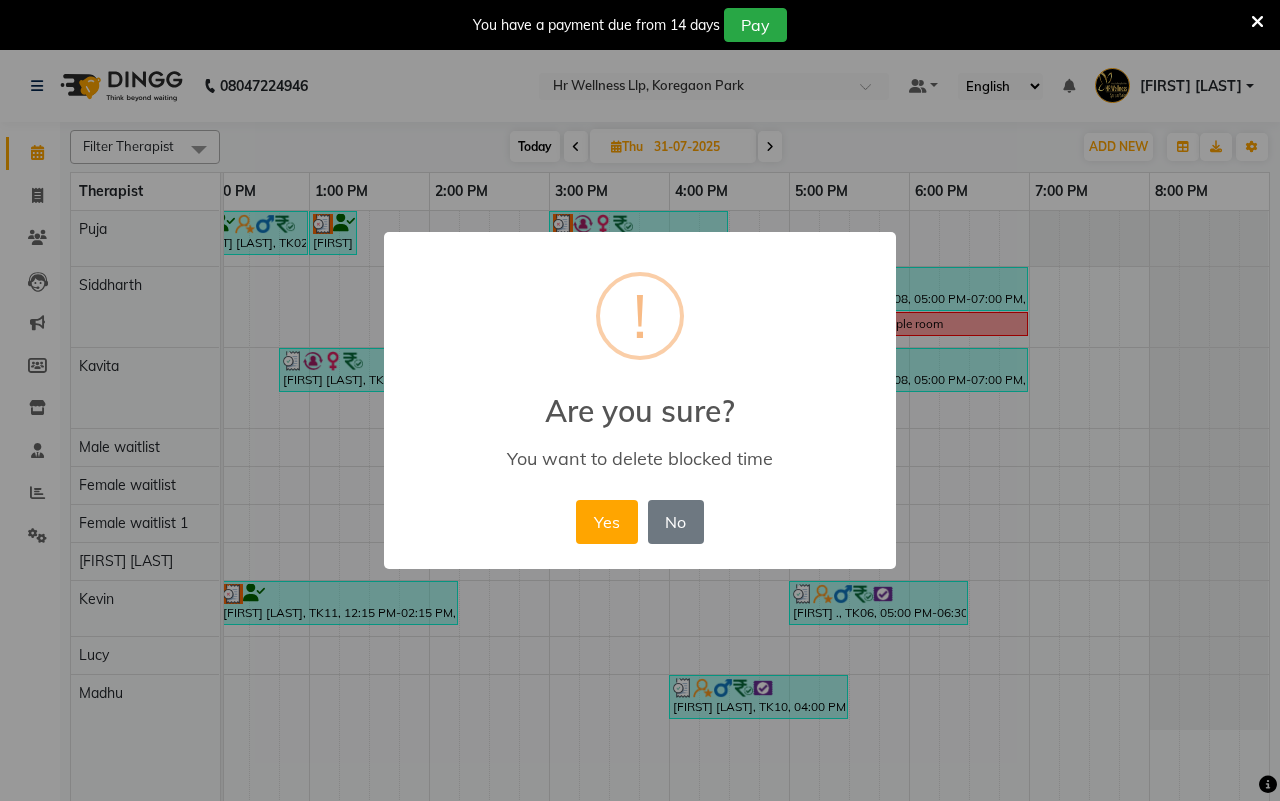 click on "× ! Are you sure? You want to delete blocked time Yes No No" at bounding box center (640, 400) 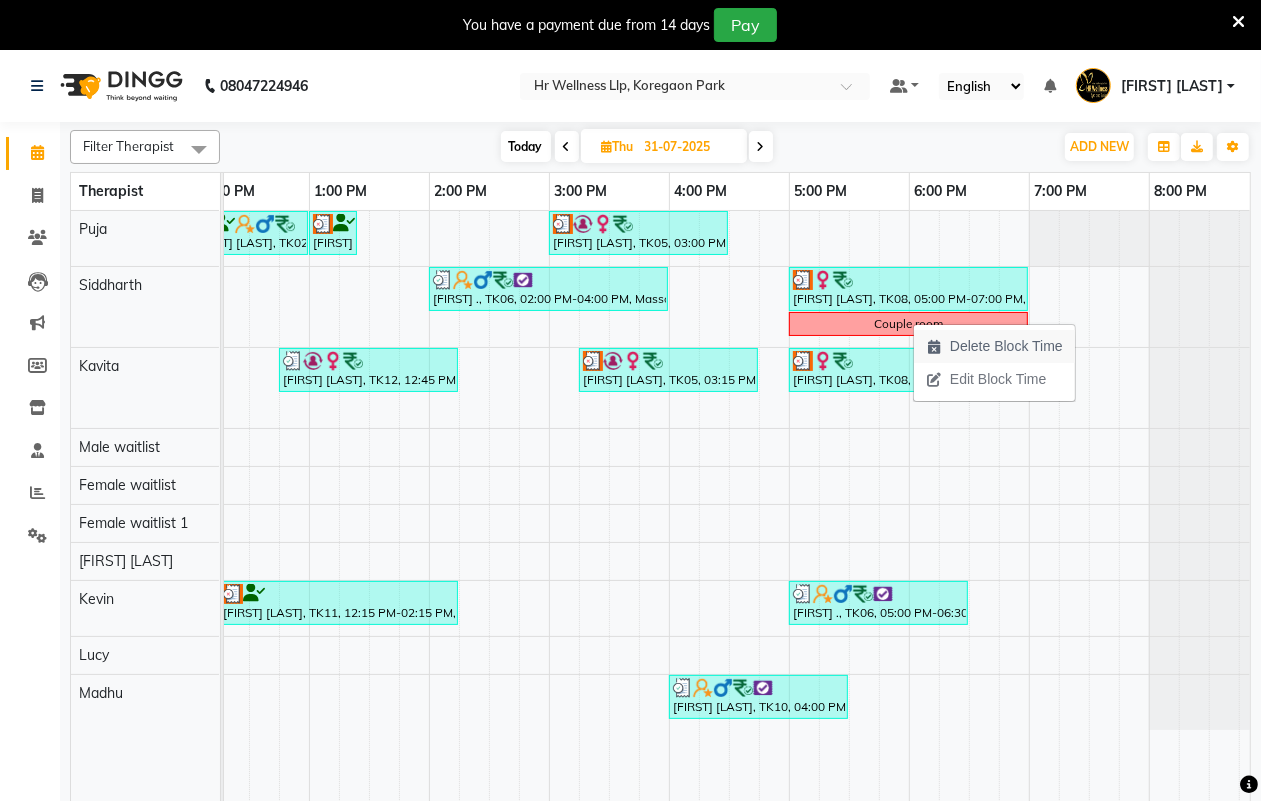 click on "Delete Block Time" at bounding box center (1006, 346) 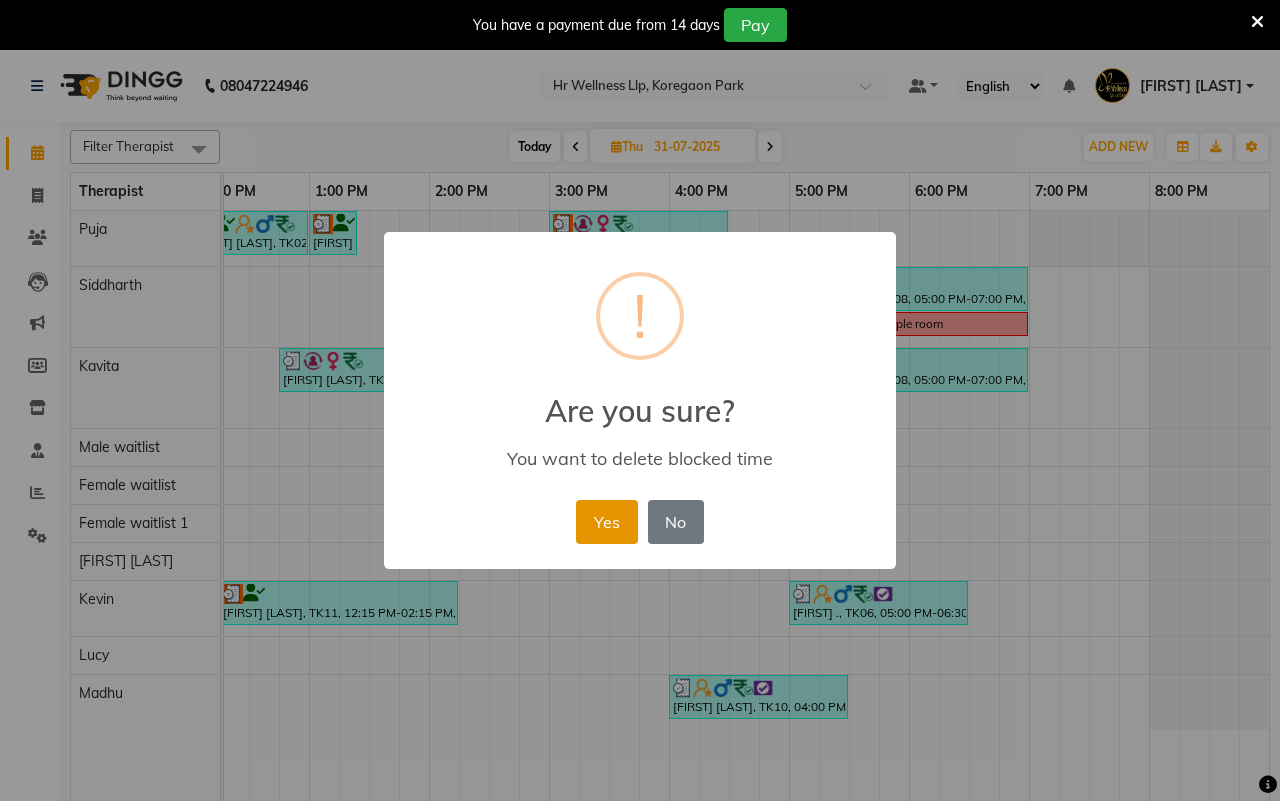 click on "Yes" at bounding box center [606, 522] 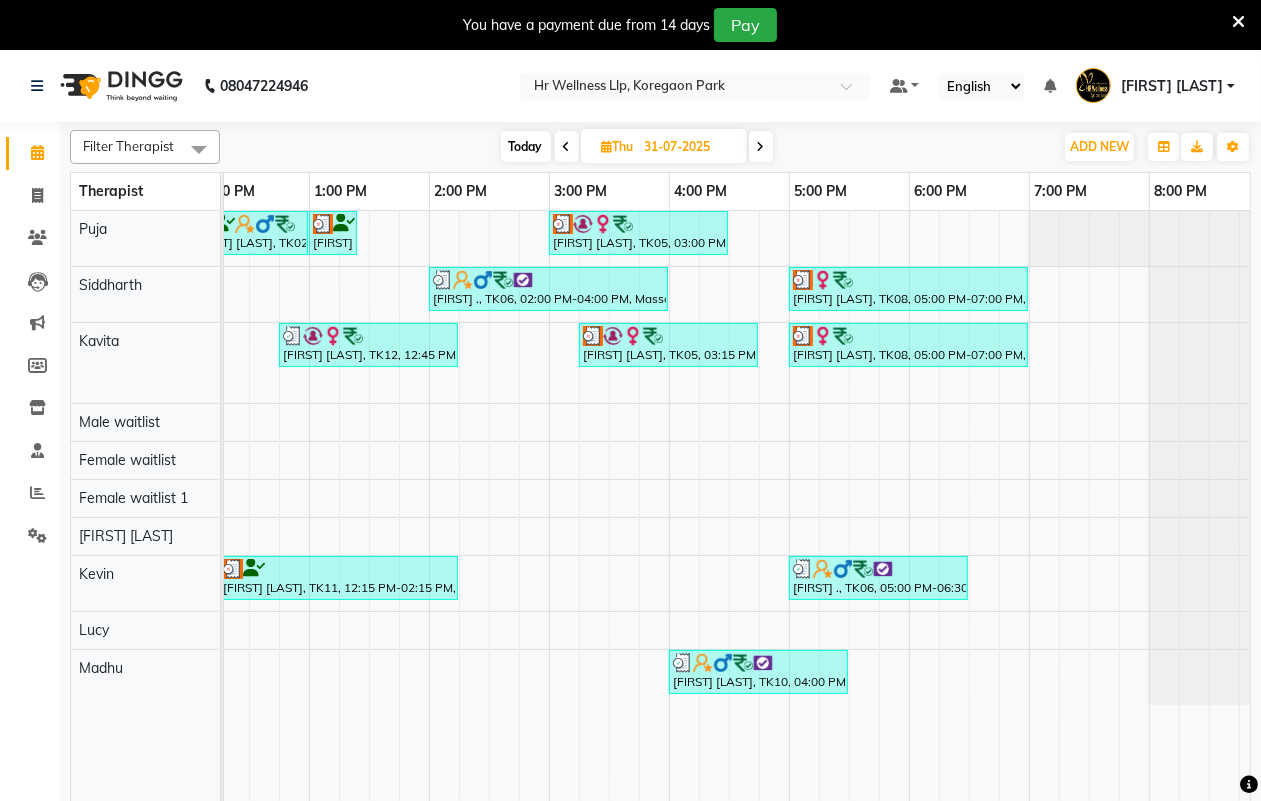 click at bounding box center [567, 146] 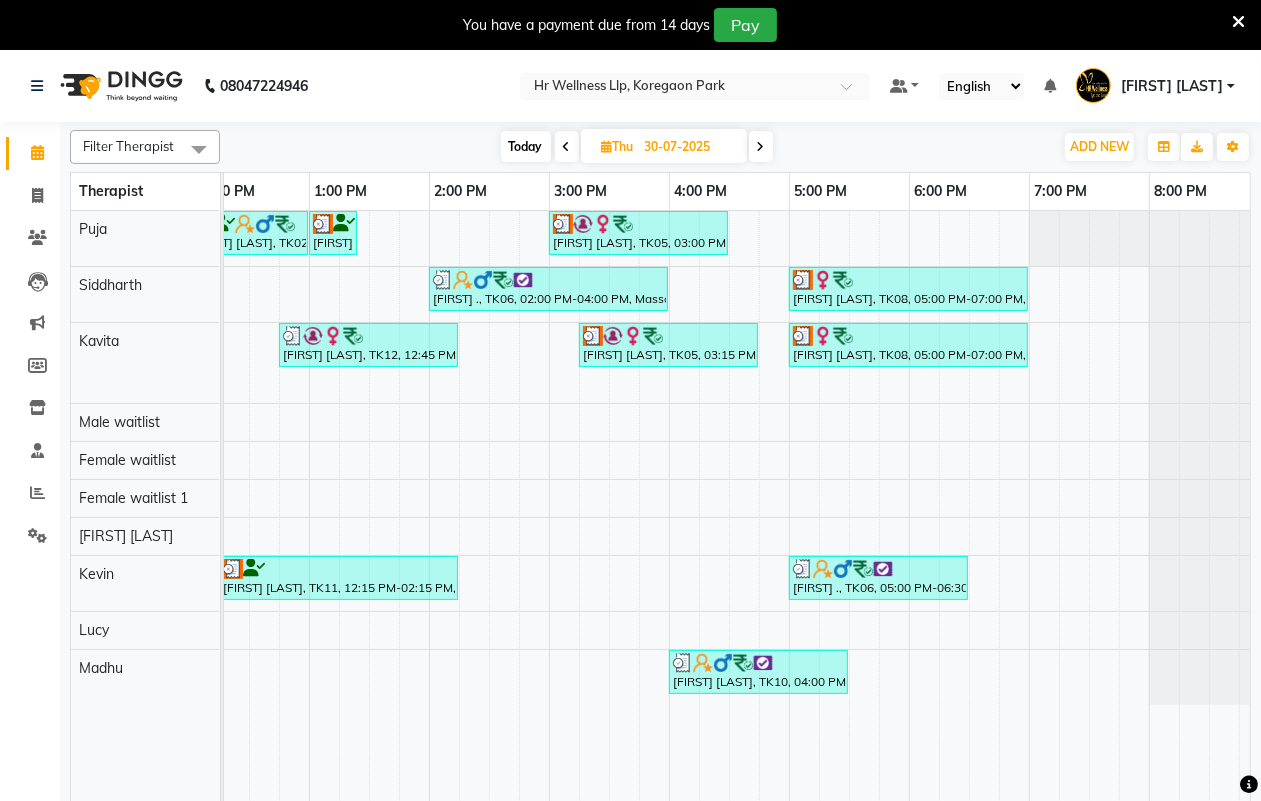 scroll, scrollTop: 0, scrollLeft: 0, axis: both 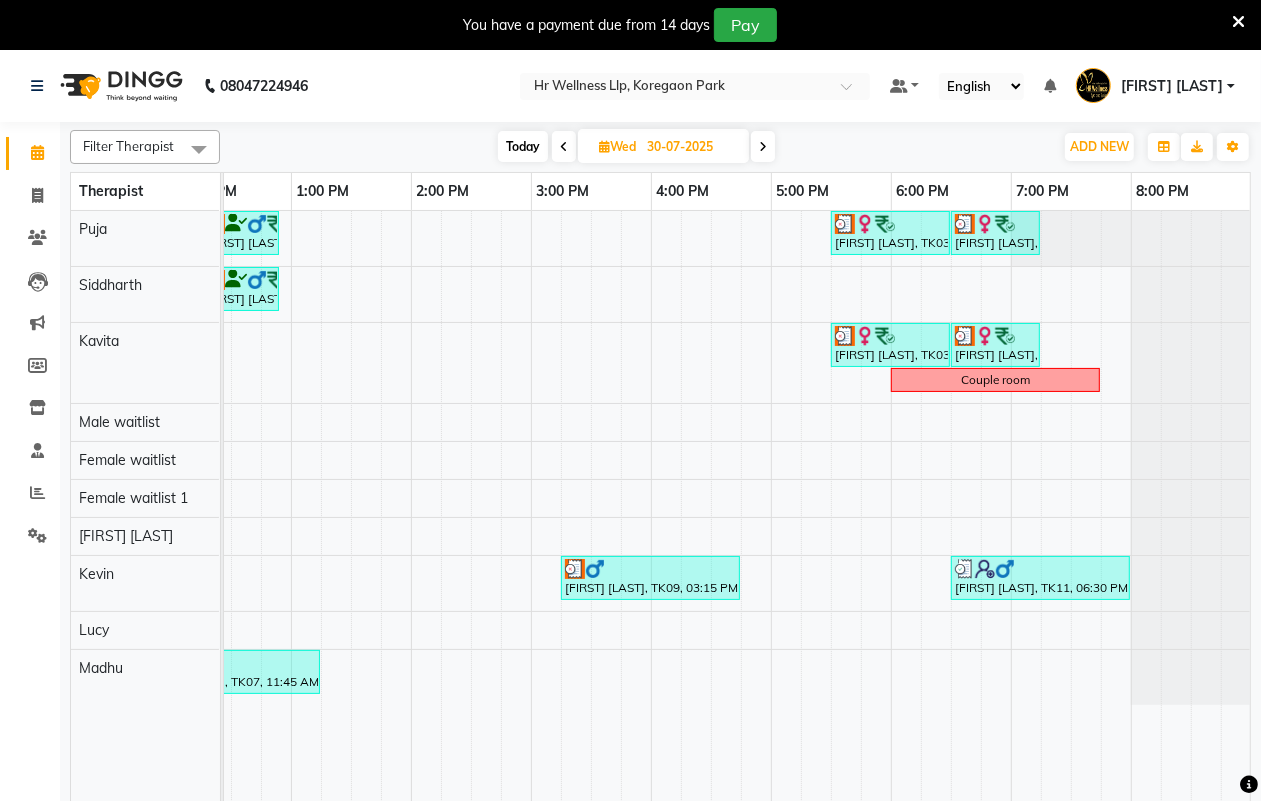 click at bounding box center [763, 146] 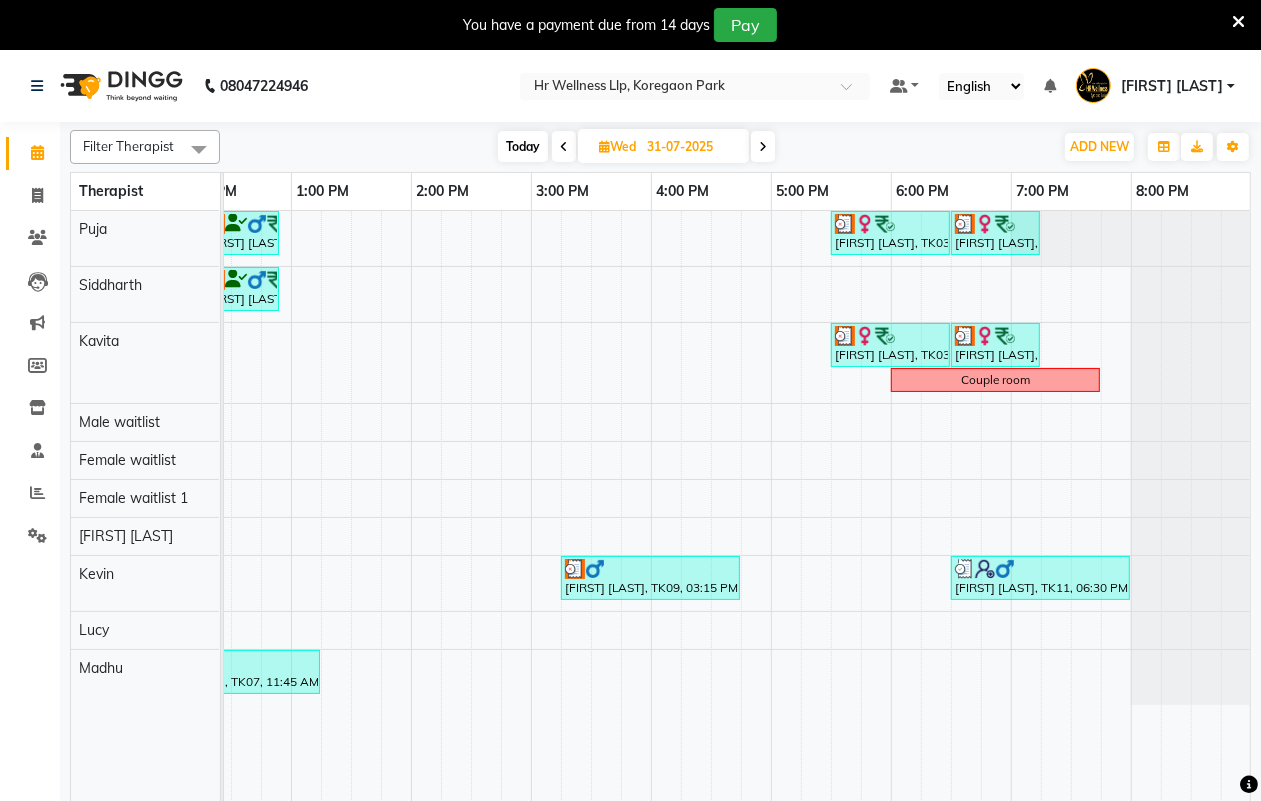 scroll, scrollTop: 0, scrollLeft: 533, axis: horizontal 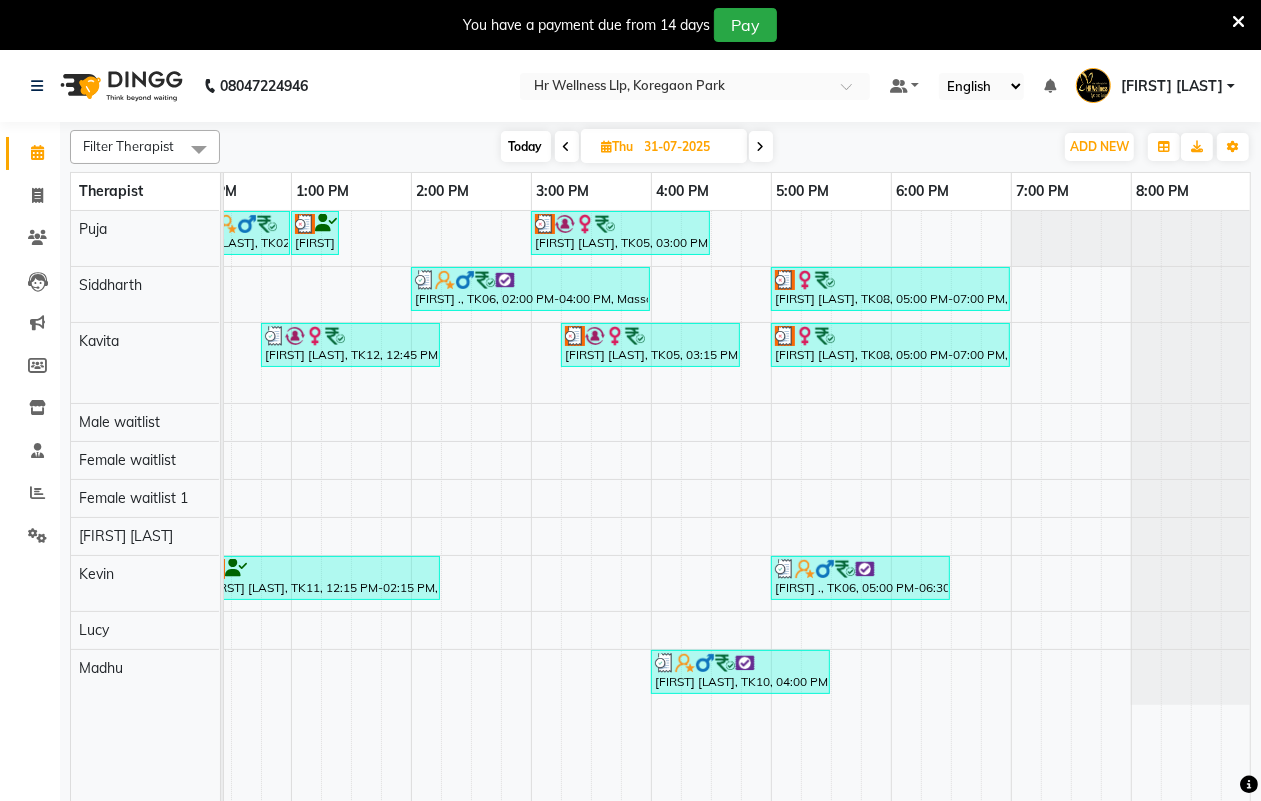click at bounding box center (761, 147) 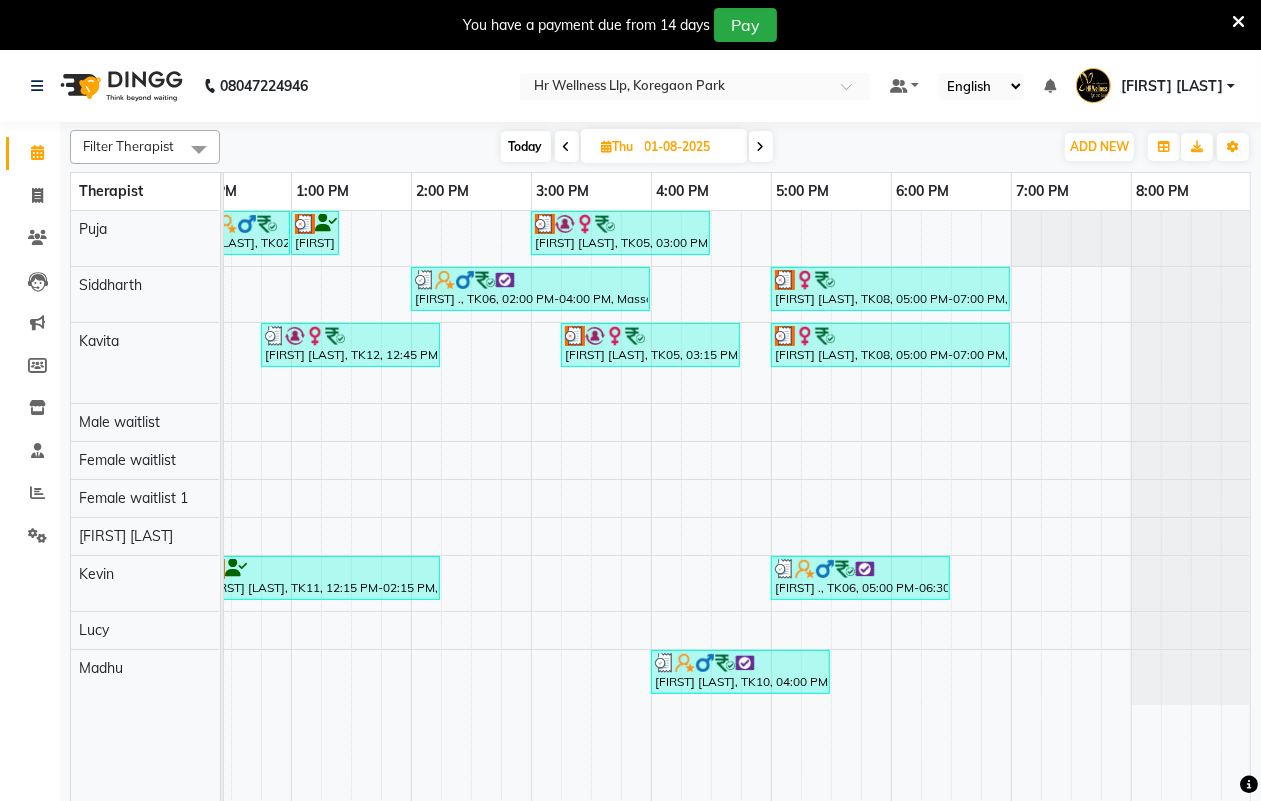 scroll, scrollTop: 0, scrollLeft: 533, axis: horizontal 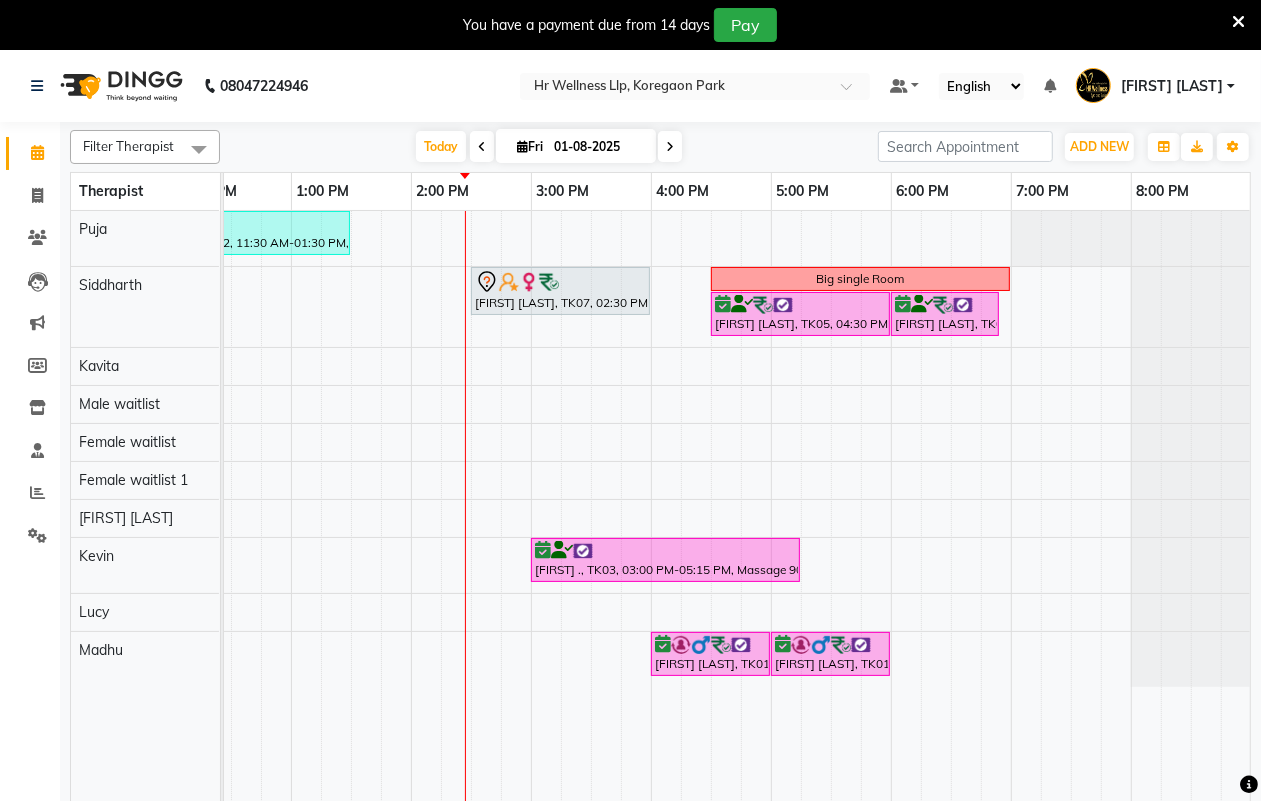 click at bounding box center (482, 147) 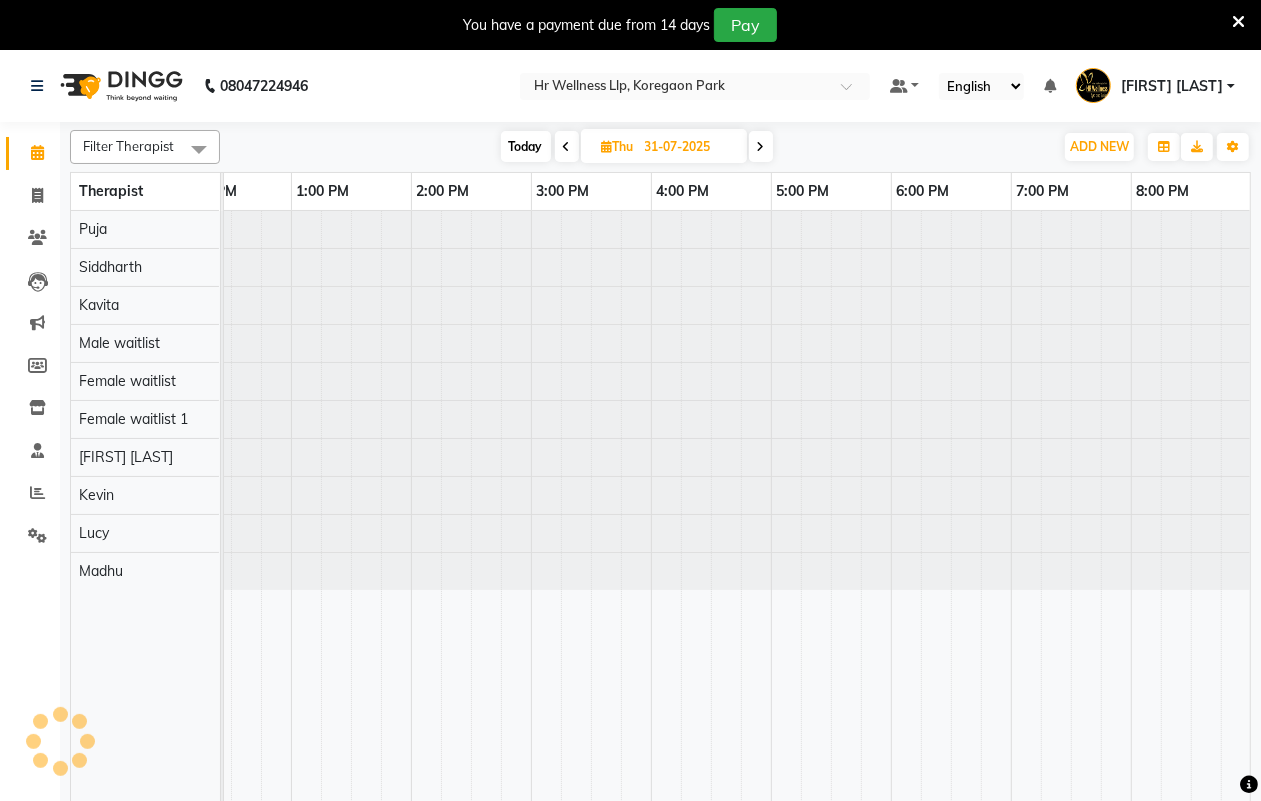 scroll, scrollTop: 0, scrollLeft: 533, axis: horizontal 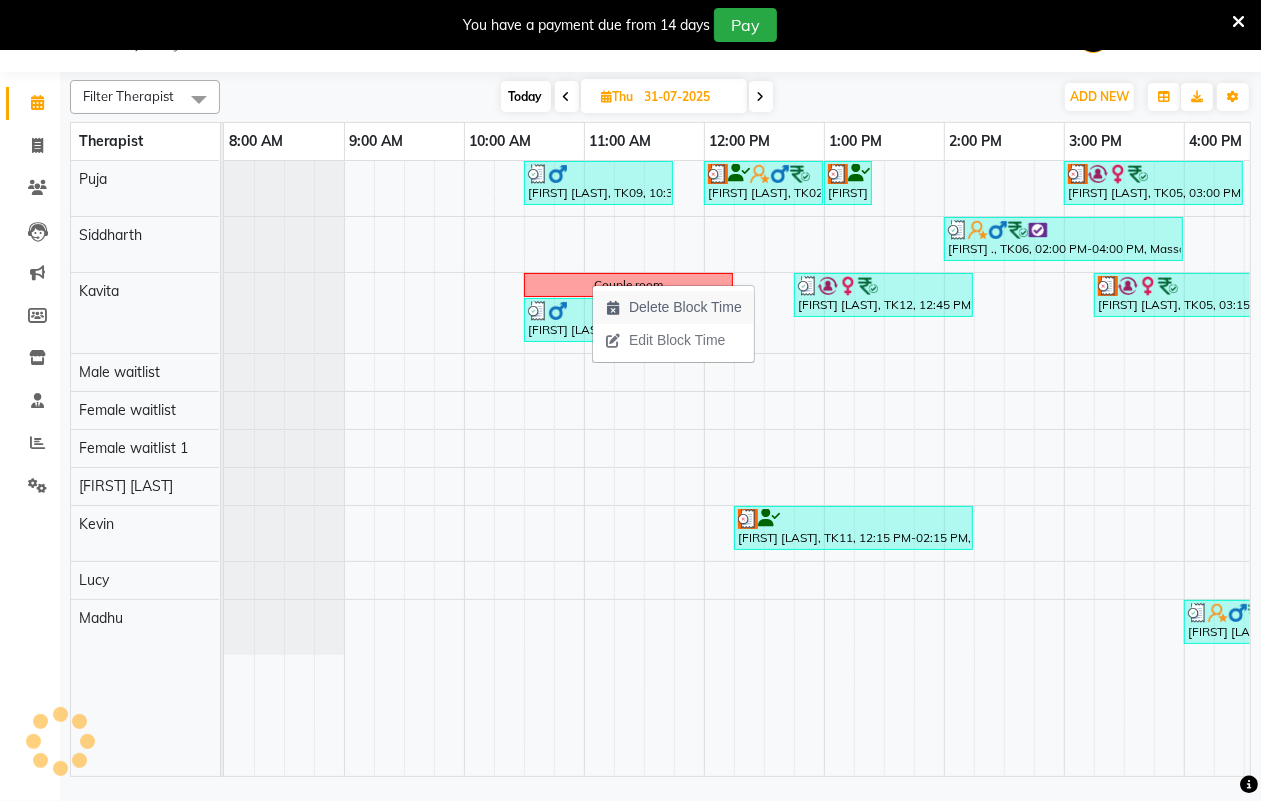 click on "Delete Block Time" at bounding box center (685, 307) 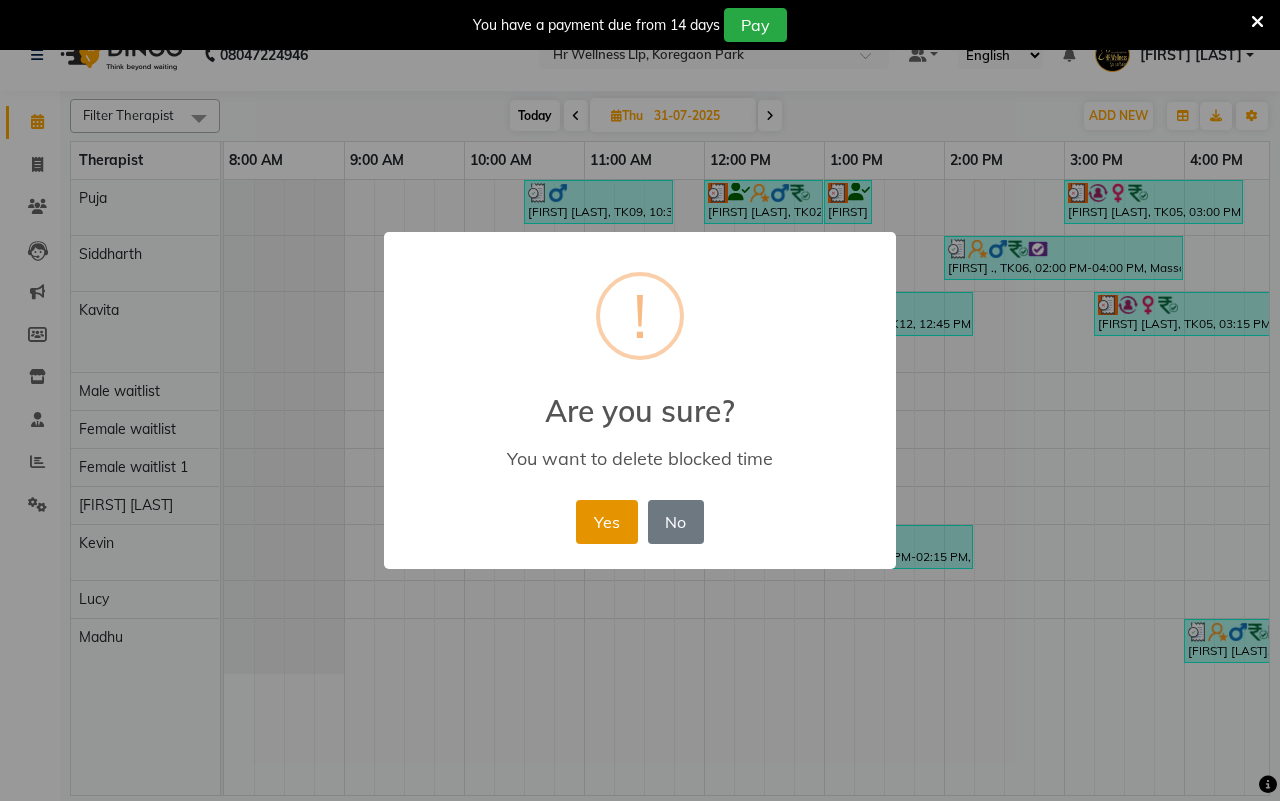 click on "Yes" at bounding box center [606, 522] 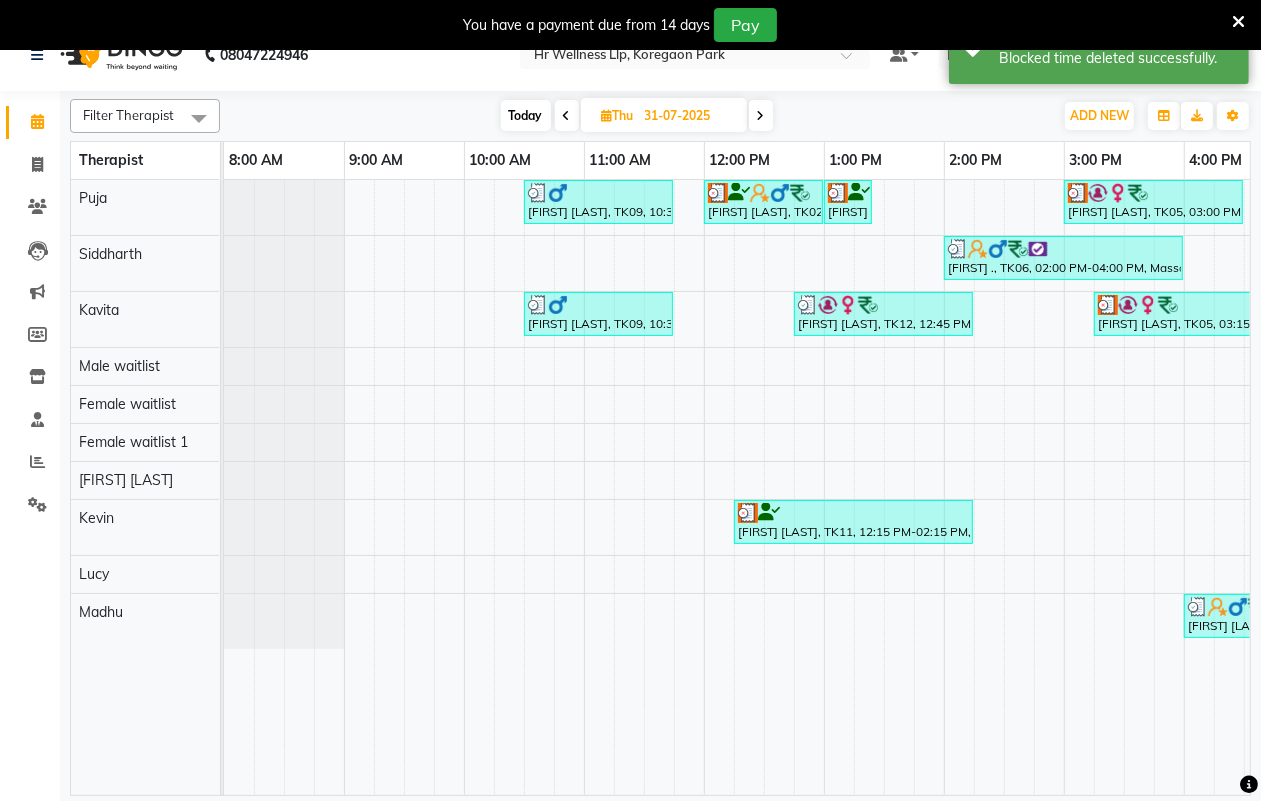 scroll, scrollTop: 0, scrollLeft: 42, axis: horizontal 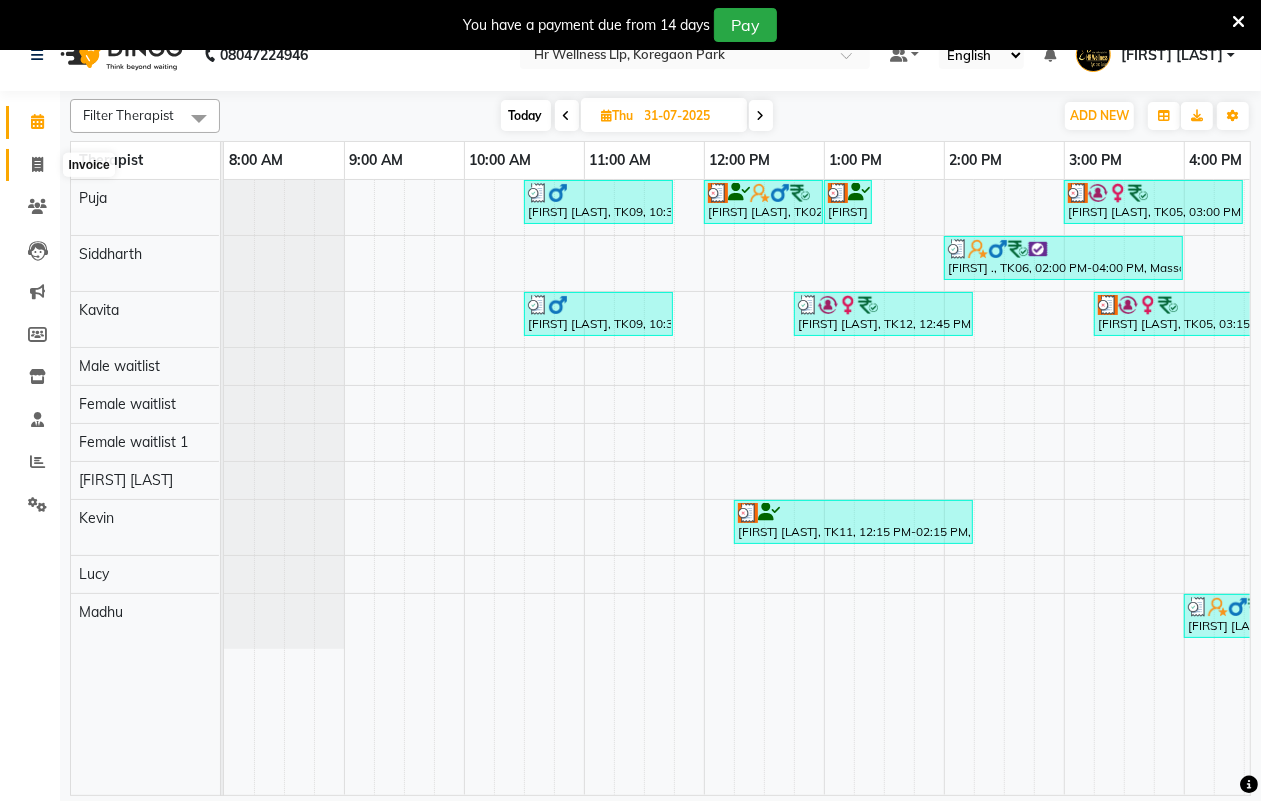 click 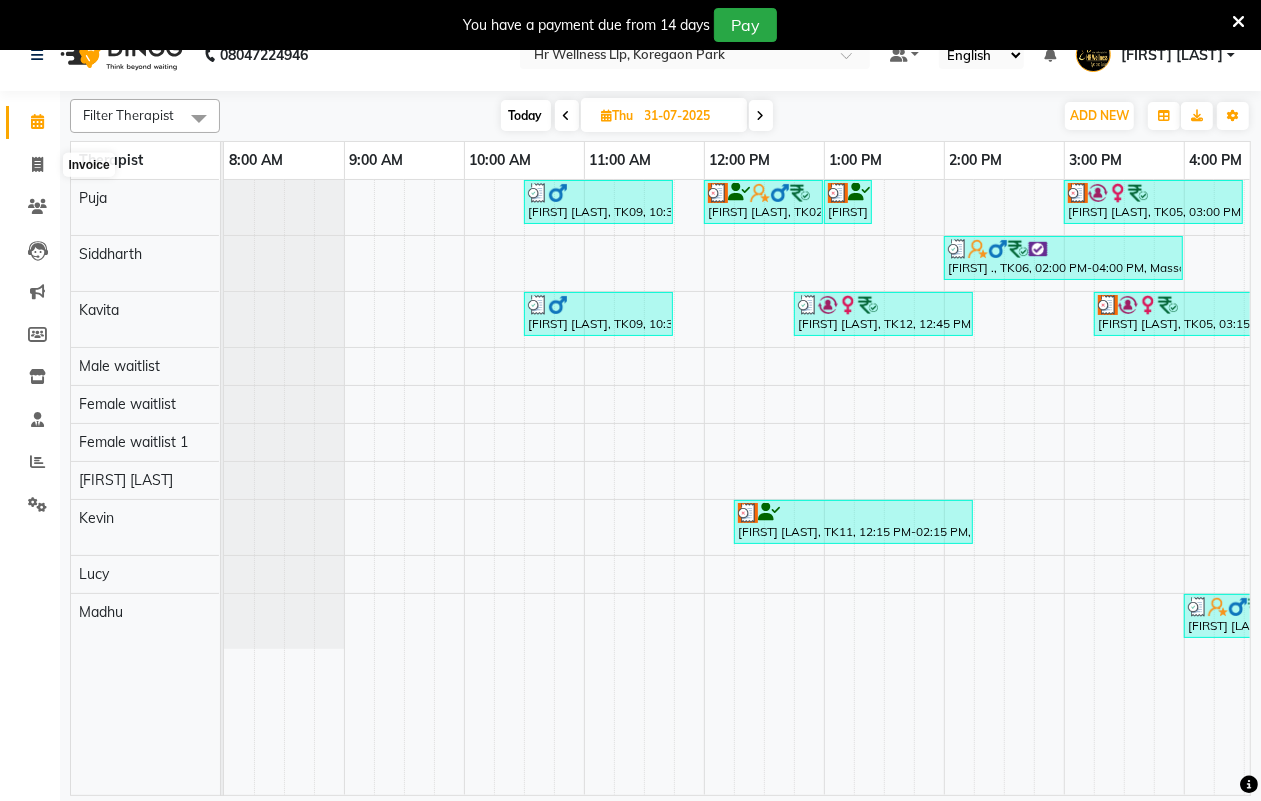 select on "service" 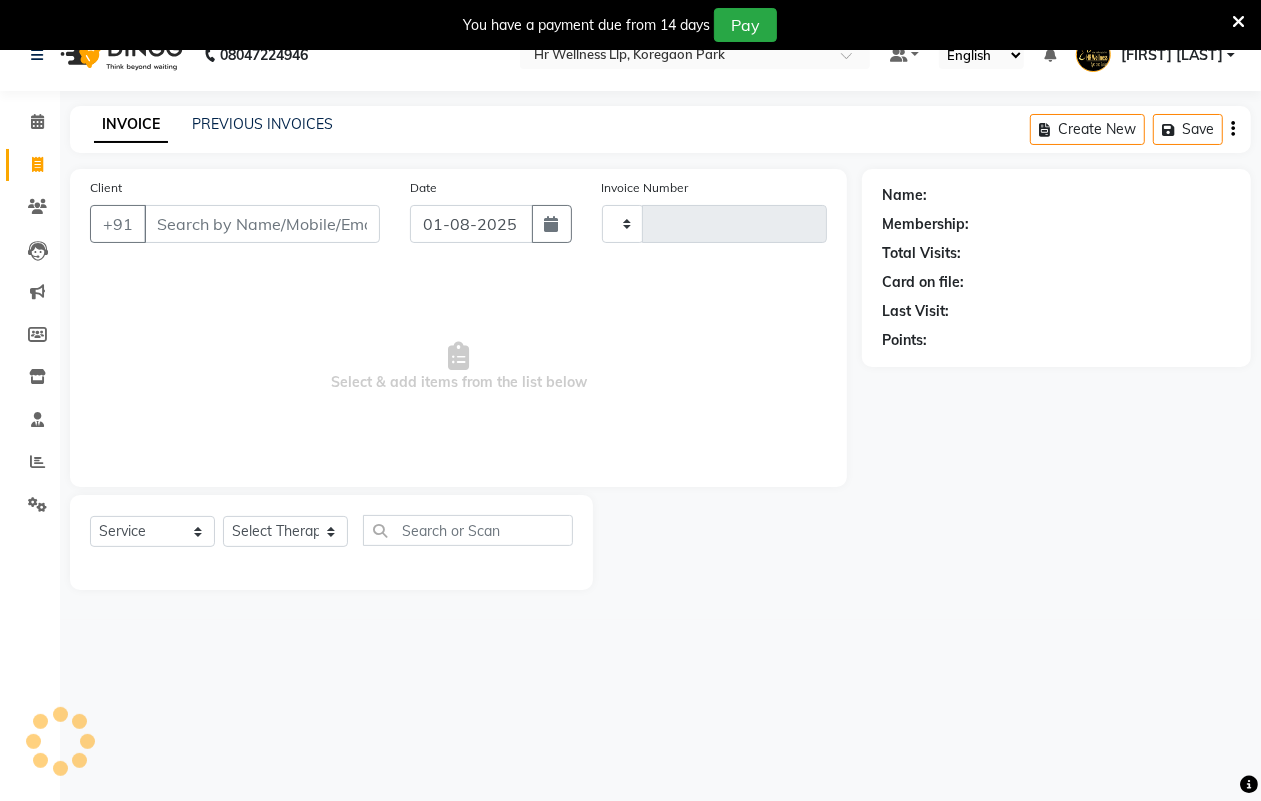 type on "1096" 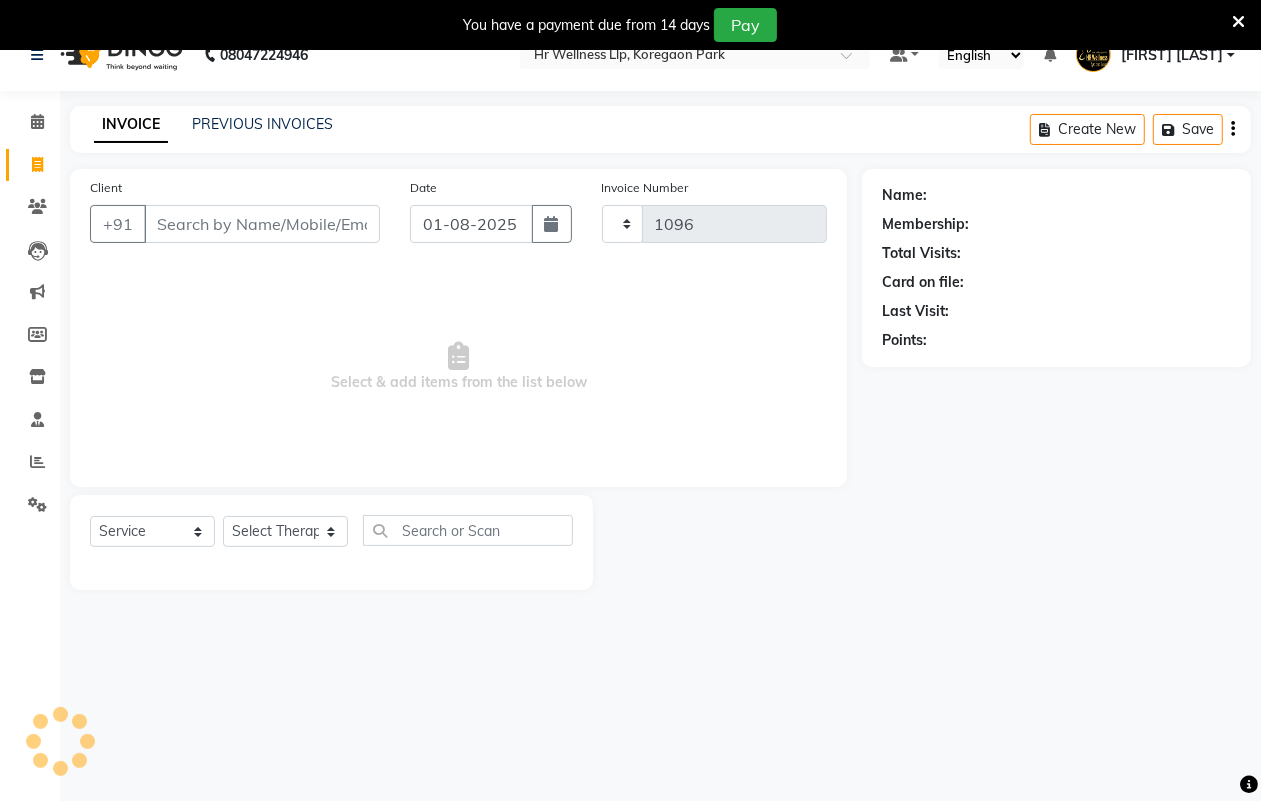 select on "4295" 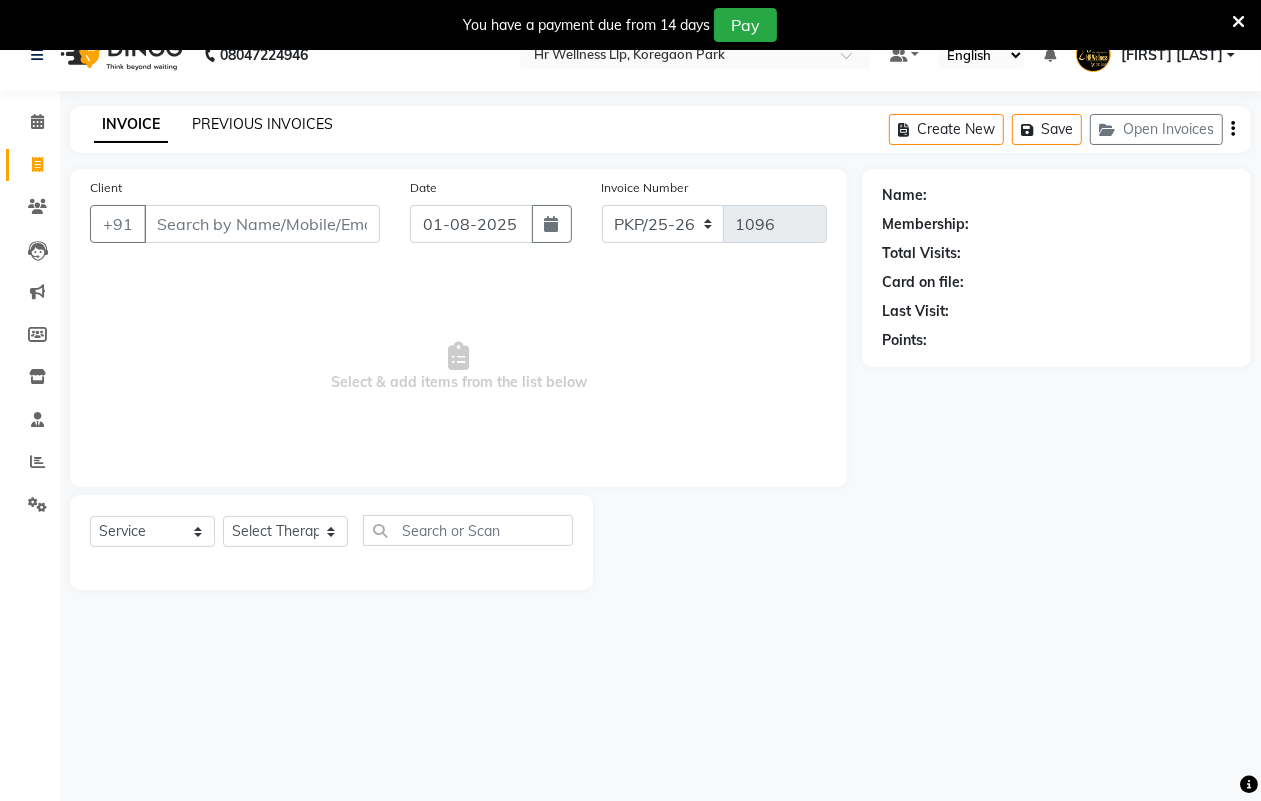 click on "PREVIOUS INVOICES" 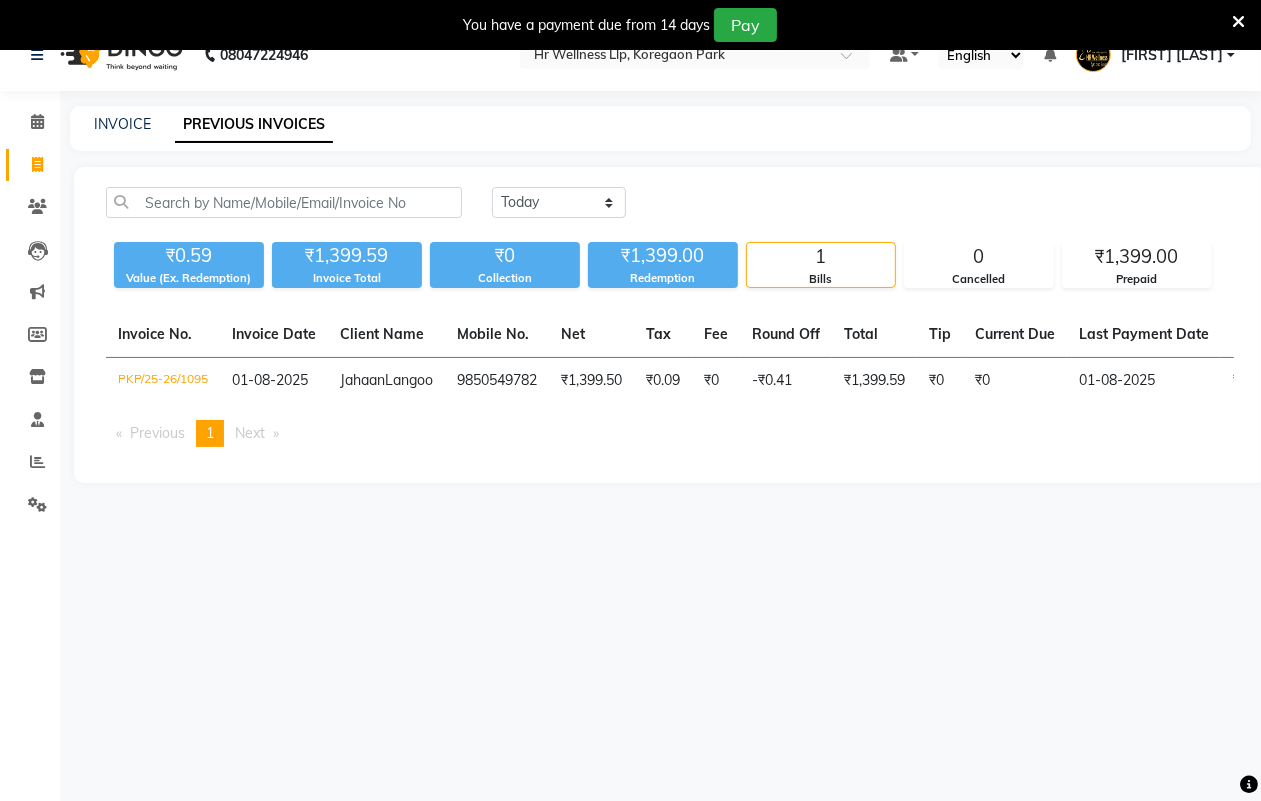 click on "PREVIOUS INVOICES" 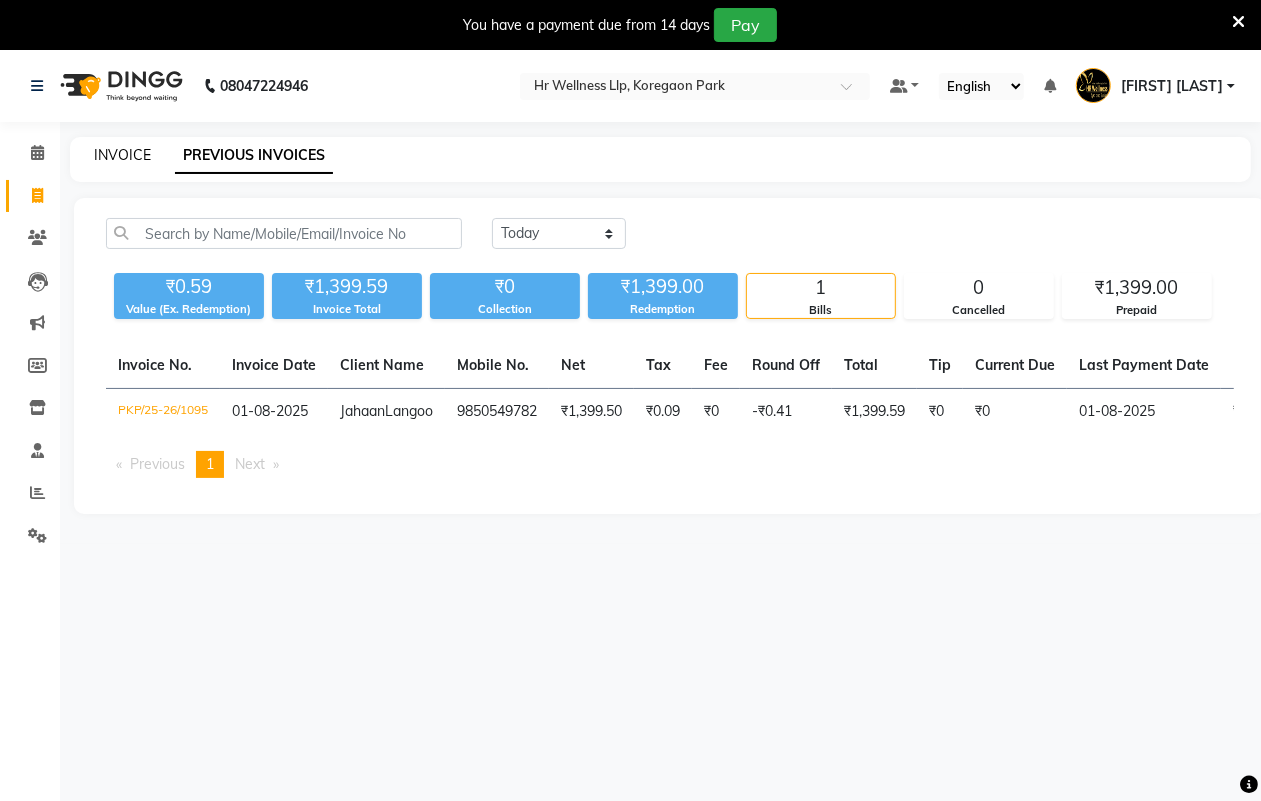 click on "INVOICE" 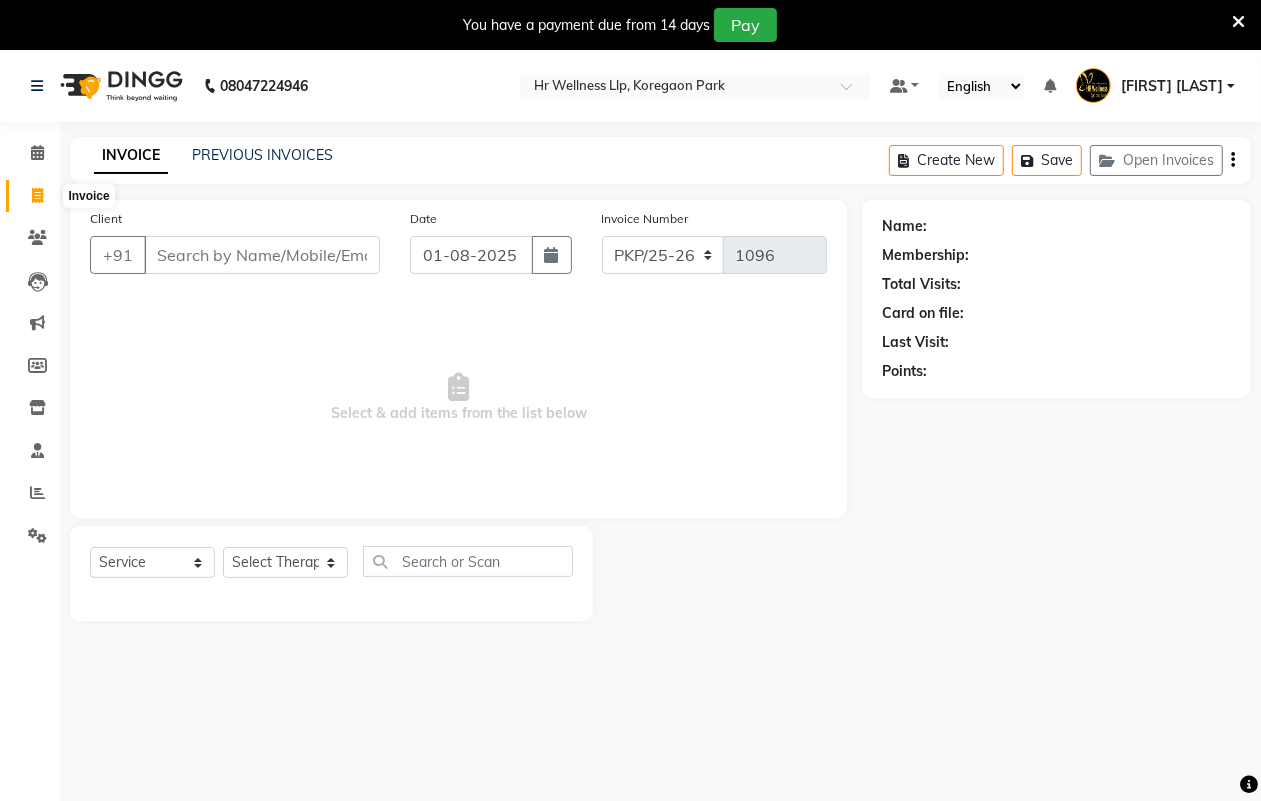 click 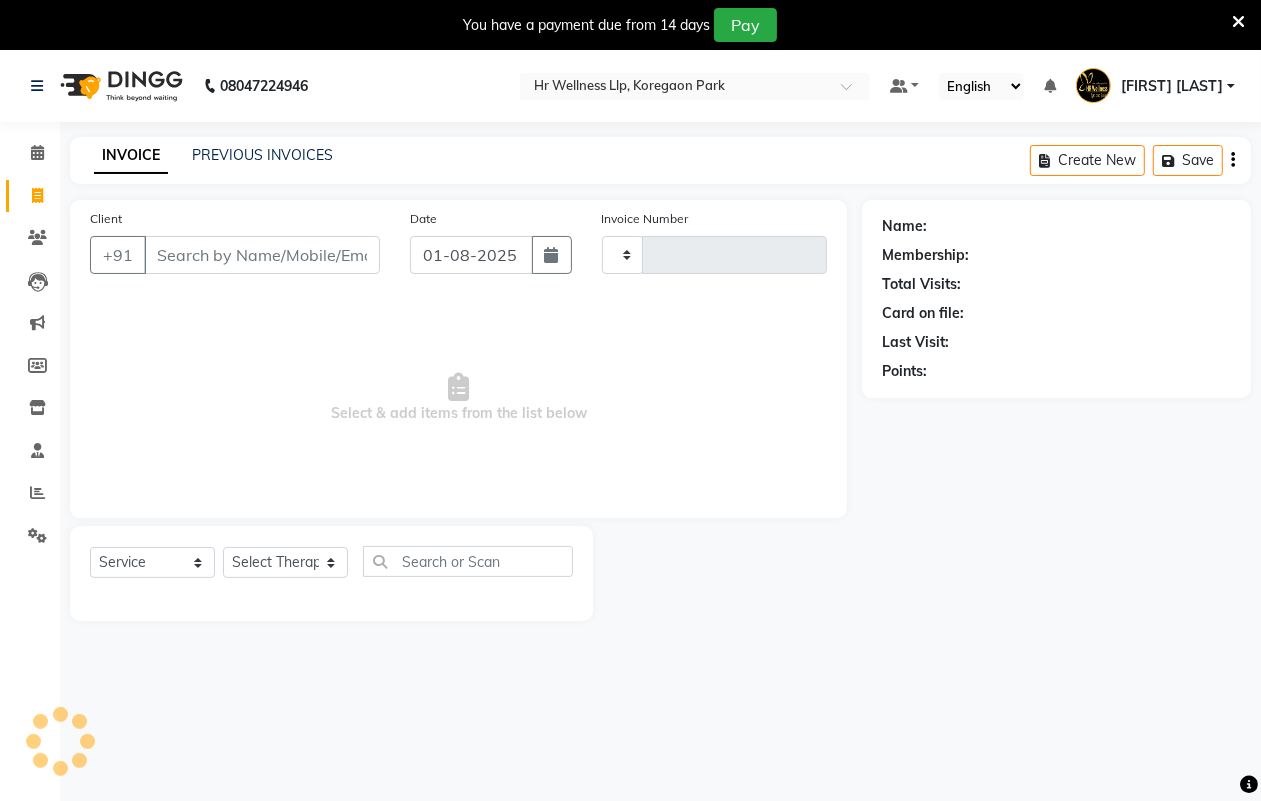type on "1096" 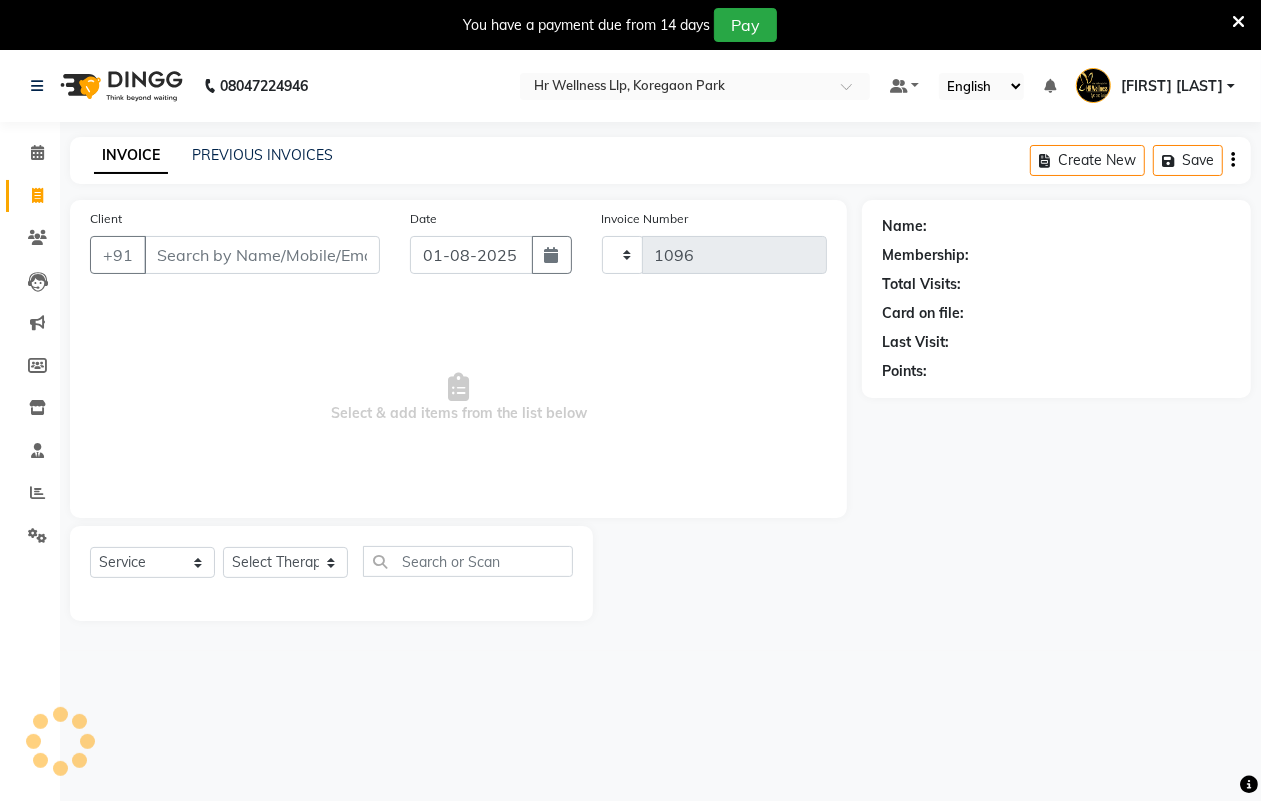 scroll, scrollTop: 6, scrollLeft: 0, axis: vertical 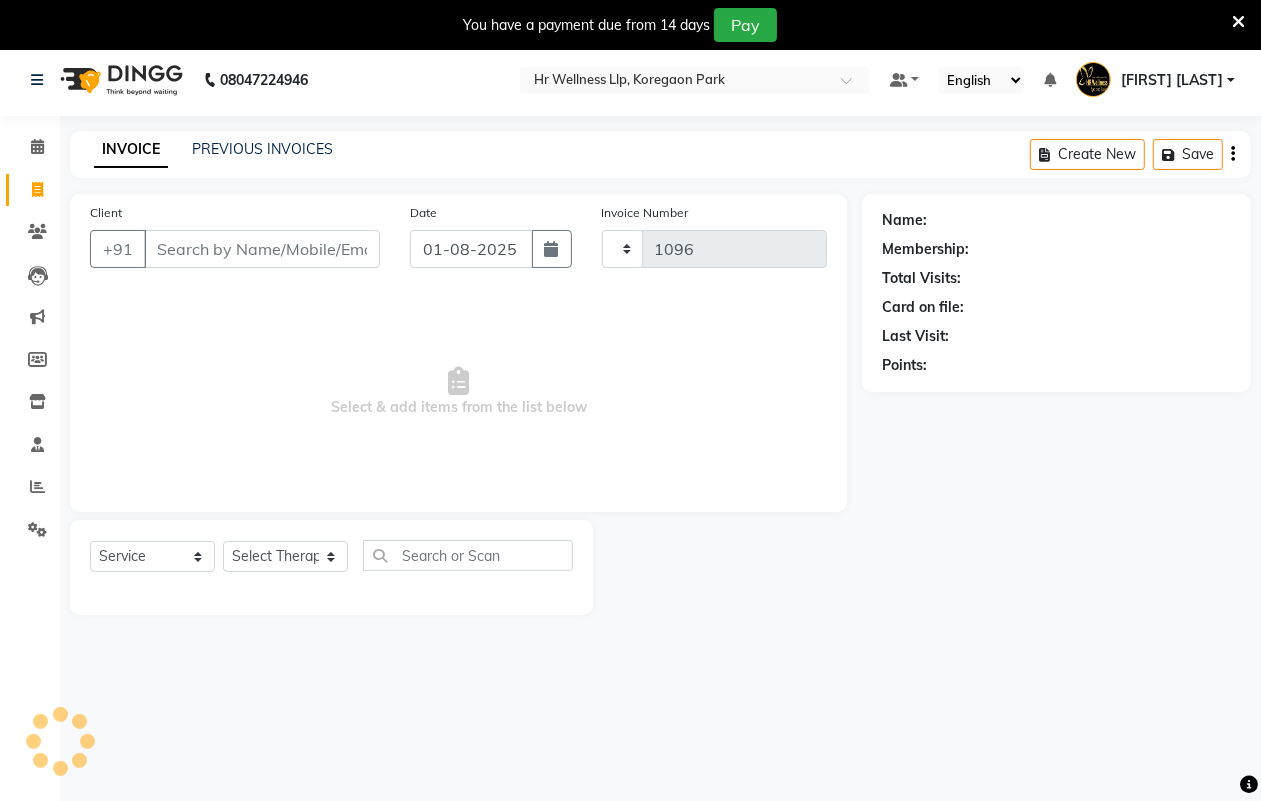 select on "4295" 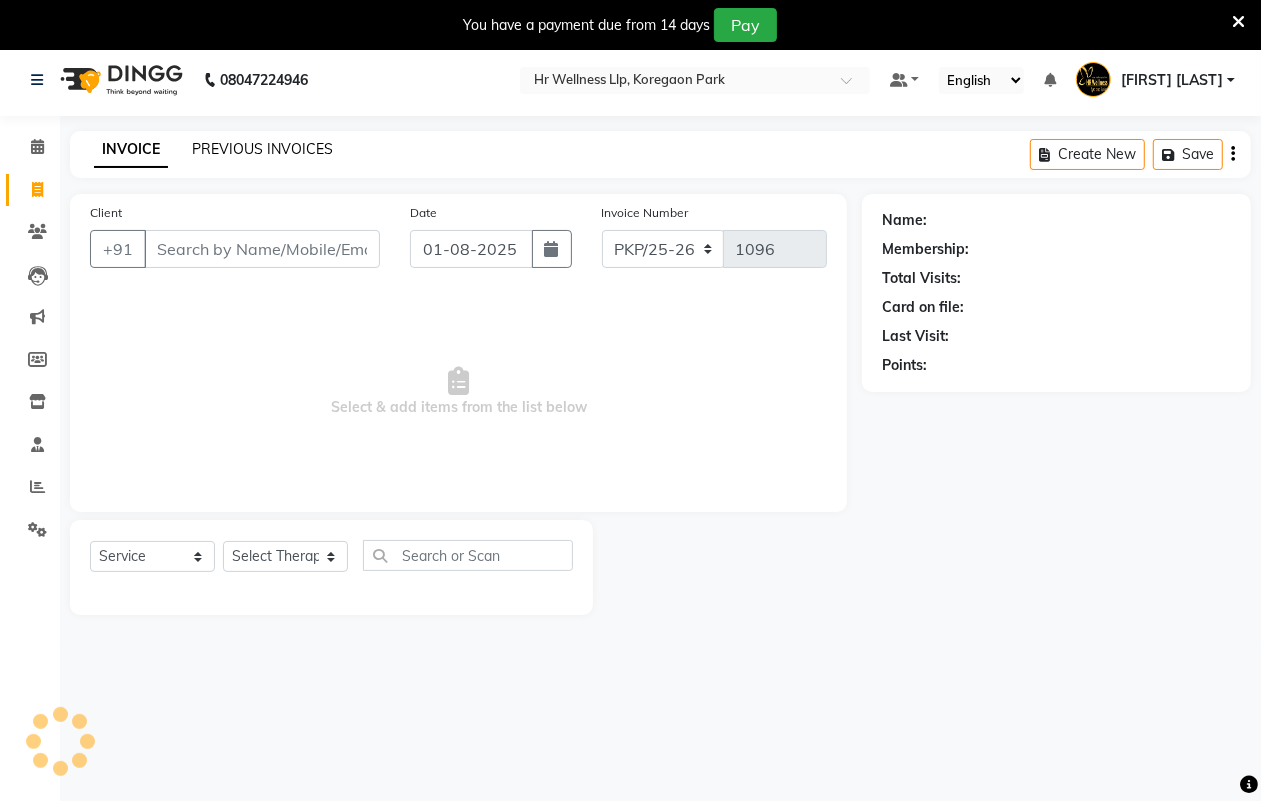 click on "PREVIOUS INVOICES" 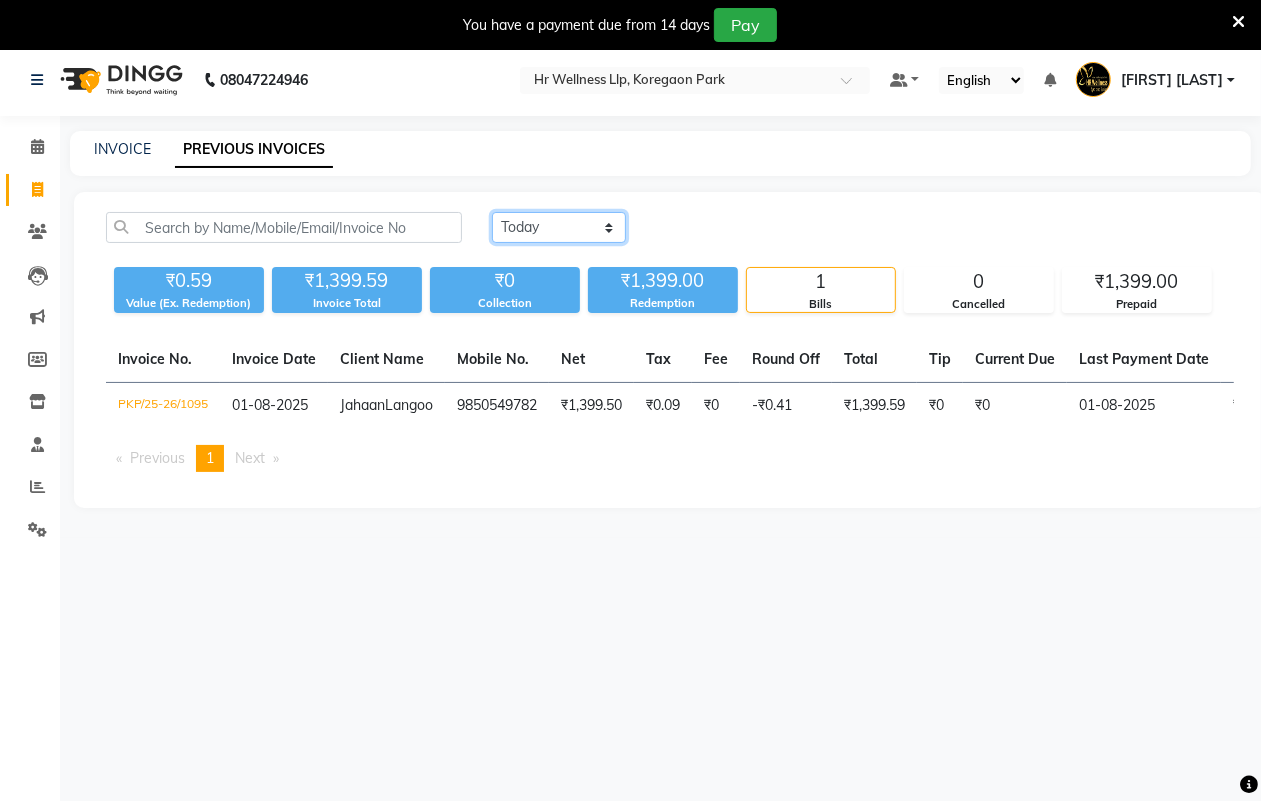 click on "Today Yesterday Custom Range" 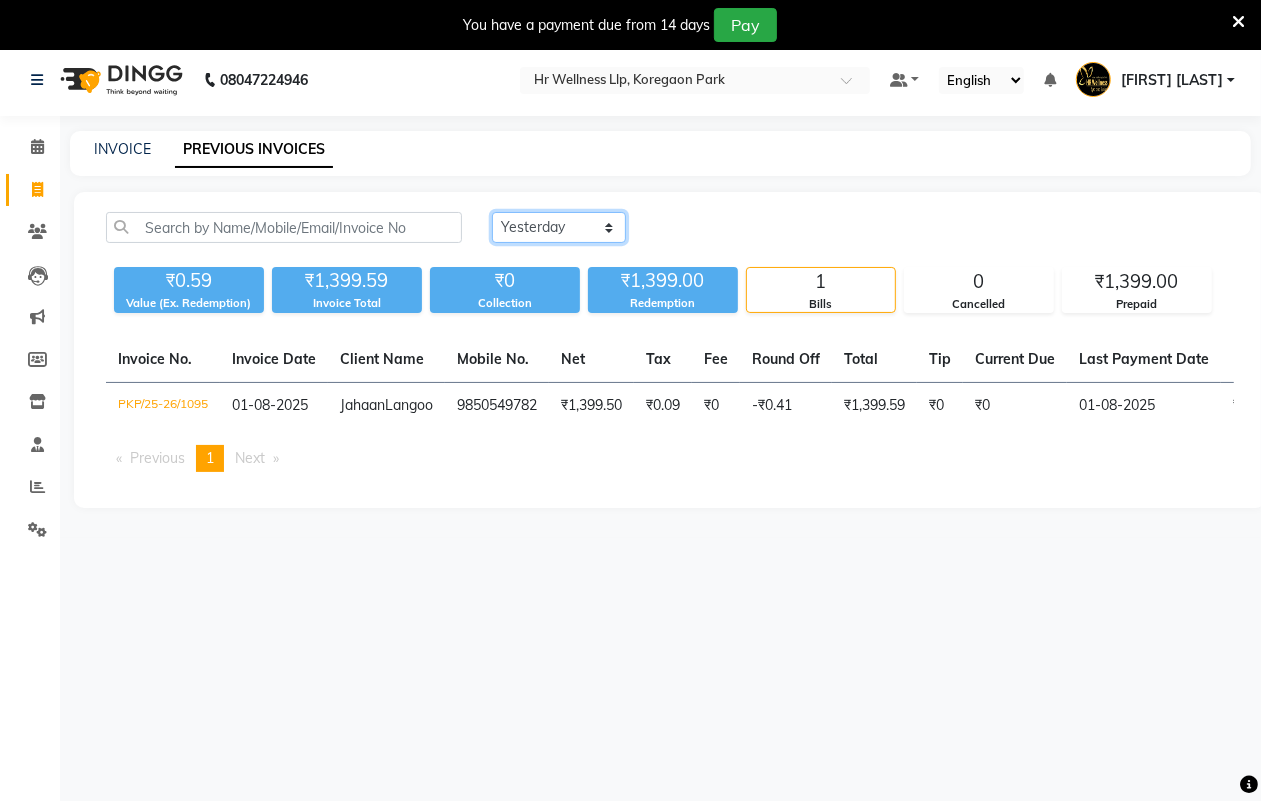 click on "Today Yesterday Custom Range" 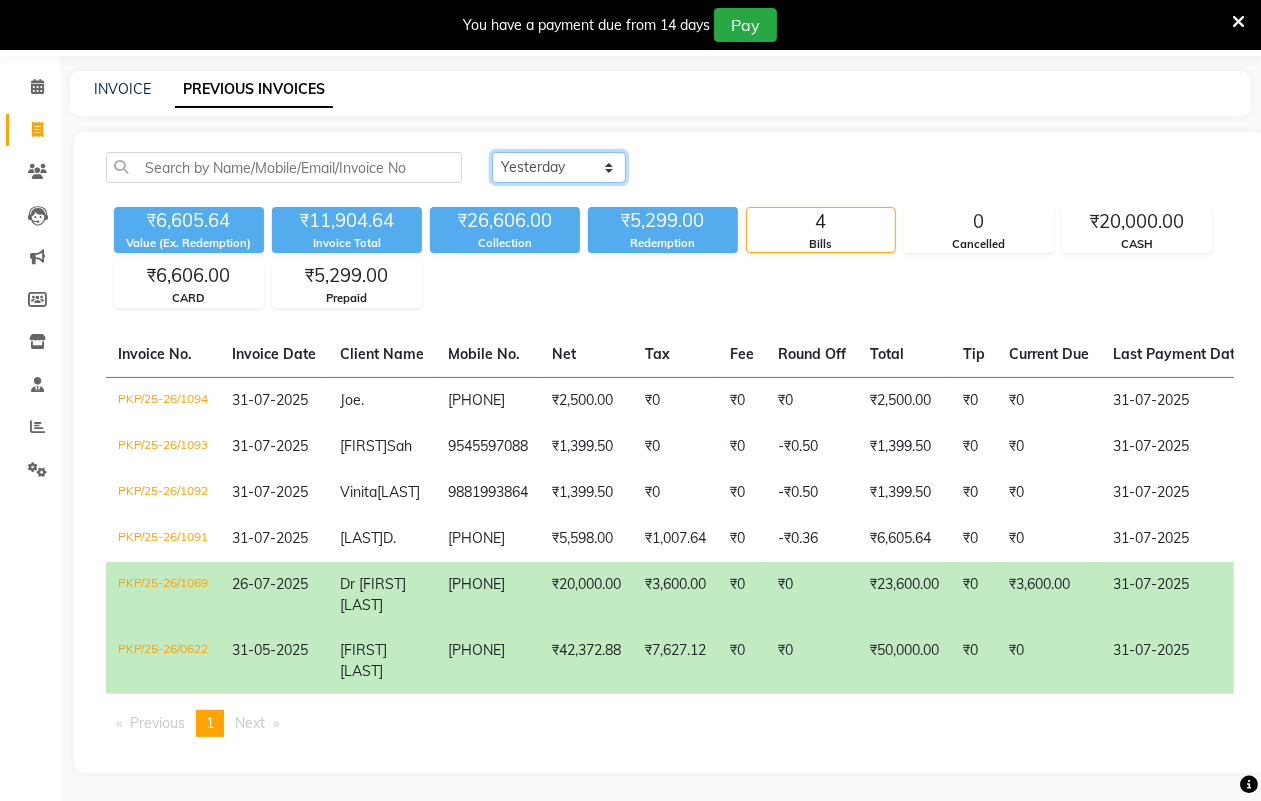 scroll, scrollTop: 105, scrollLeft: 0, axis: vertical 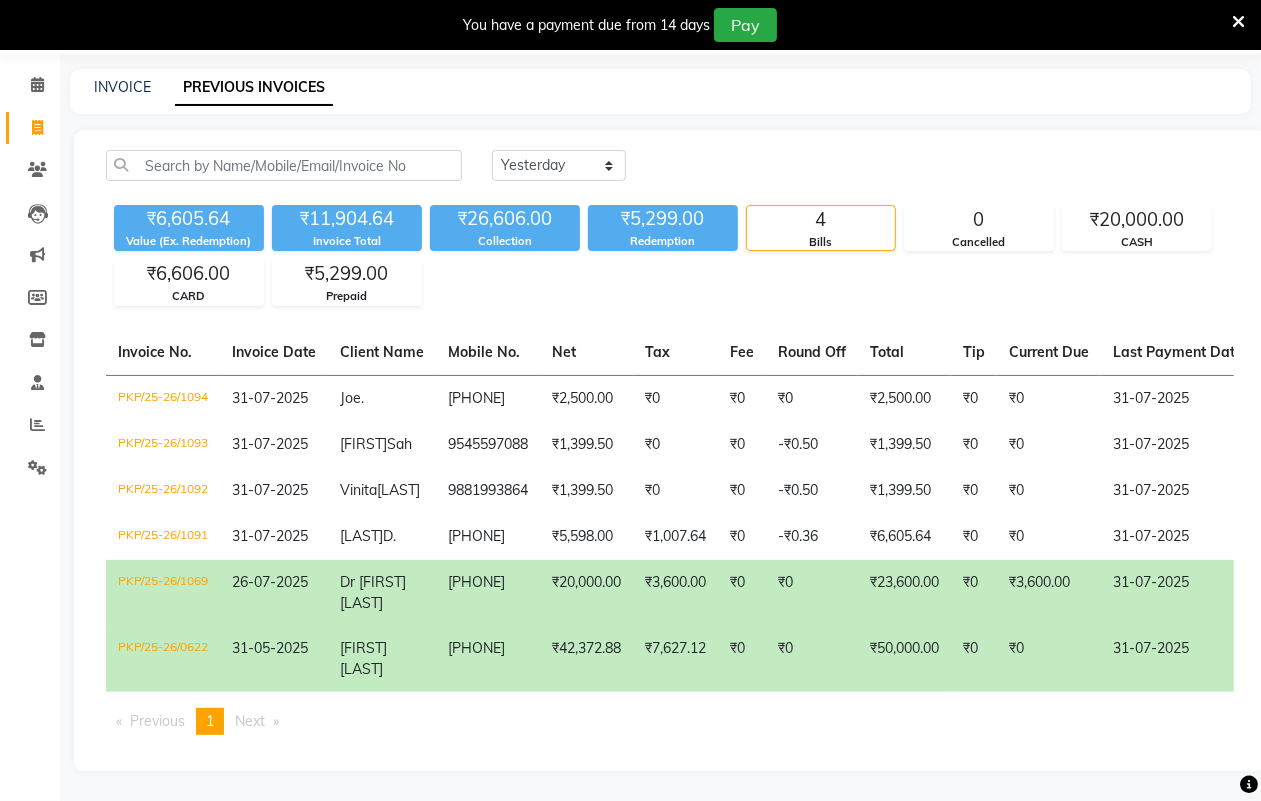 click on "Next  page" at bounding box center [250, 721] 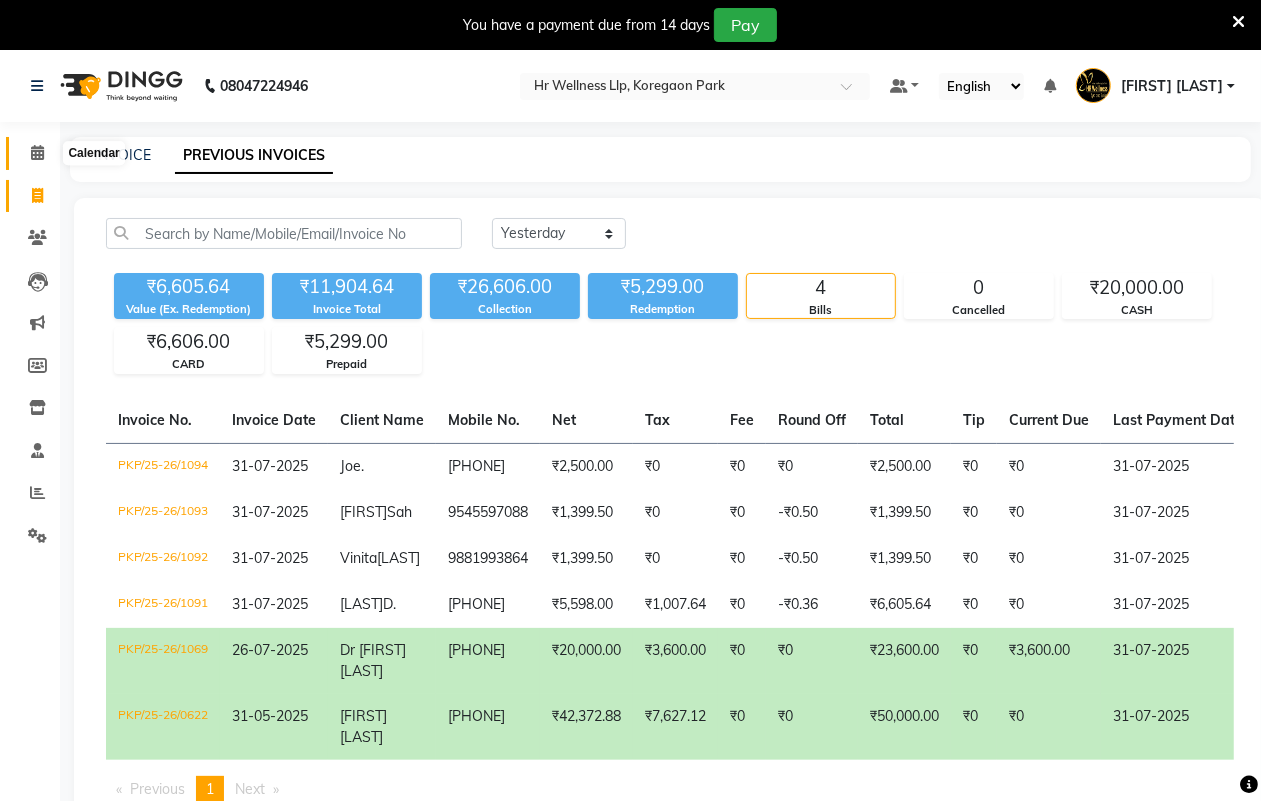 click 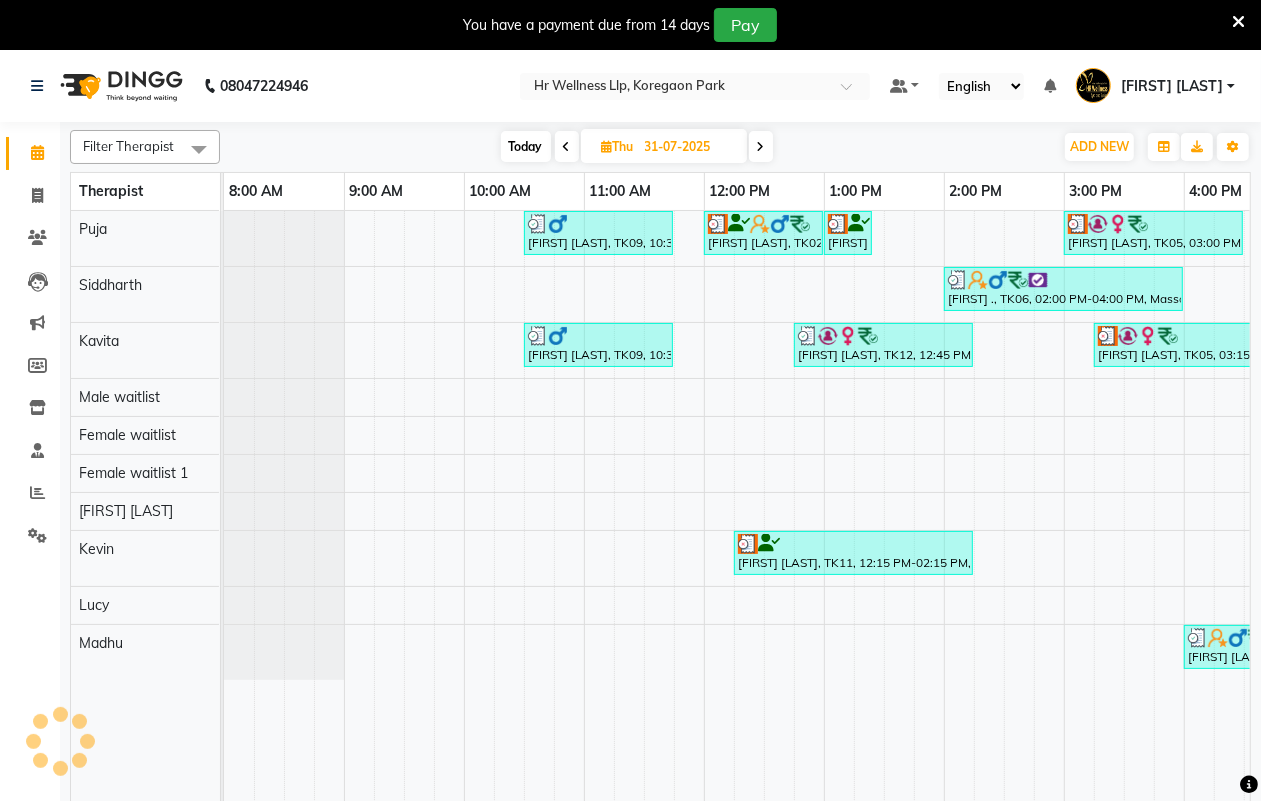 scroll, scrollTop: 0, scrollLeft: 0, axis: both 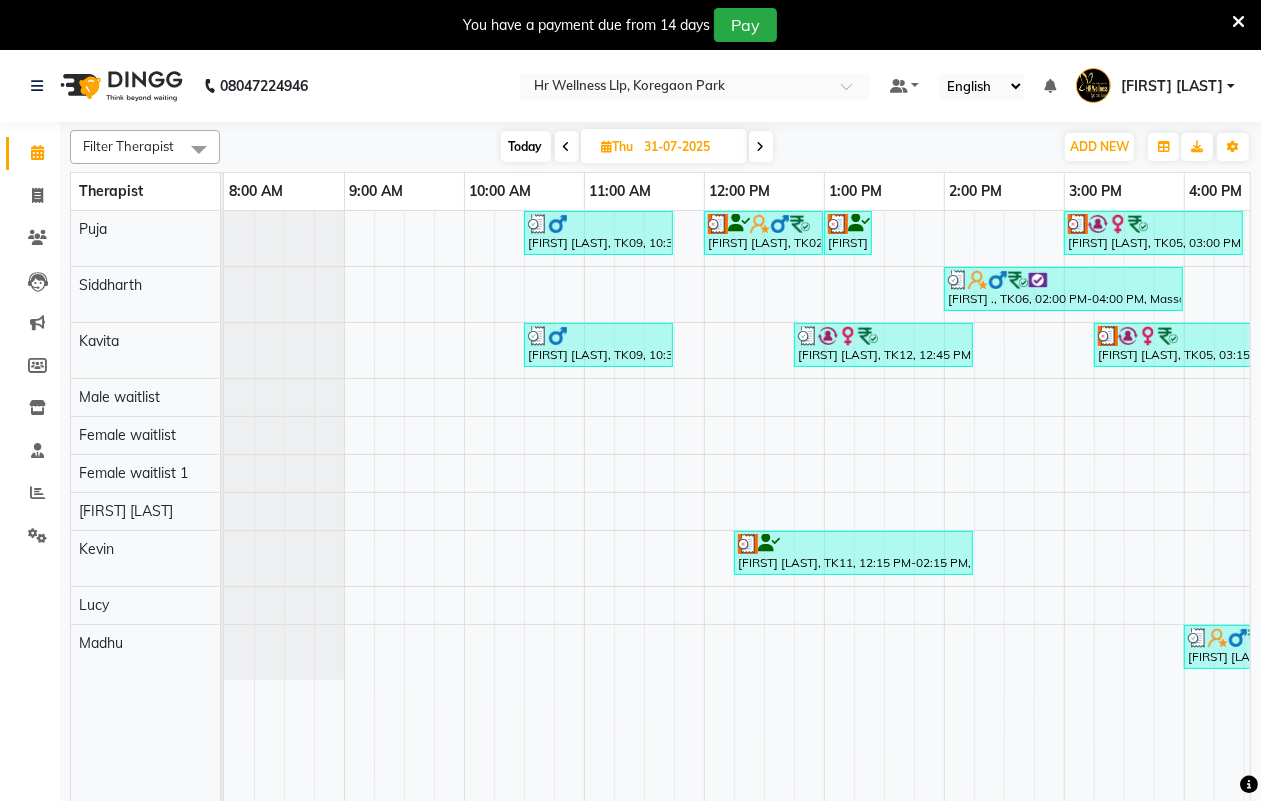 click on "31-07-2025" at bounding box center [689, 147] 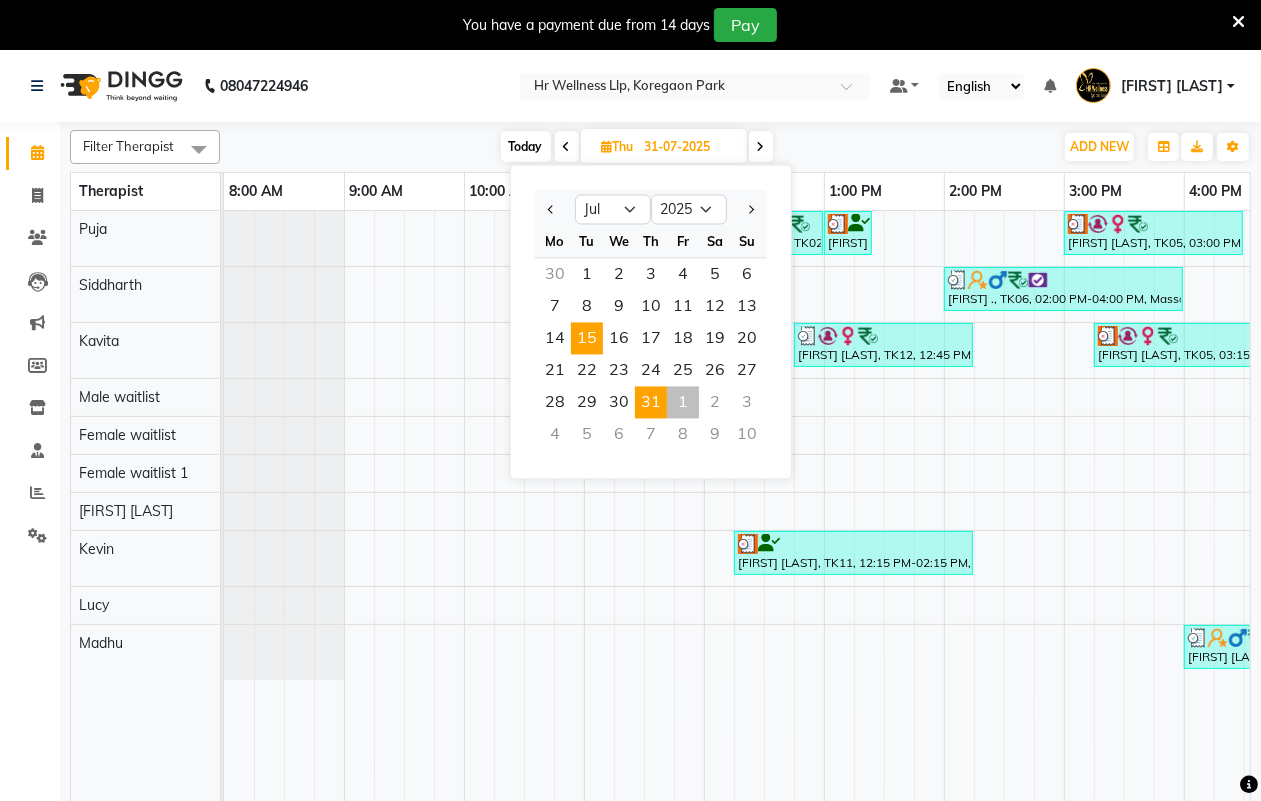 click on "15" at bounding box center [587, 339] 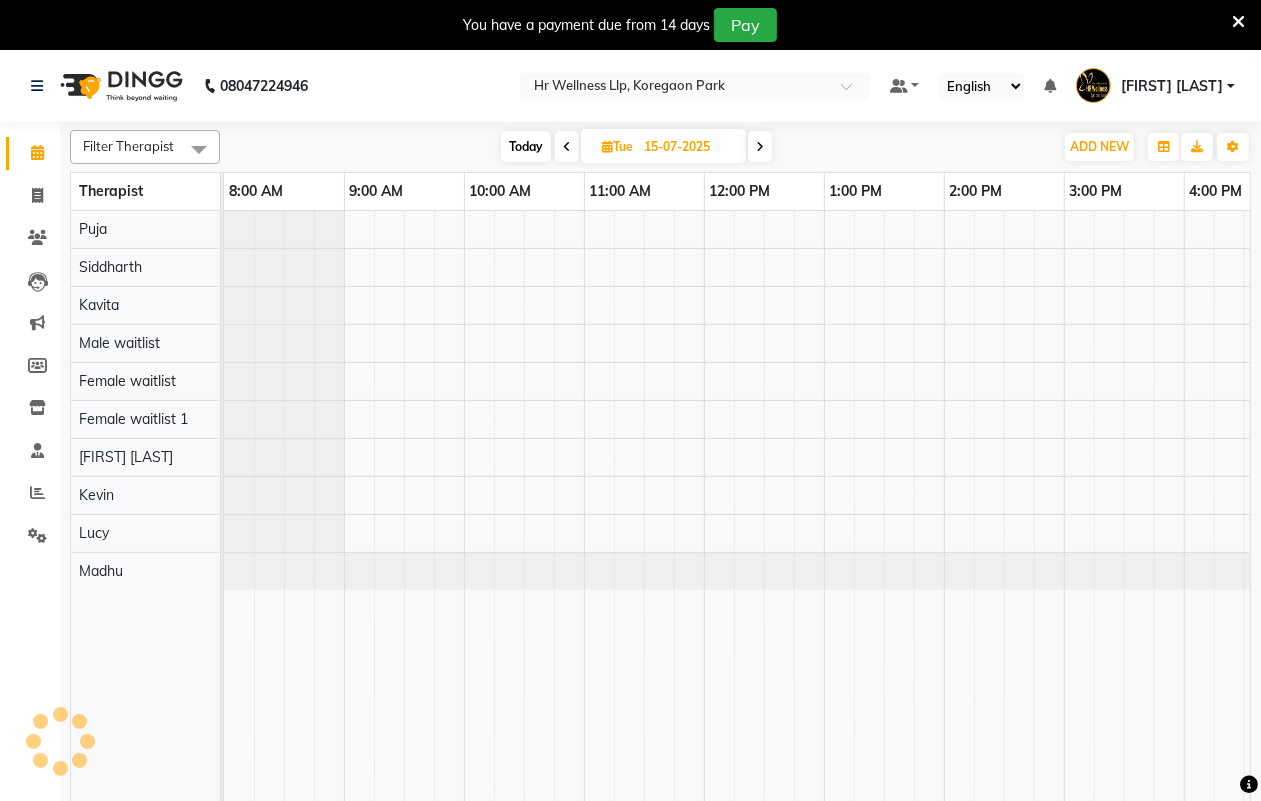 scroll, scrollTop: 0, scrollLeft: 533, axis: horizontal 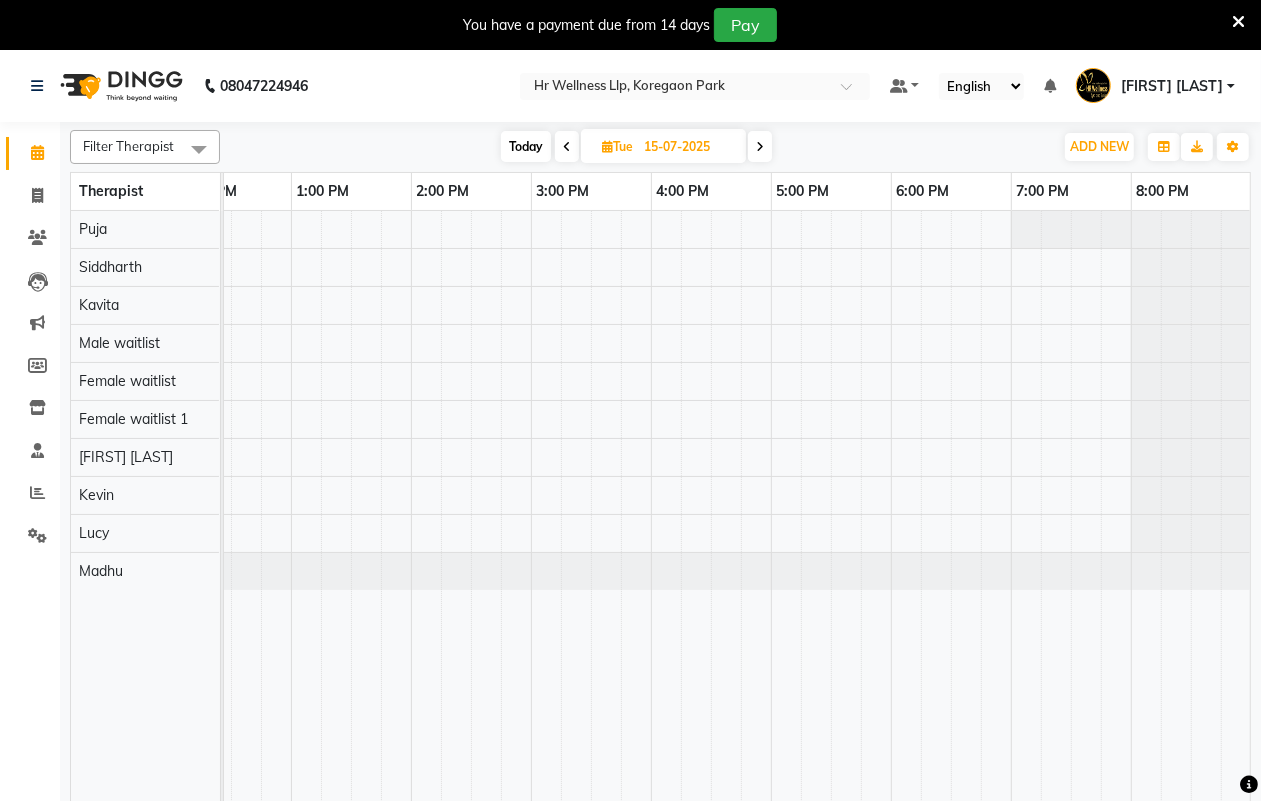 click on "15-07-2025" at bounding box center (688, 147) 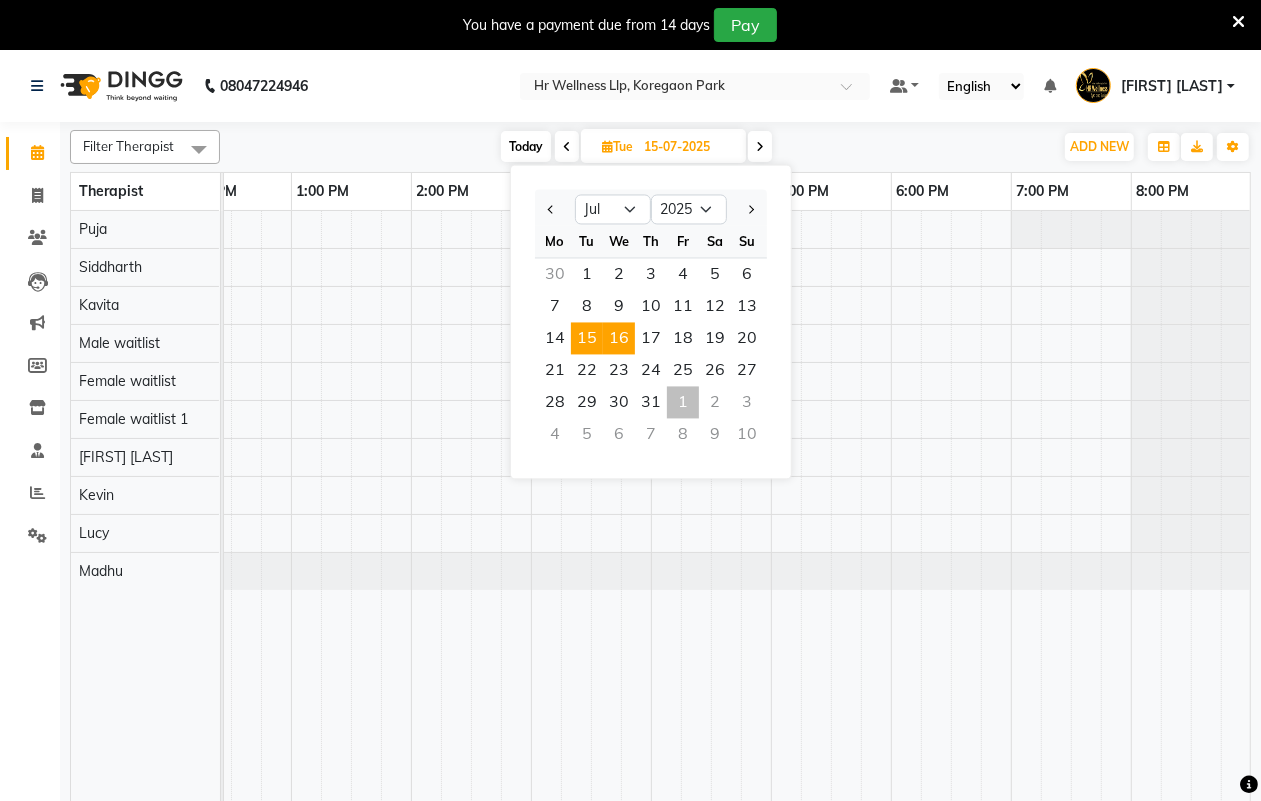 click on "16" at bounding box center [619, 339] 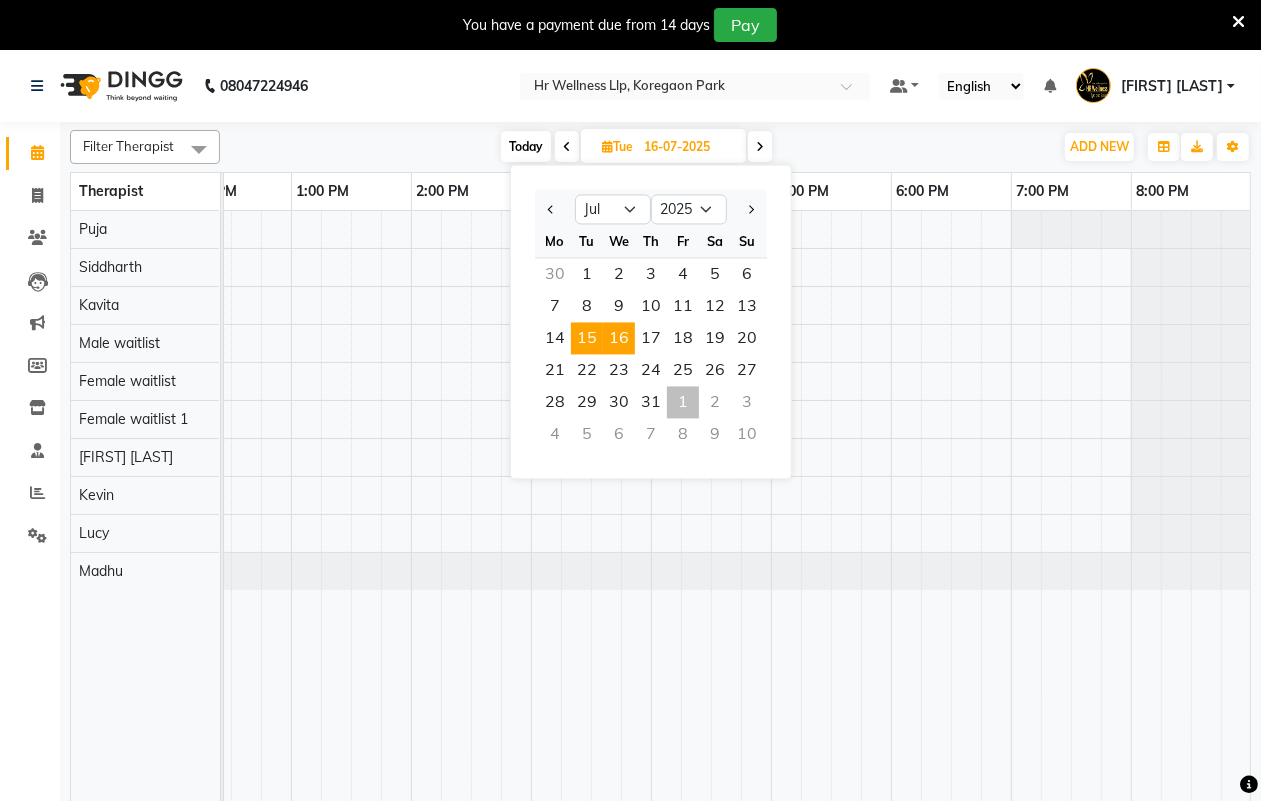 scroll, scrollTop: 0, scrollLeft: 0, axis: both 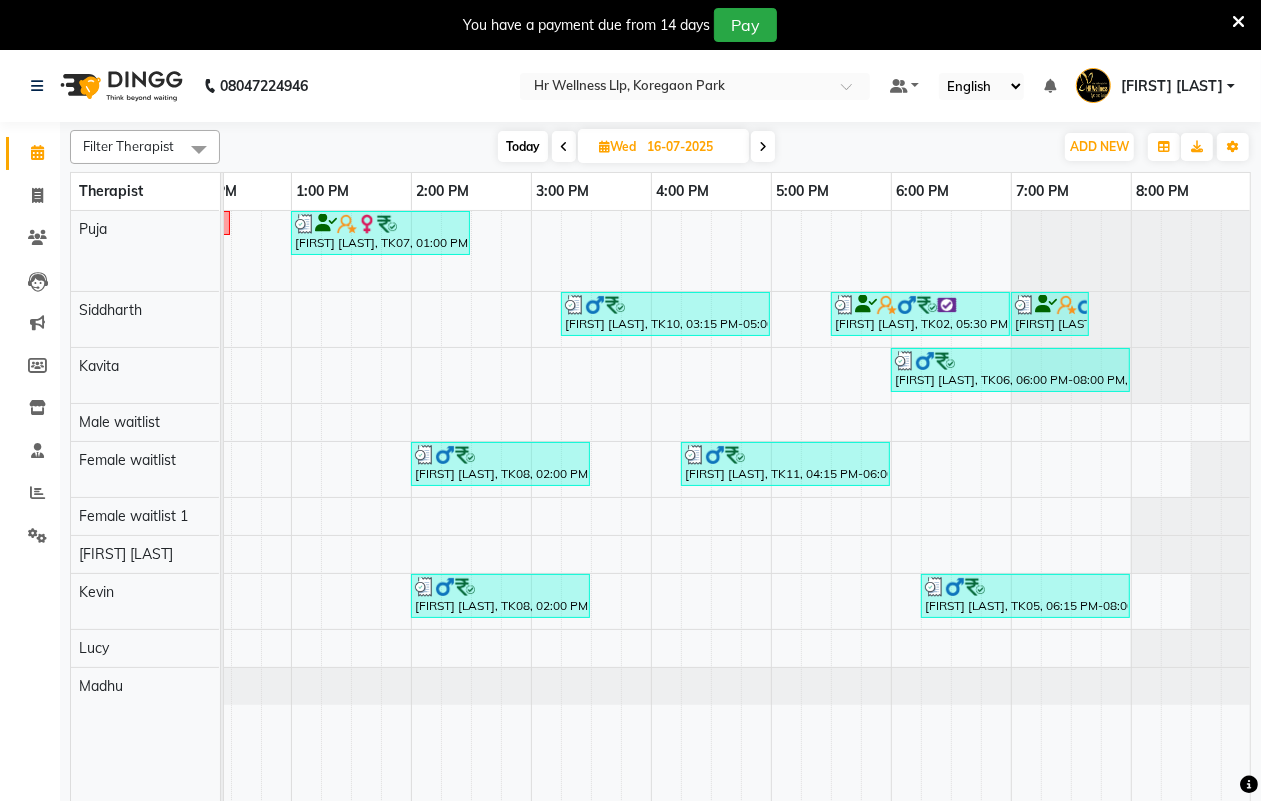 click on "16-07-2025" at bounding box center (691, 147) 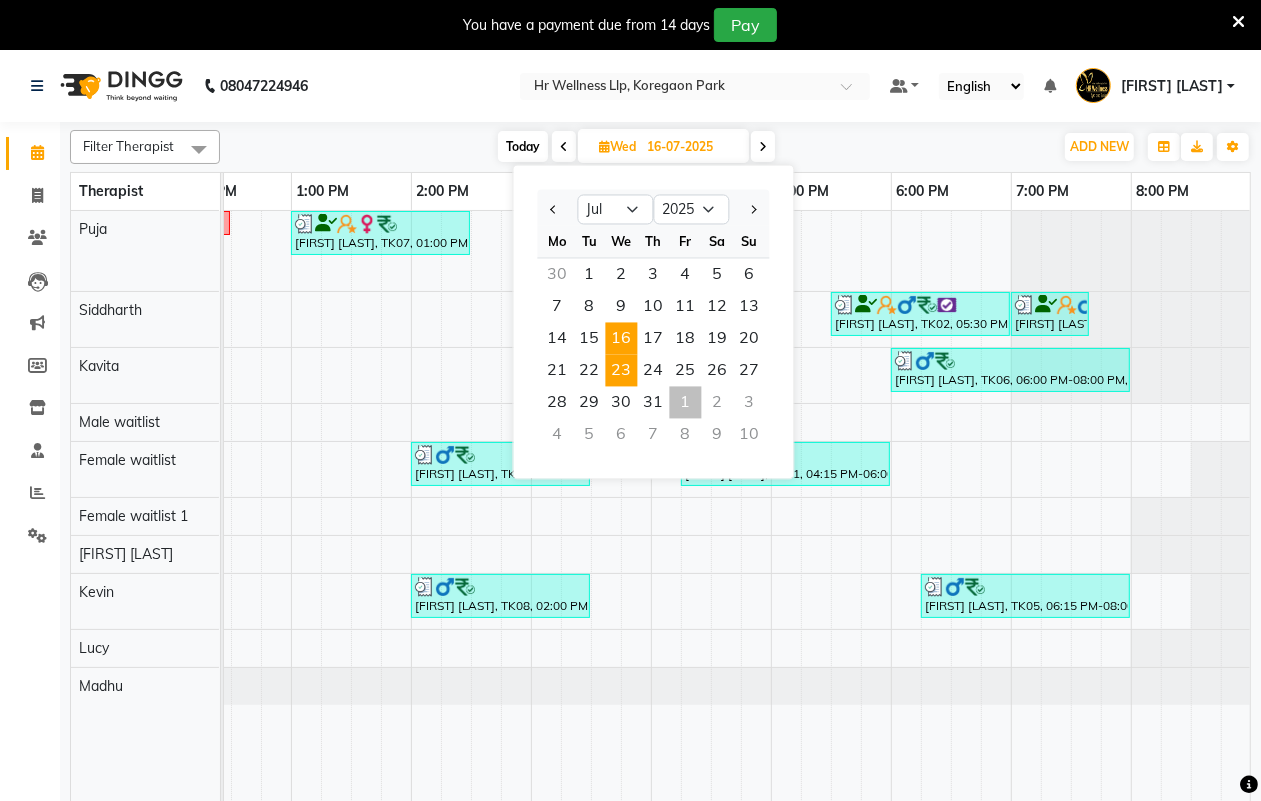 click on "23" at bounding box center (622, 371) 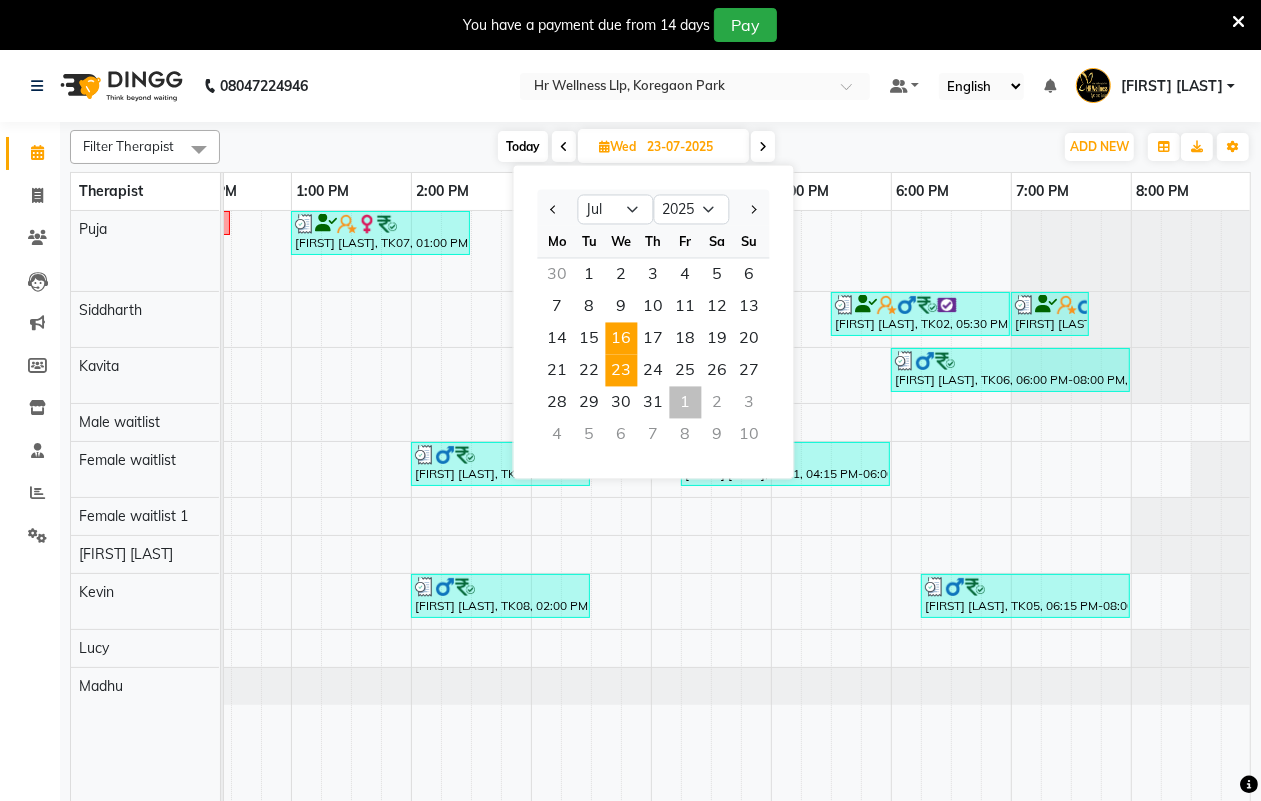 scroll, scrollTop: 0, scrollLeft: 533, axis: horizontal 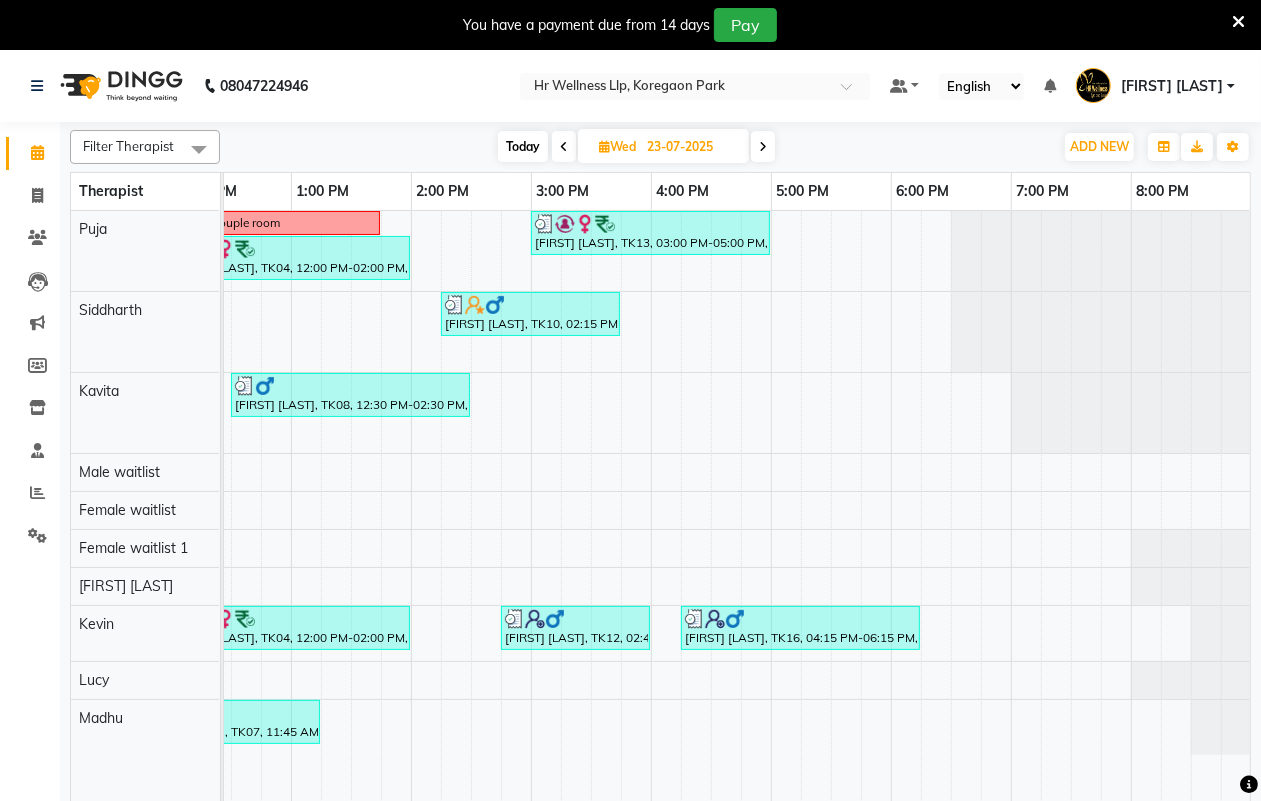 click on "23-07-2025" at bounding box center (691, 147) 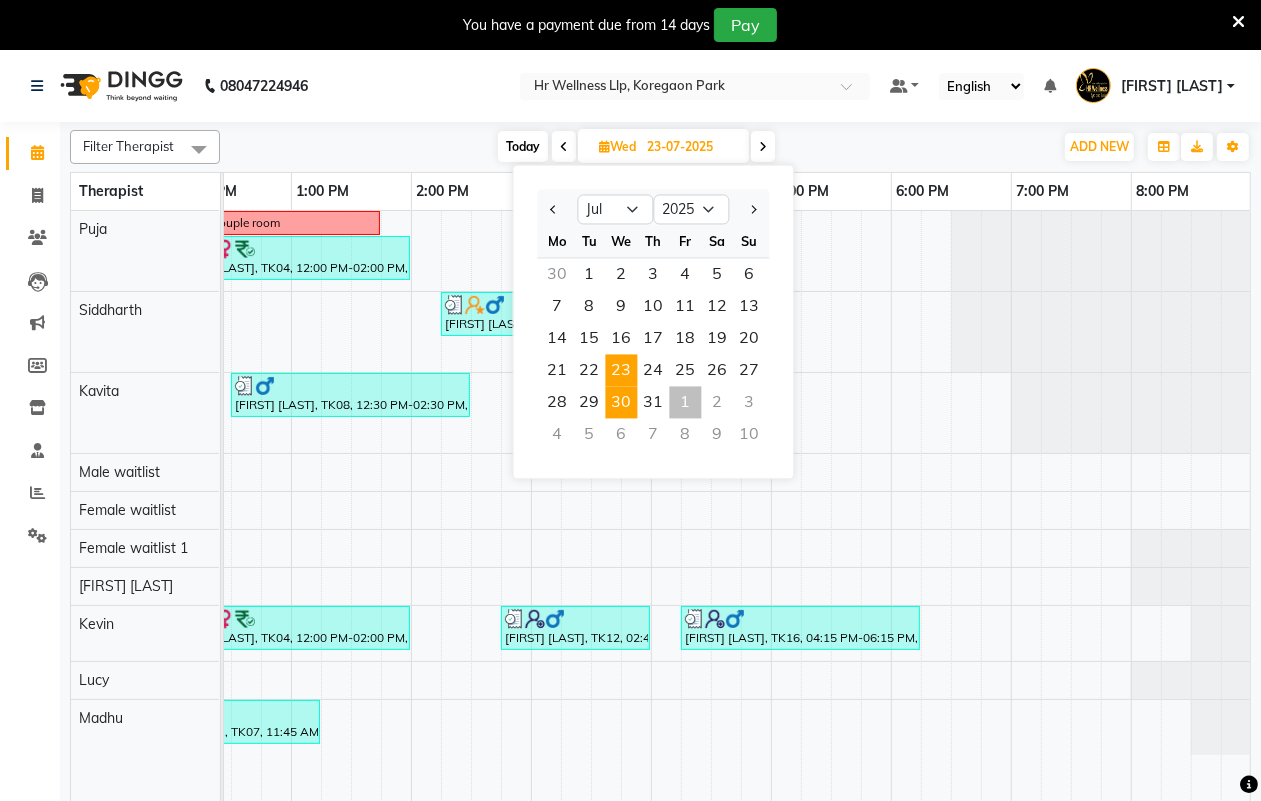click on "30" at bounding box center [622, 403] 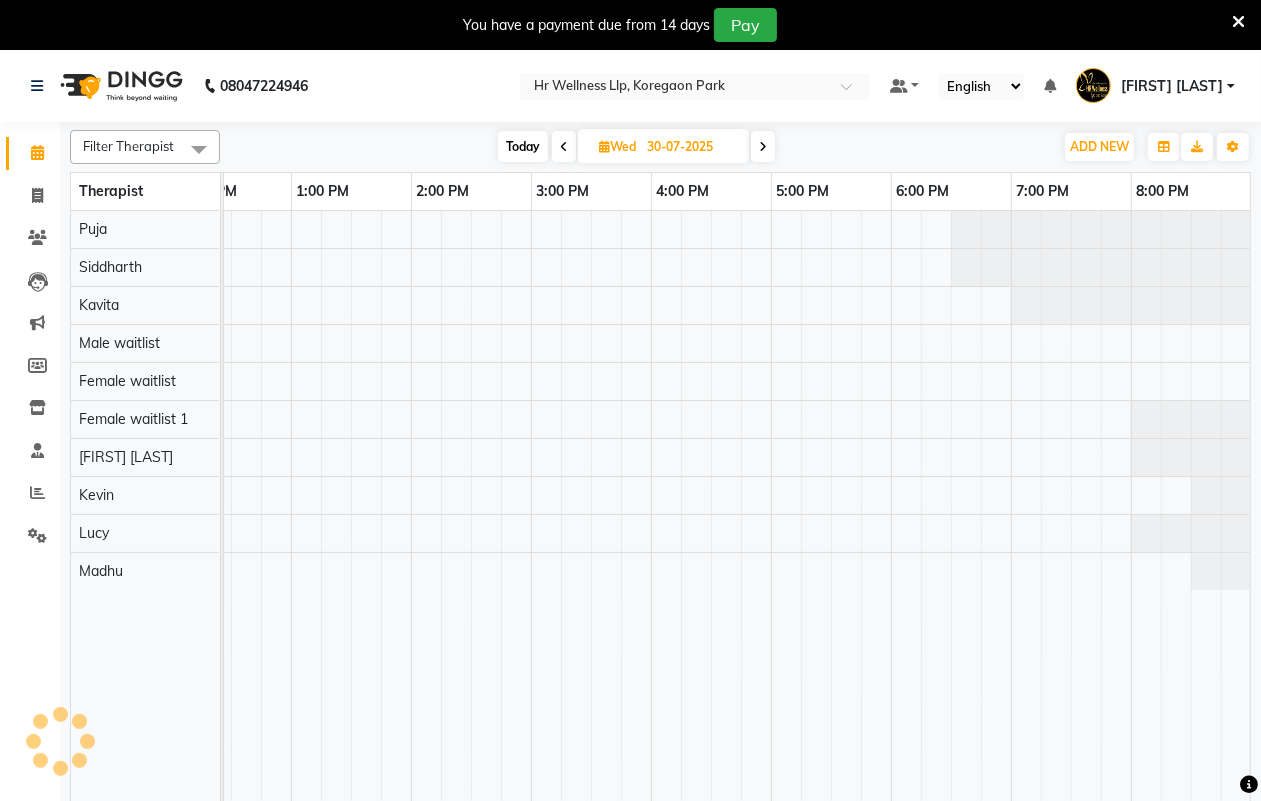 scroll, scrollTop: 0, scrollLeft: 0, axis: both 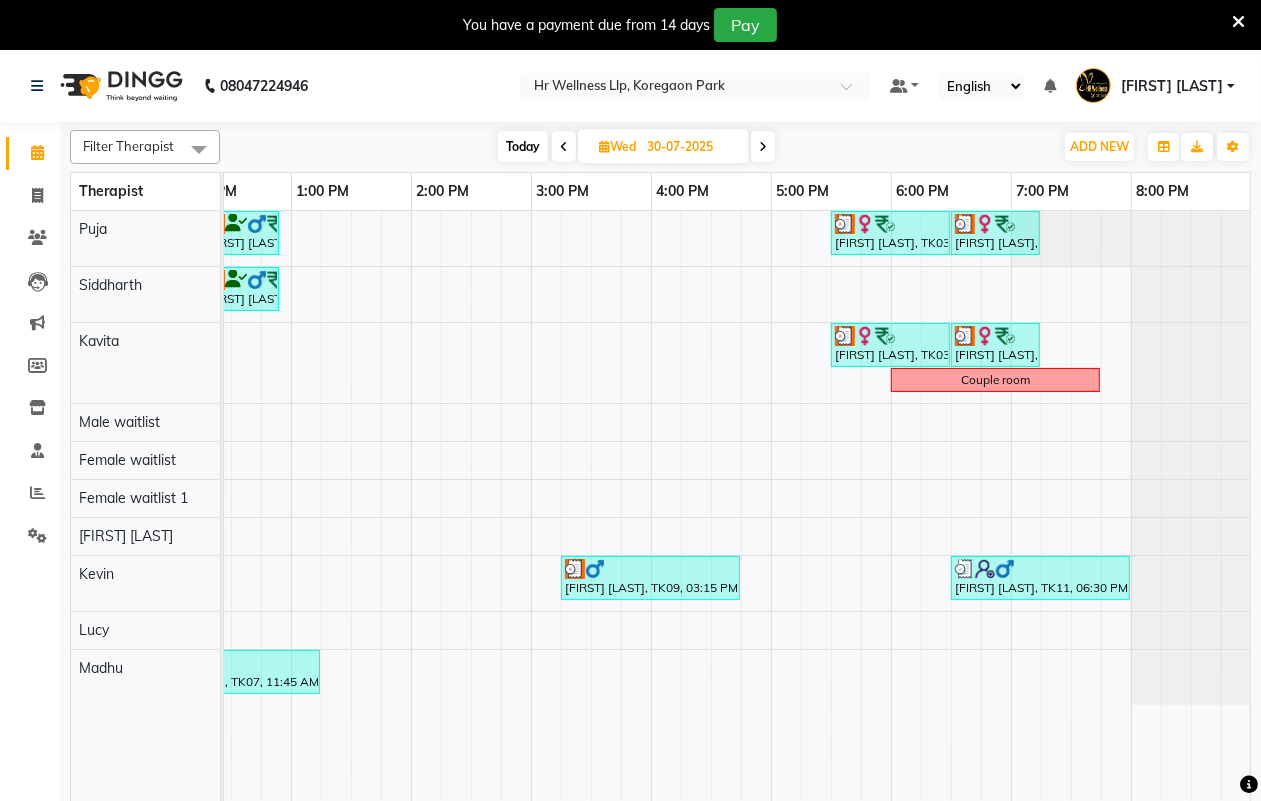 click on "30-07-2025" at bounding box center (691, 147) 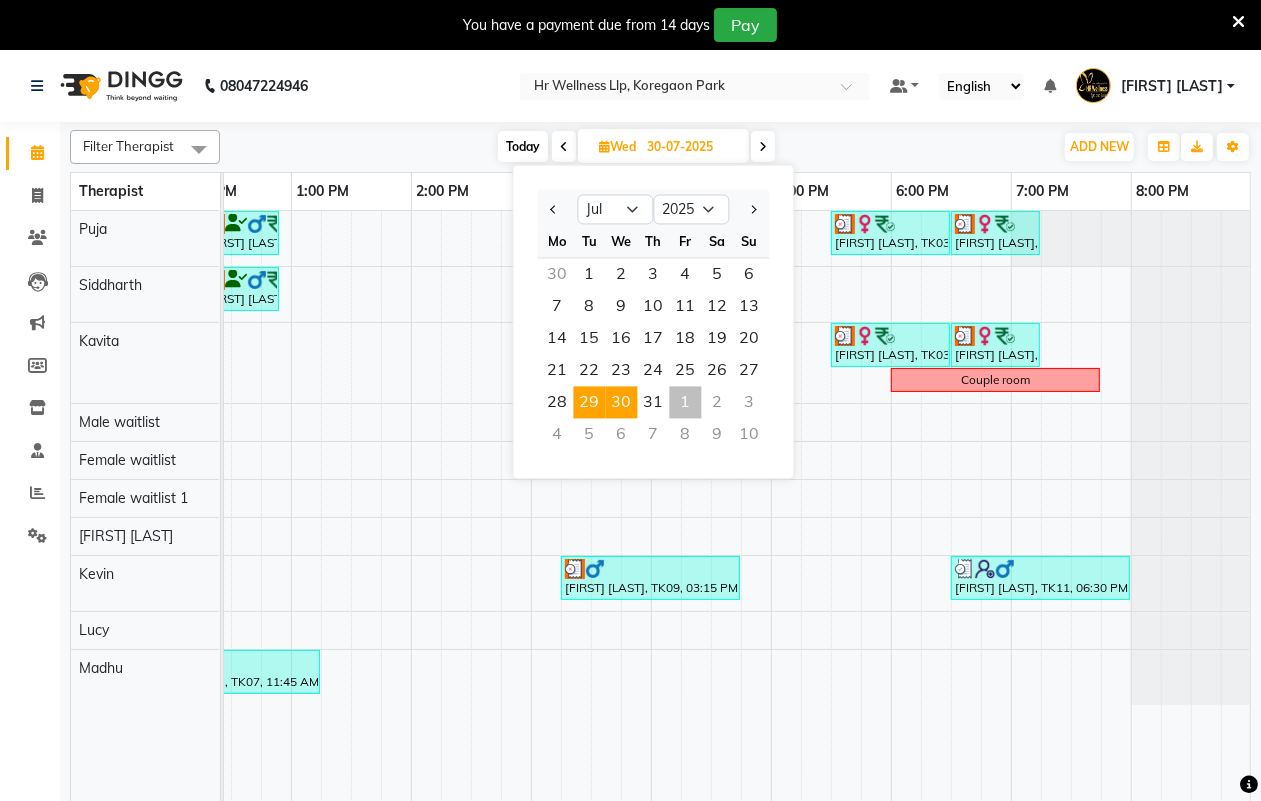click on "29" at bounding box center [590, 403] 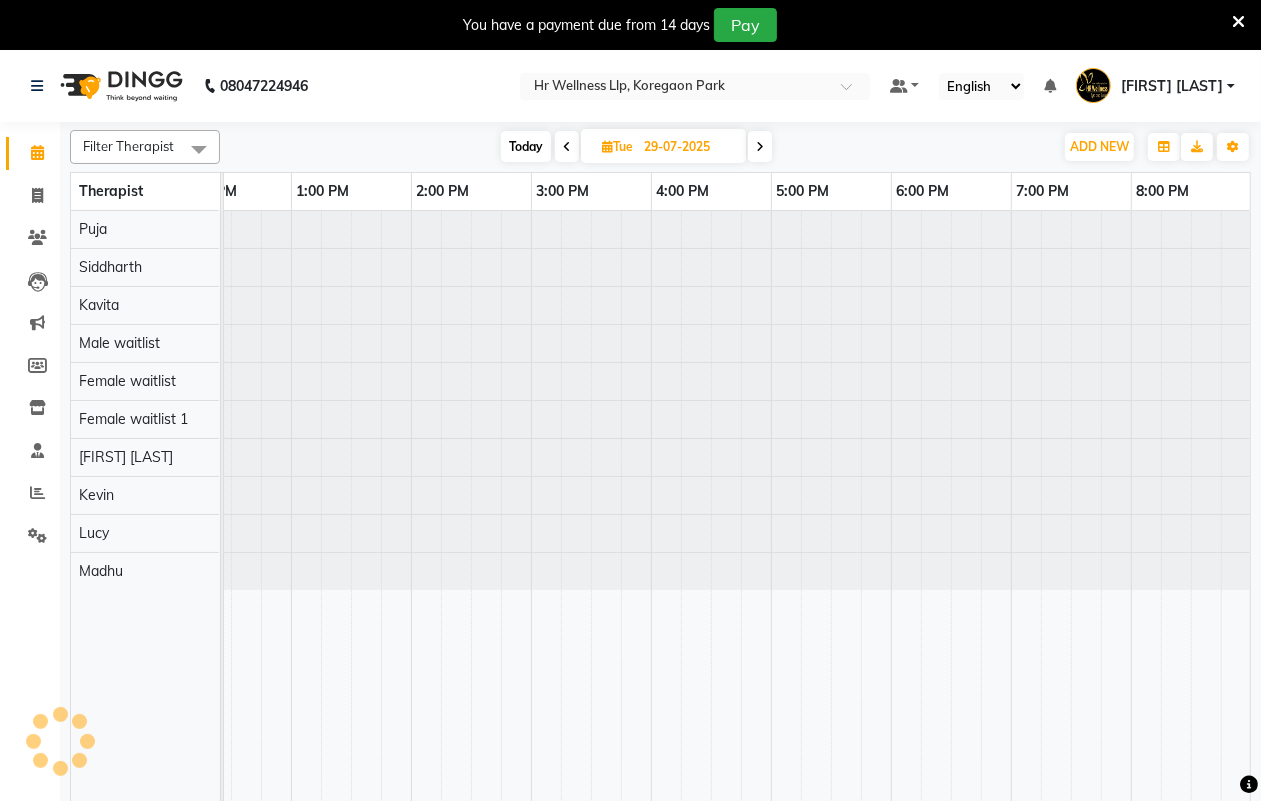 scroll, scrollTop: 0, scrollLeft: 533, axis: horizontal 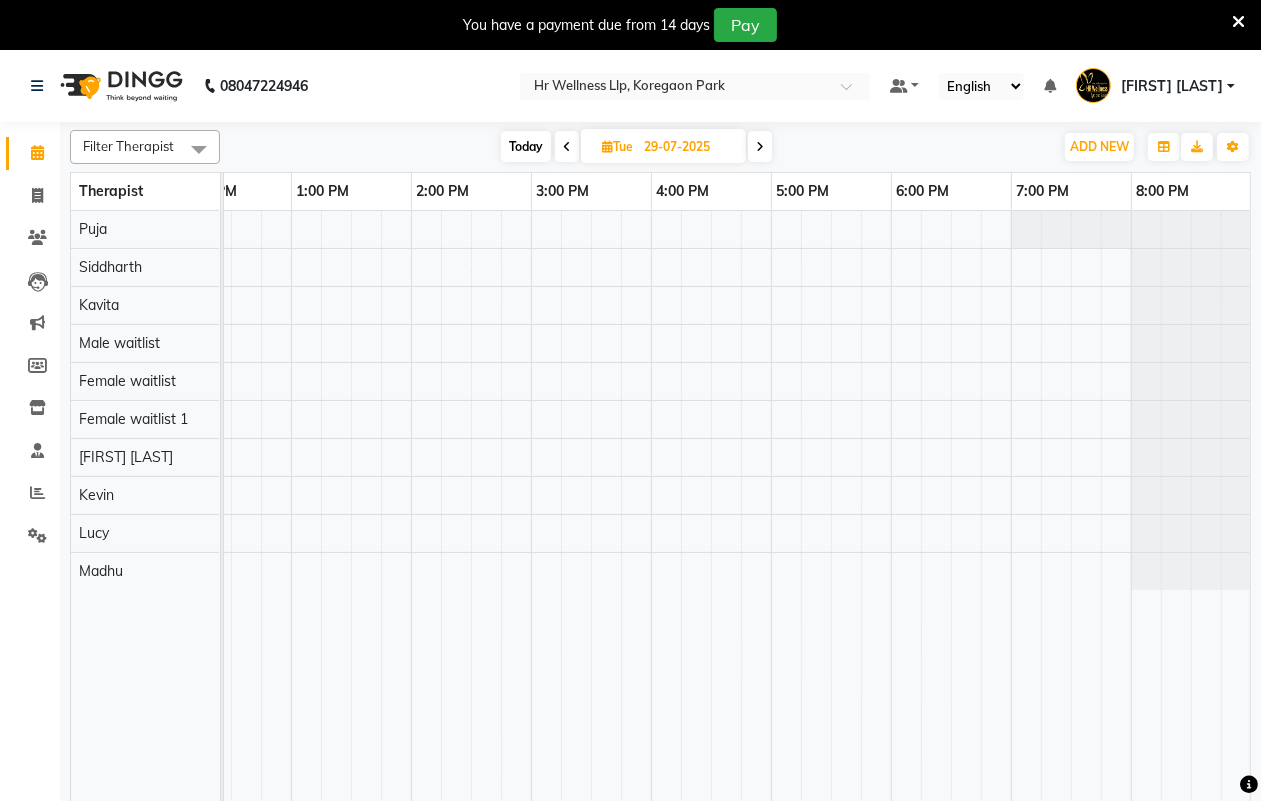 click on "29-07-2025" at bounding box center [688, 147] 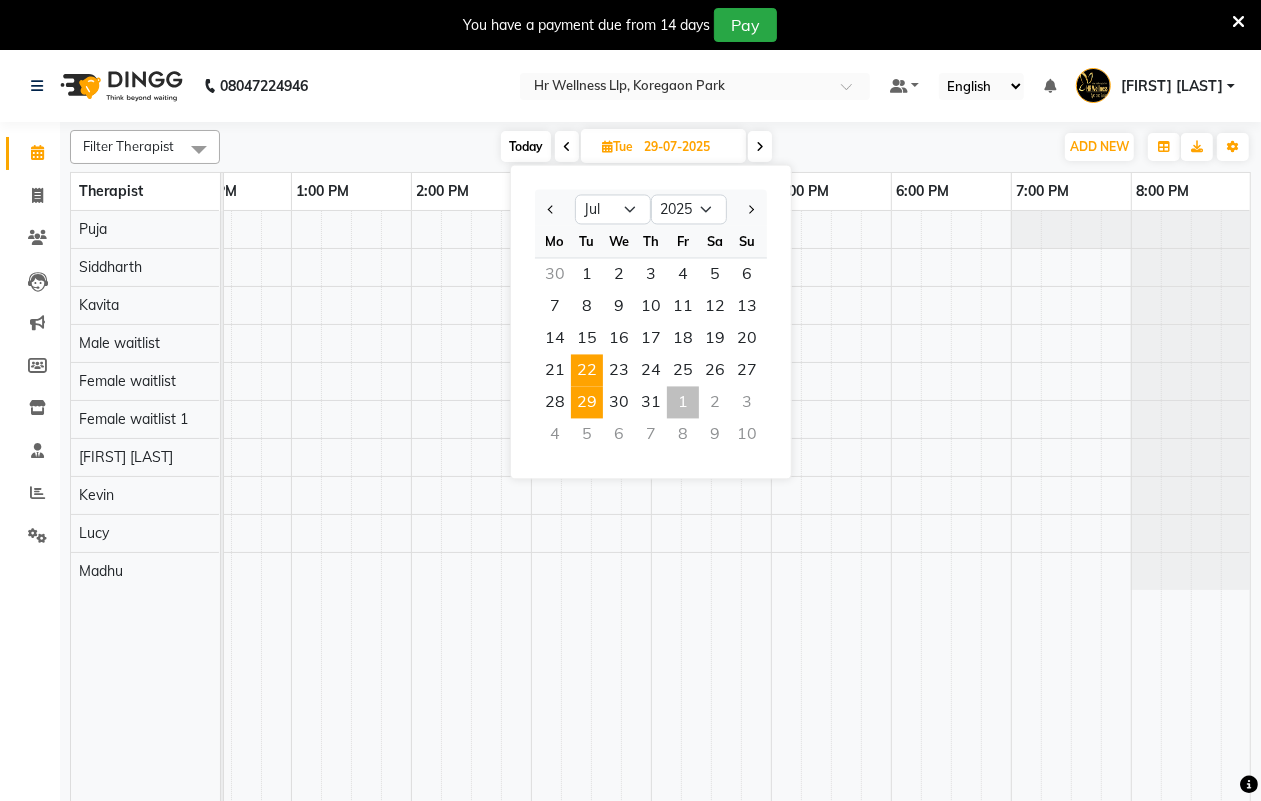 click on "22" at bounding box center (587, 371) 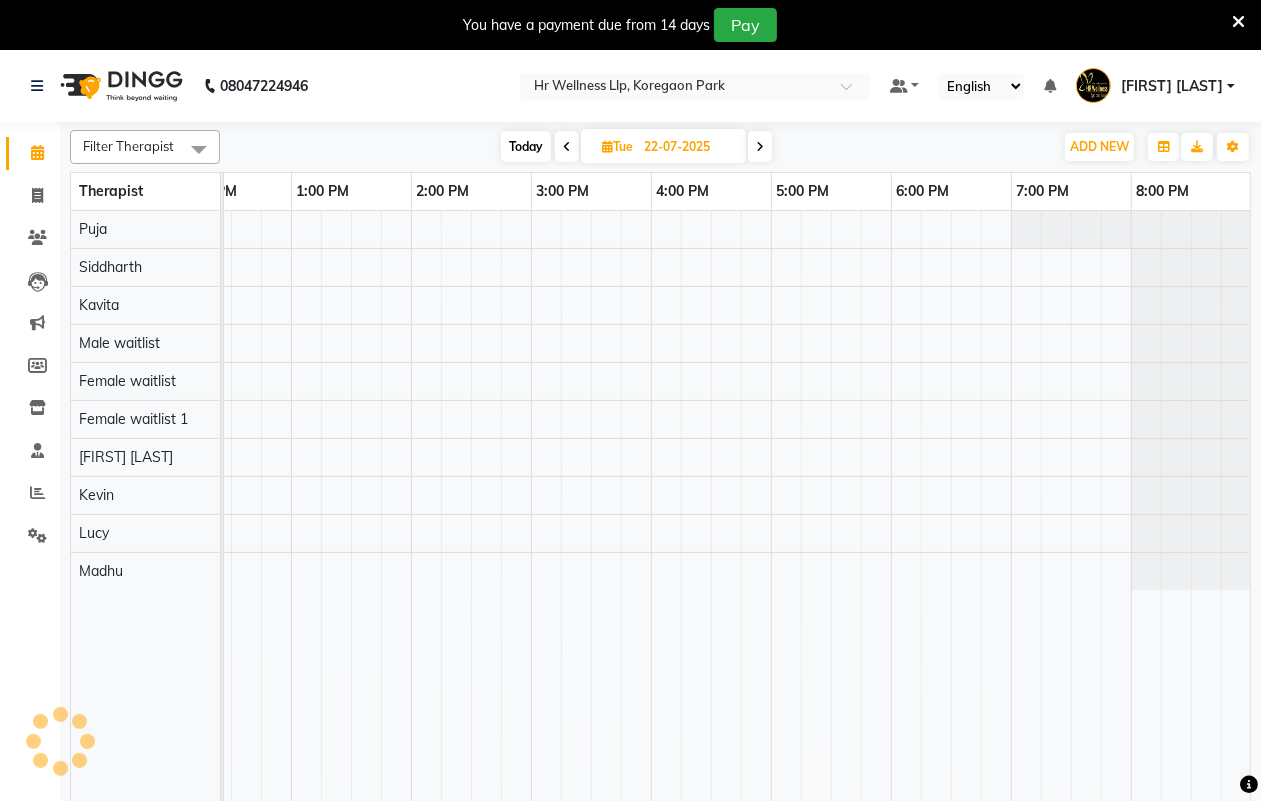 scroll, scrollTop: 0, scrollLeft: 533, axis: horizontal 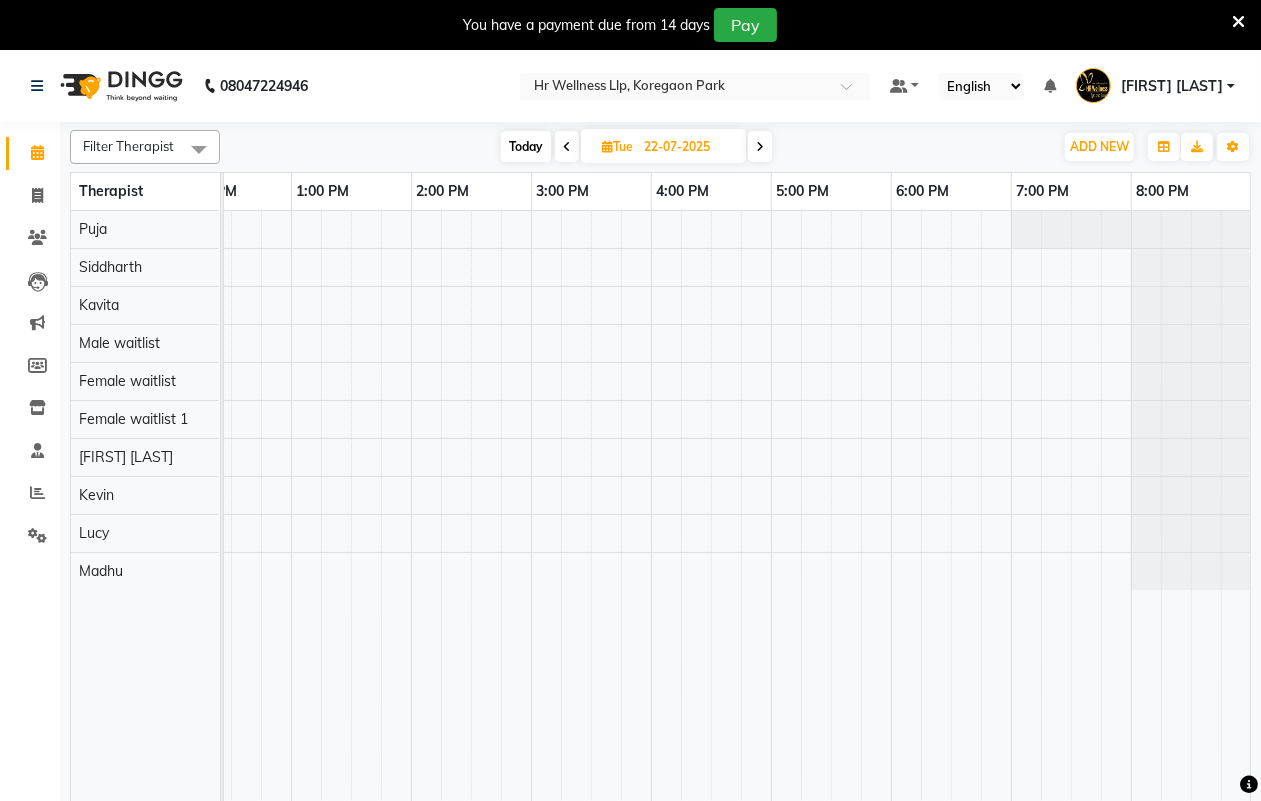 click on "22-07-2025" at bounding box center [688, 147] 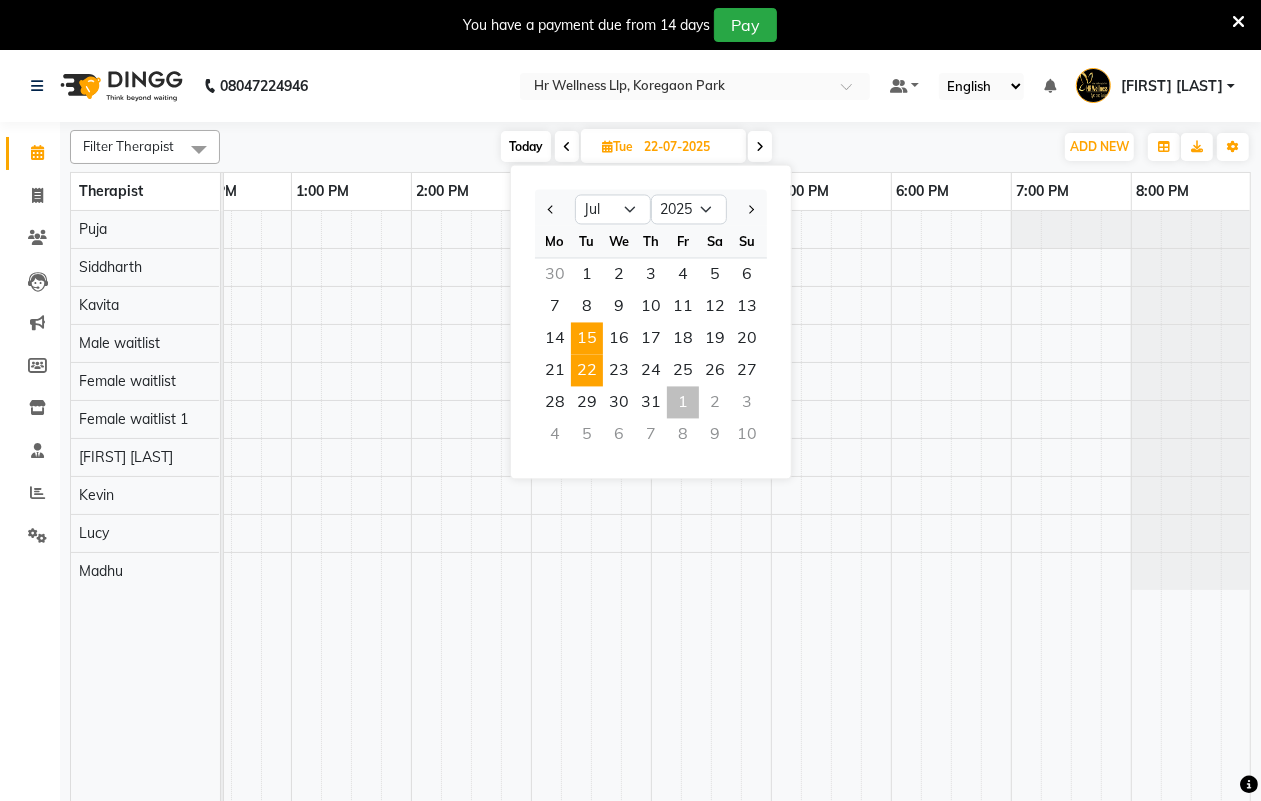 click on "15" at bounding box center [587, 339] 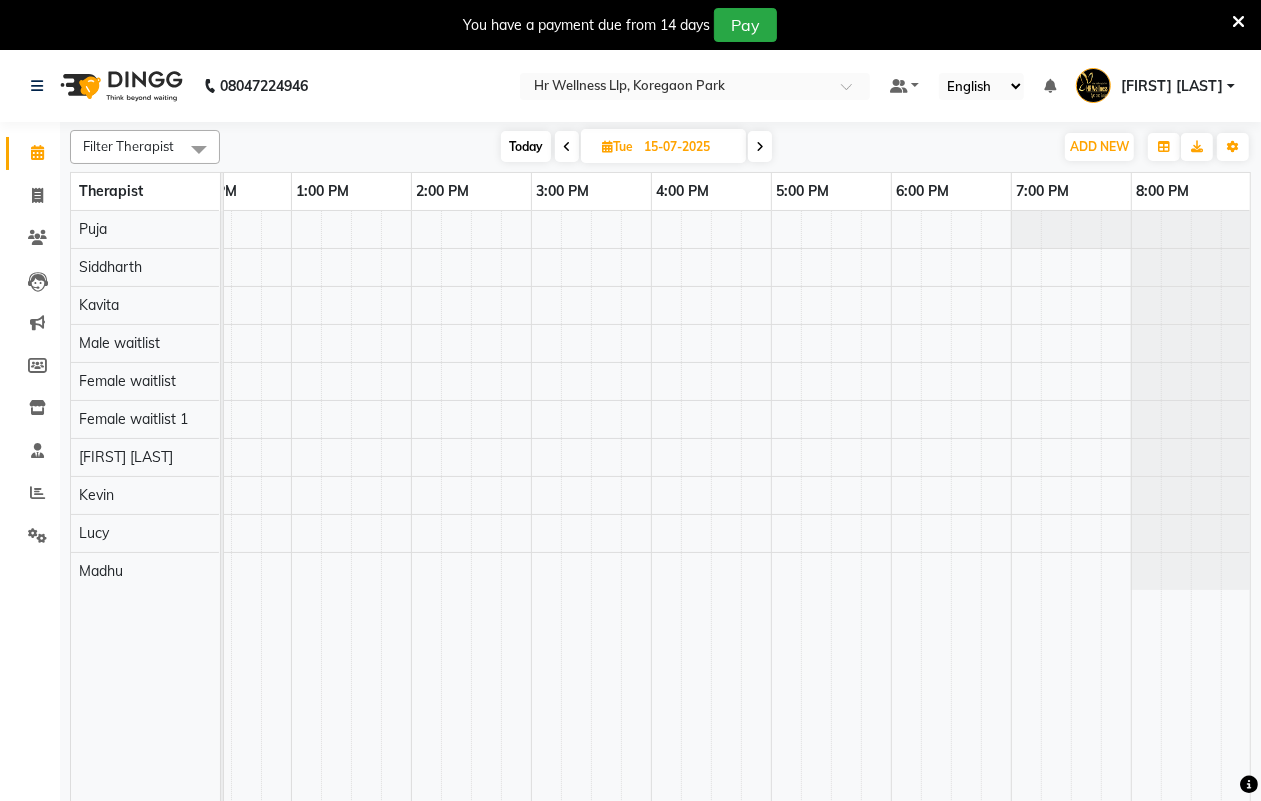 scroll, scrollTop: 0, scrollLeft: 533, axis: horizontal 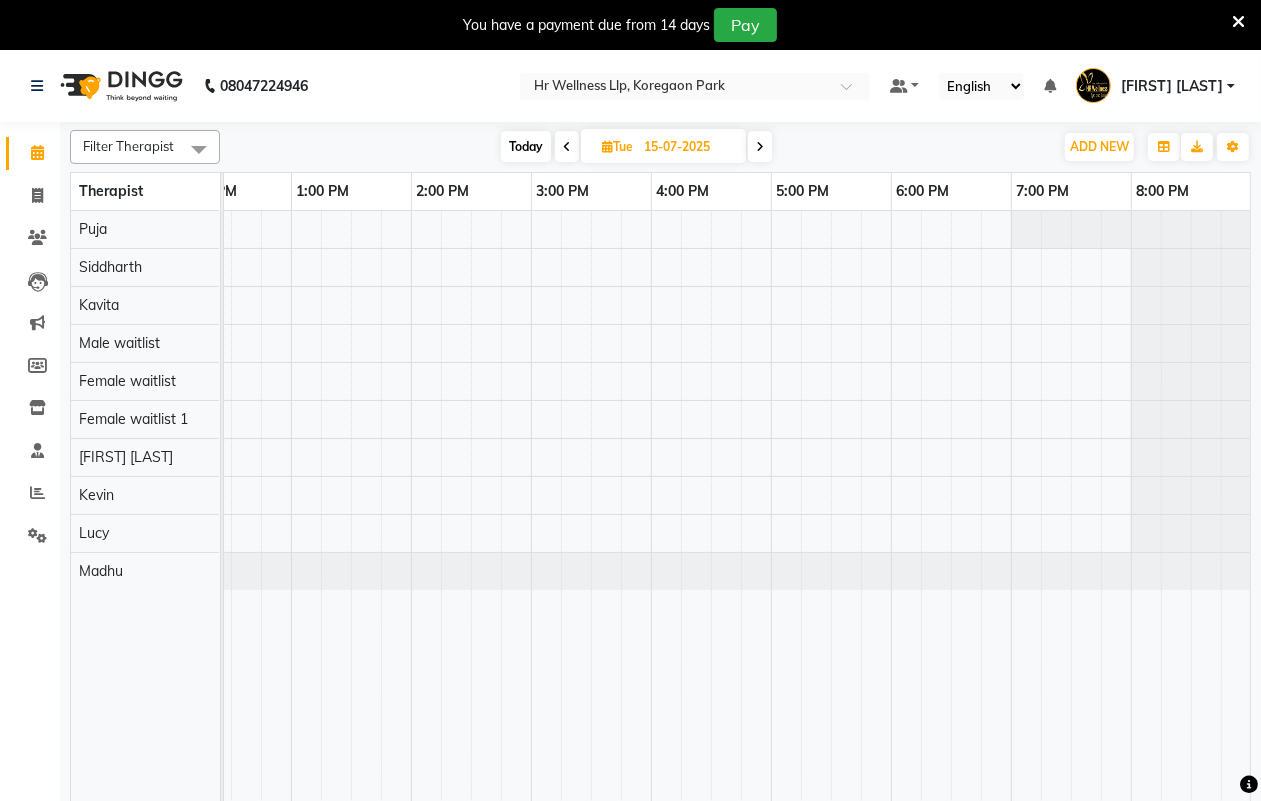 click on "Tue" at bounding box center [617, 146] 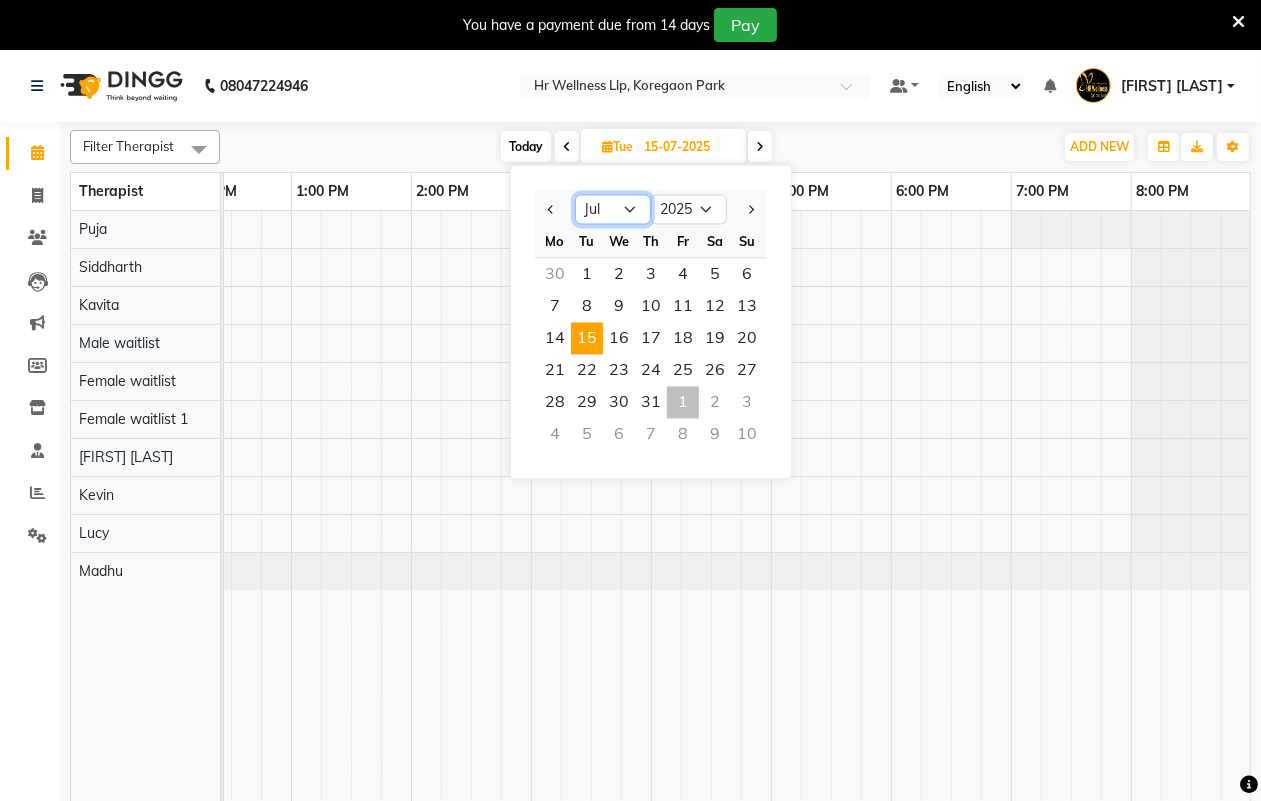 click on "Jan Feb Mar Apr May Jun Jul Aug Sep Oct Nov Dec" at bounding box center (613, 210) 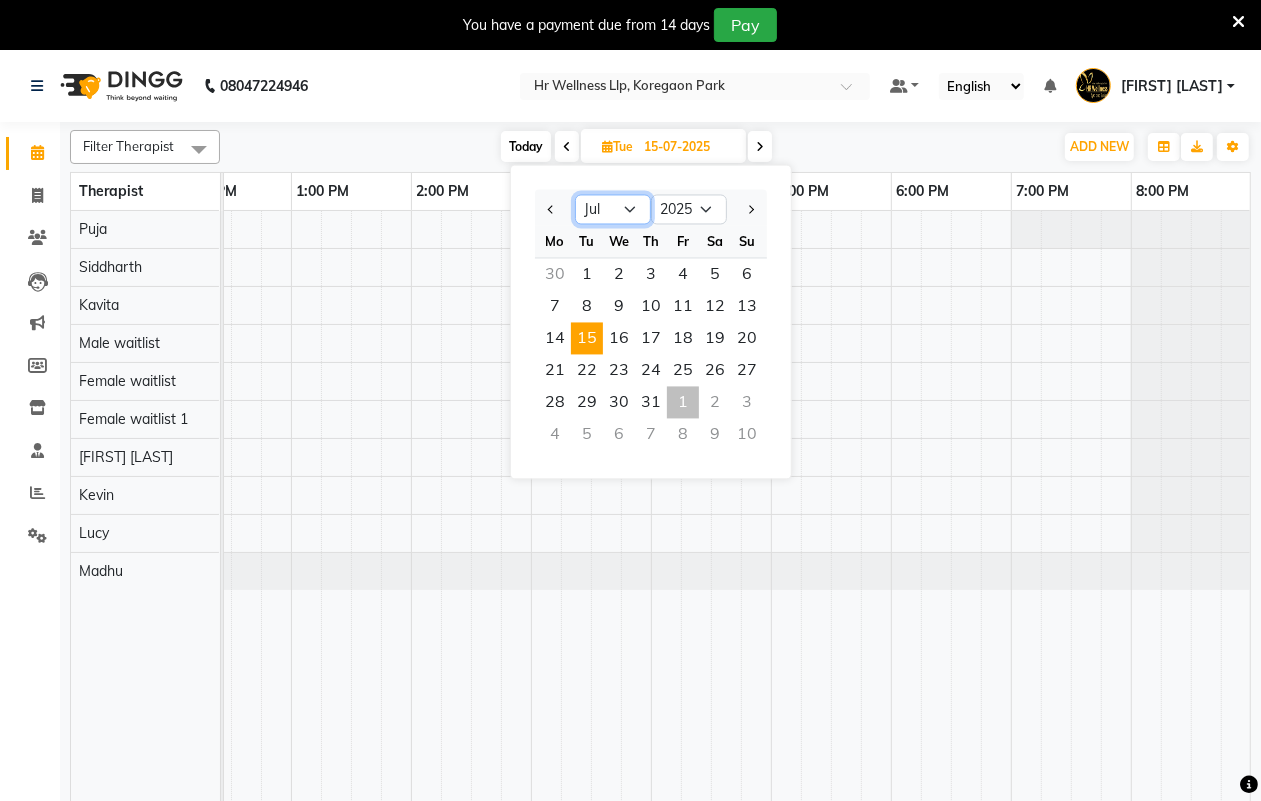 select on "8" 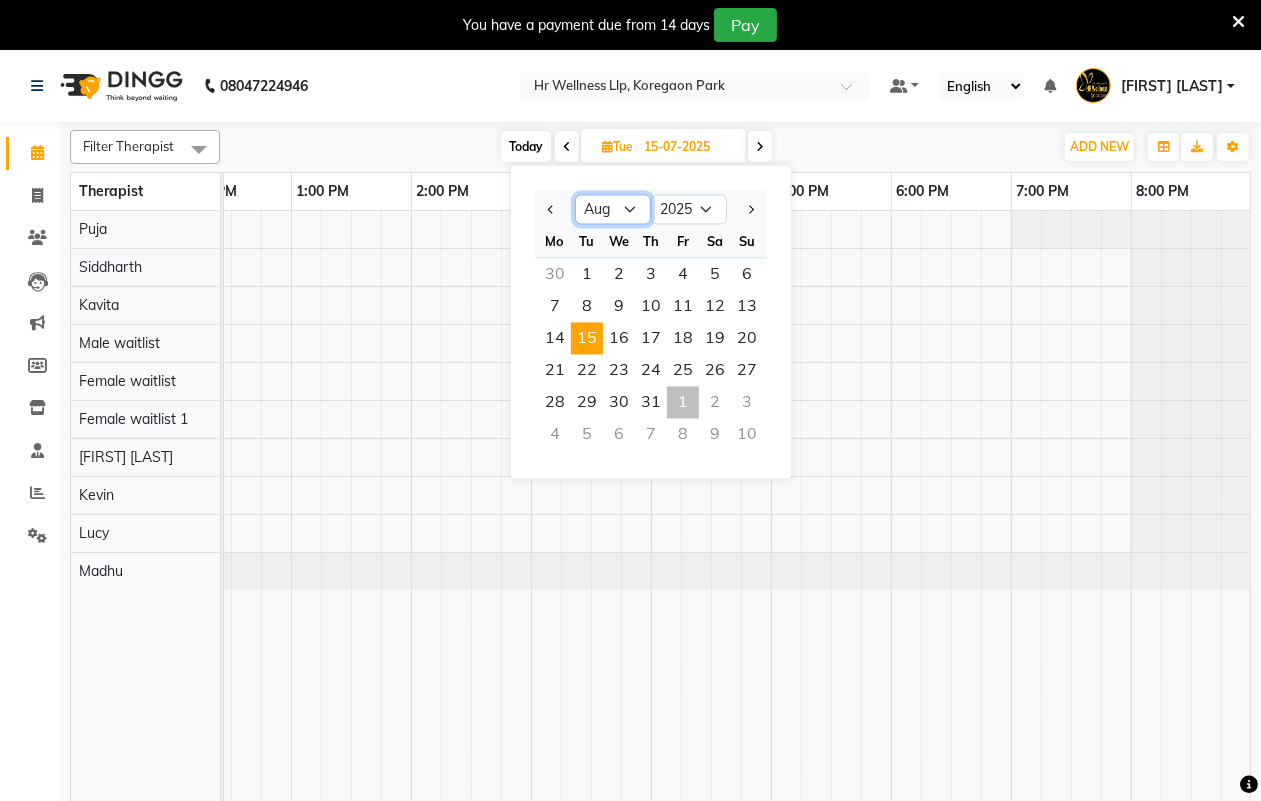 click on "Jan Feb Mar Apr May Jun Jul Aug Sep Oct Nov Dec" at bounding box center [613, 210] 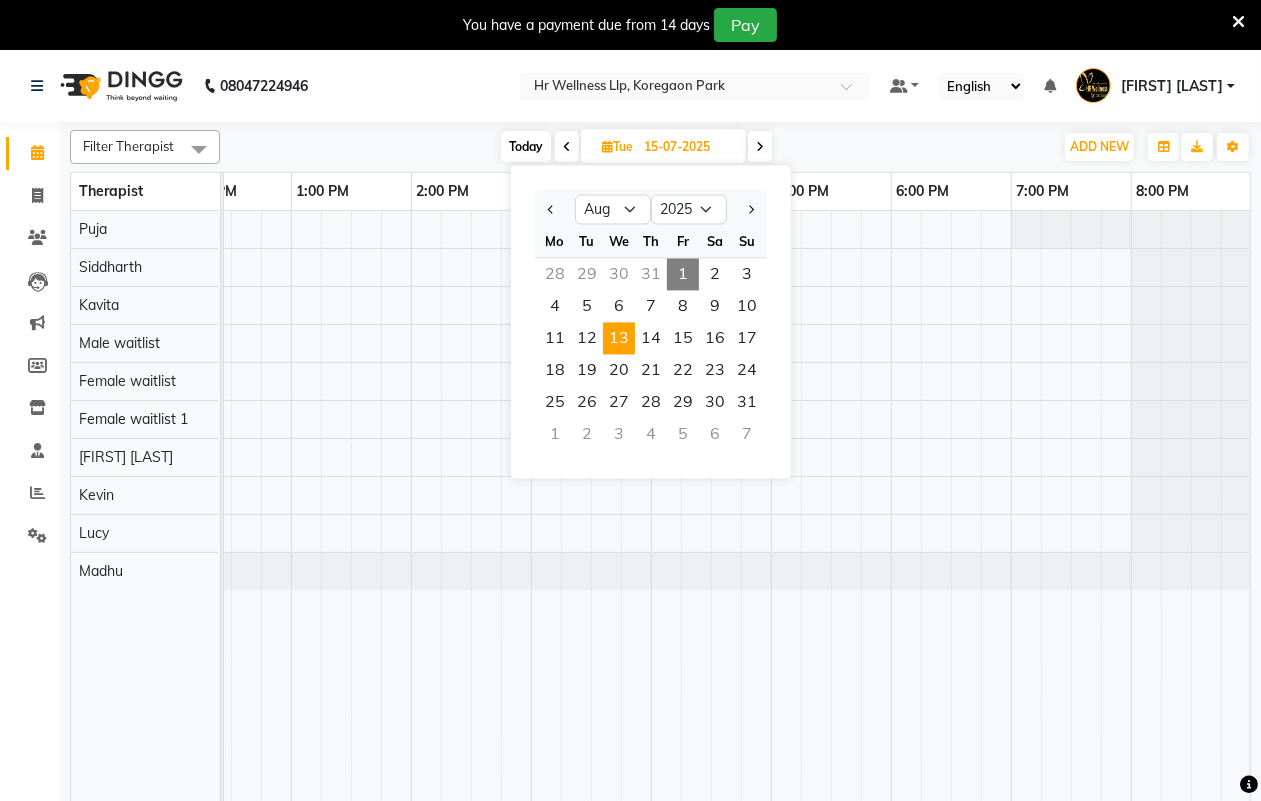 click on "13" at bounding box center [619, 339] 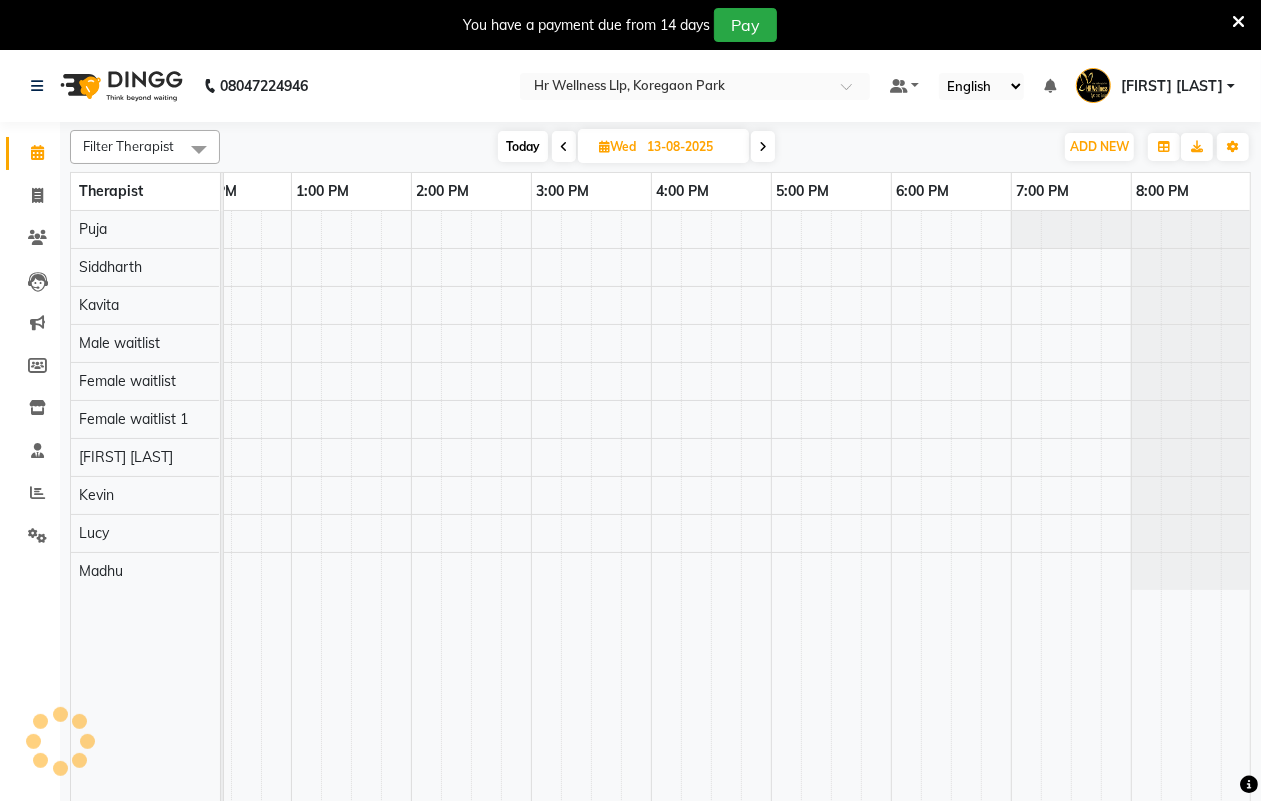 scroll, scrollTop: 0, scrollLeft: 533, axis: horizontal 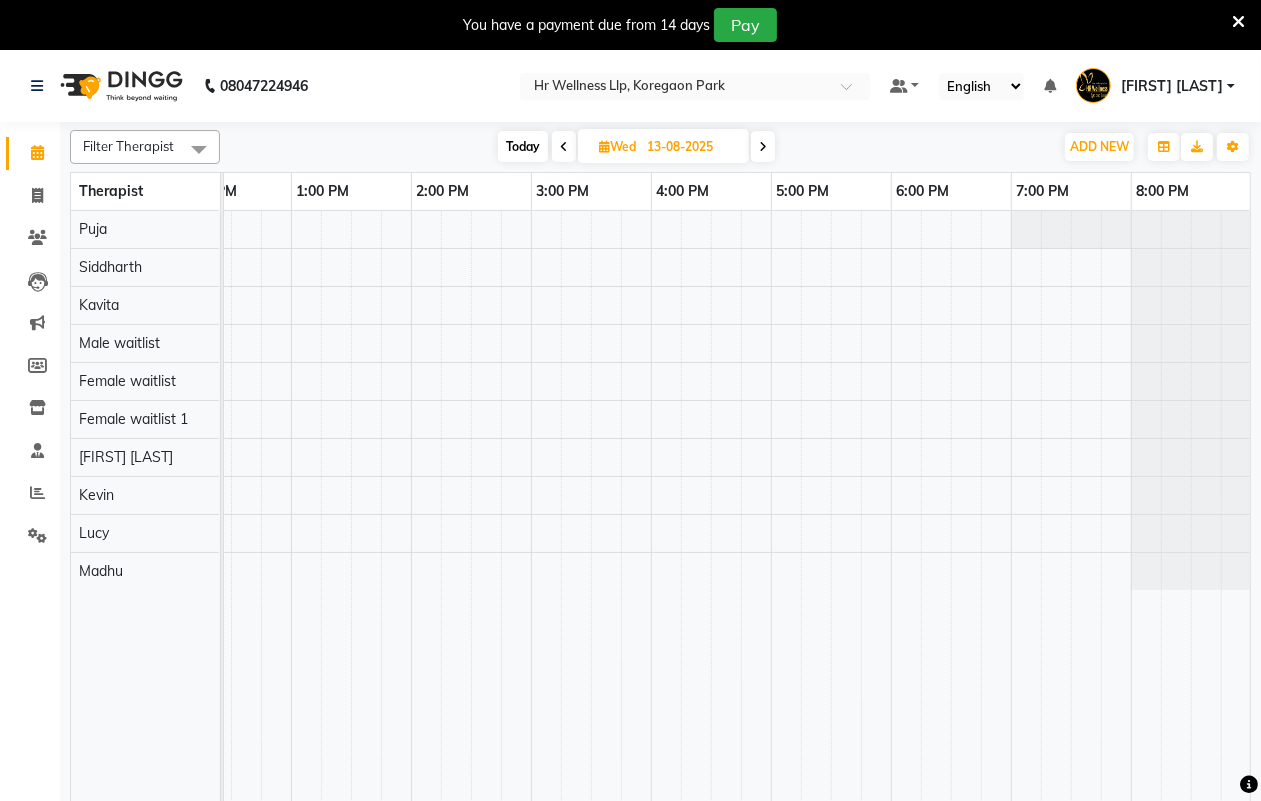 click at bounding box center [763, 147] 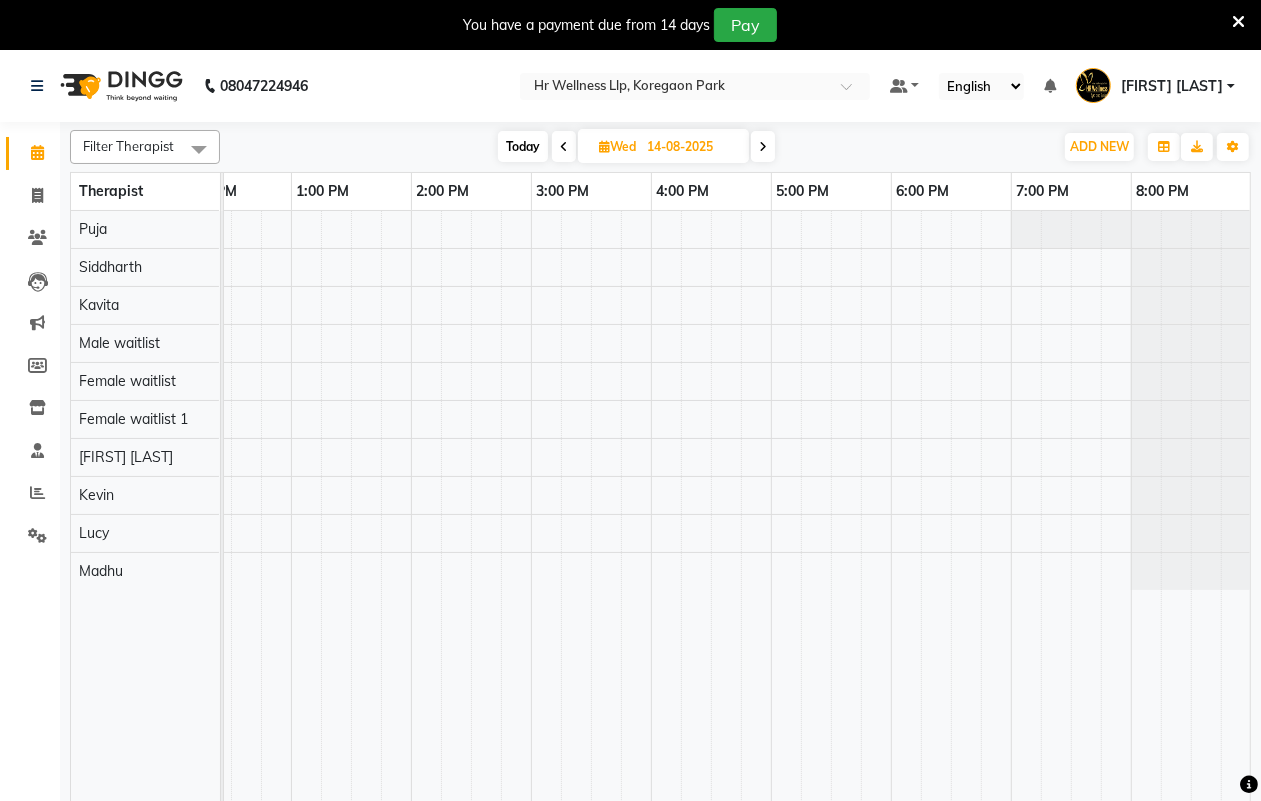 scroll, scrollTop: 0, scrollLeft: 533, axis: horizontal 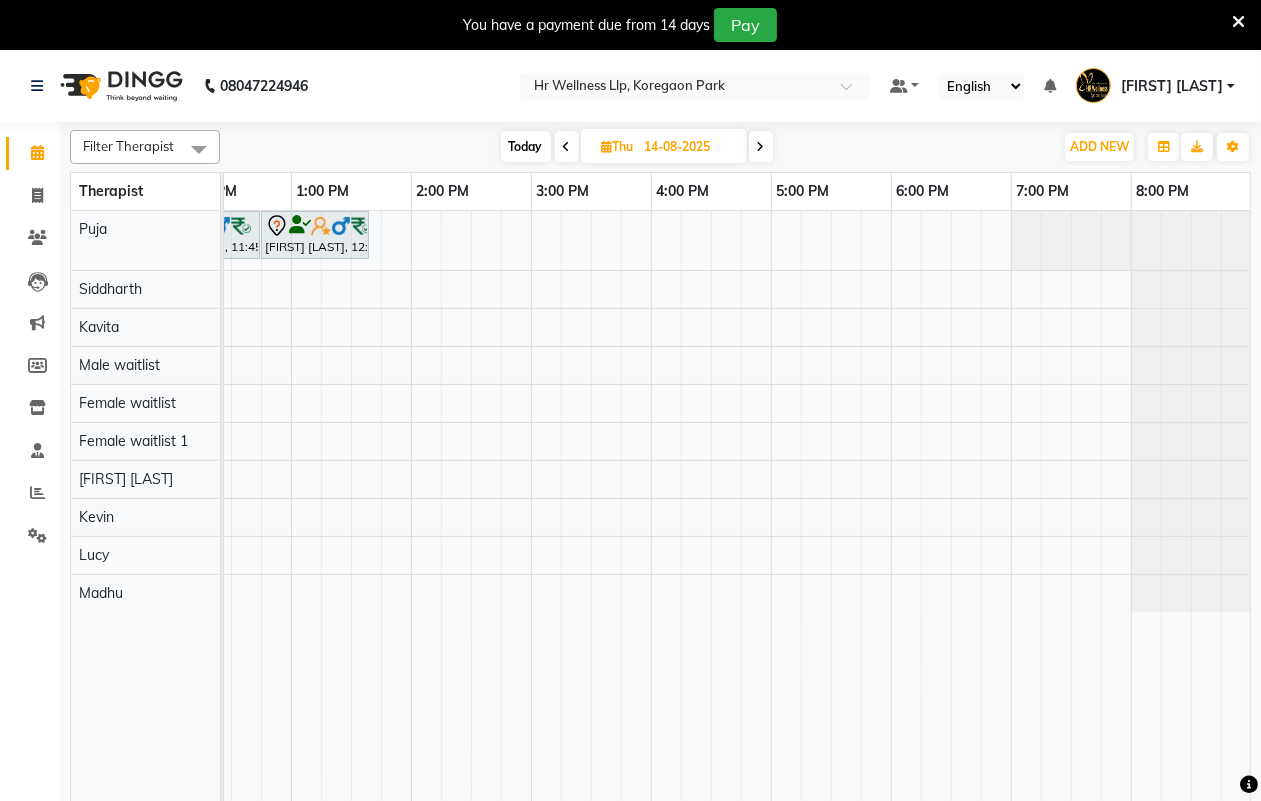 click at bounding box center [567, 147] 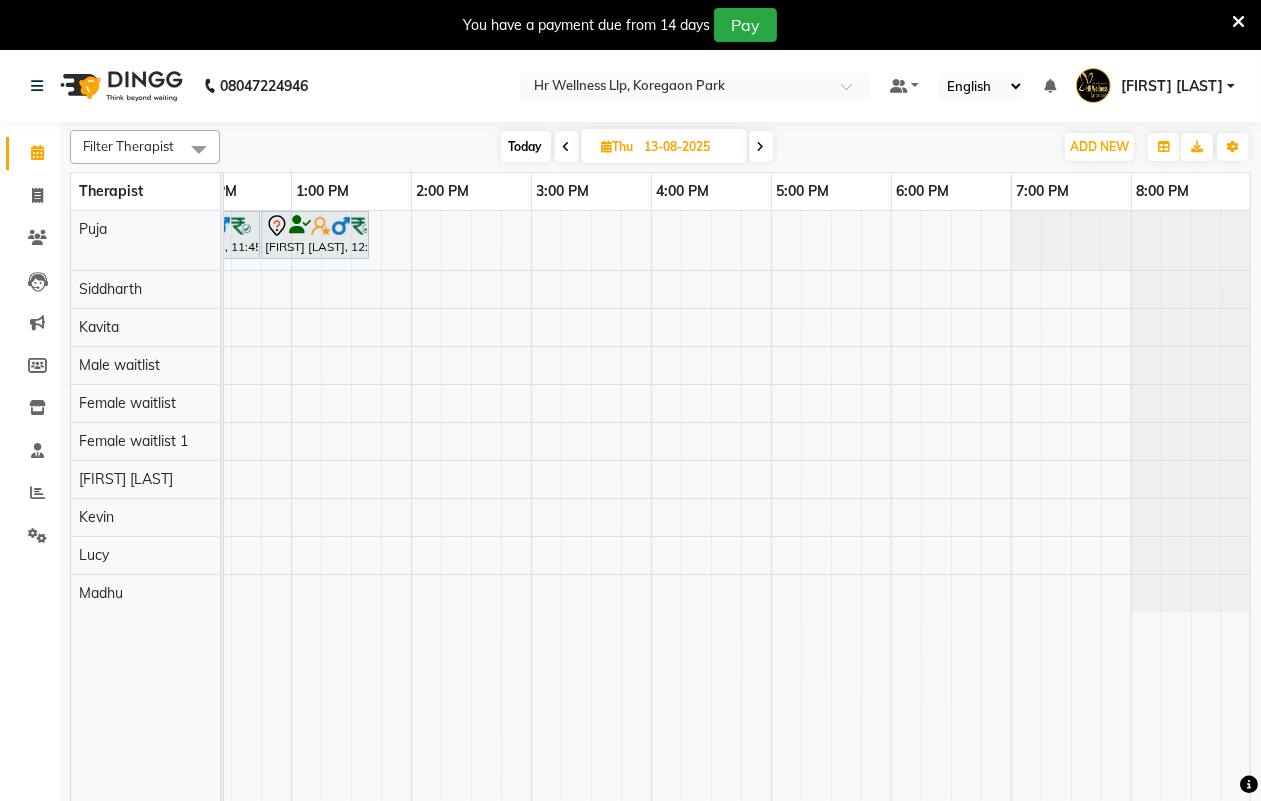 scroll, scrollTop: 0, scrollLeft: 533, axis: horizontal 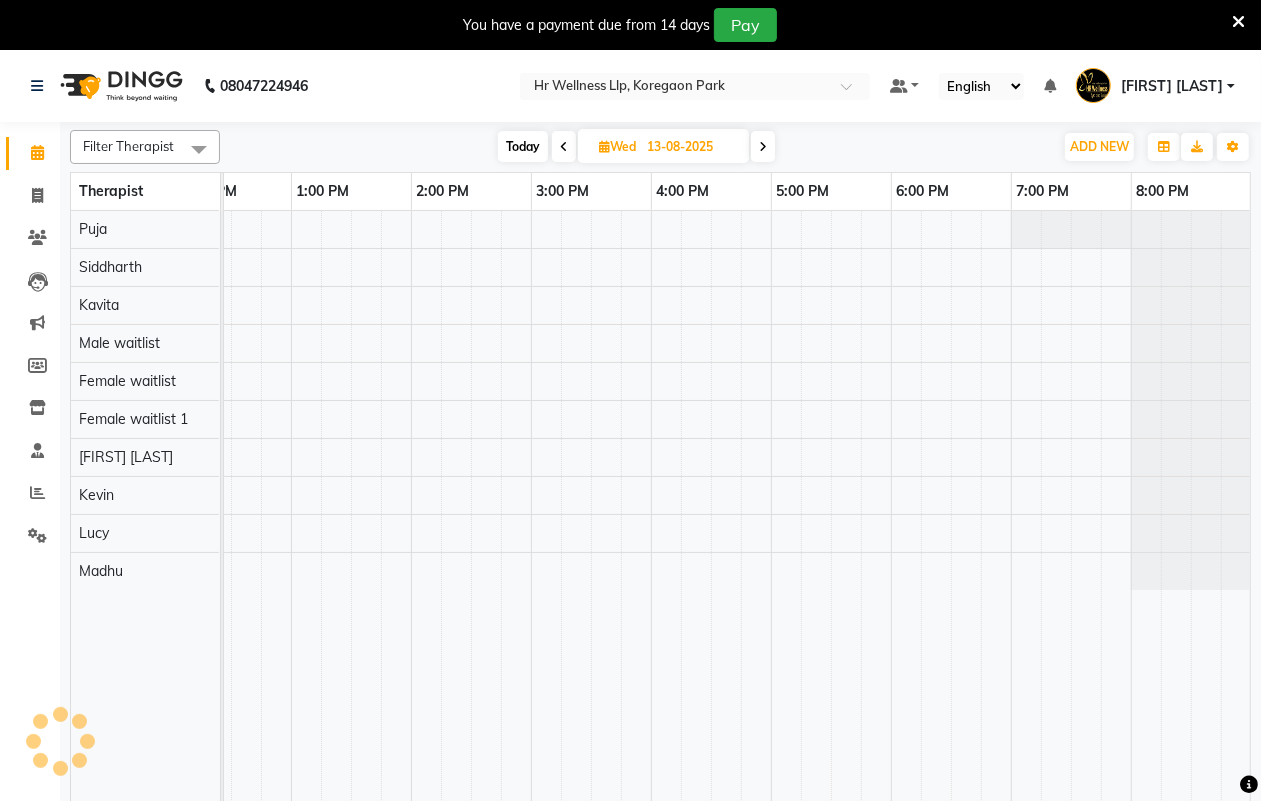 click at bounding box center (564, 147) 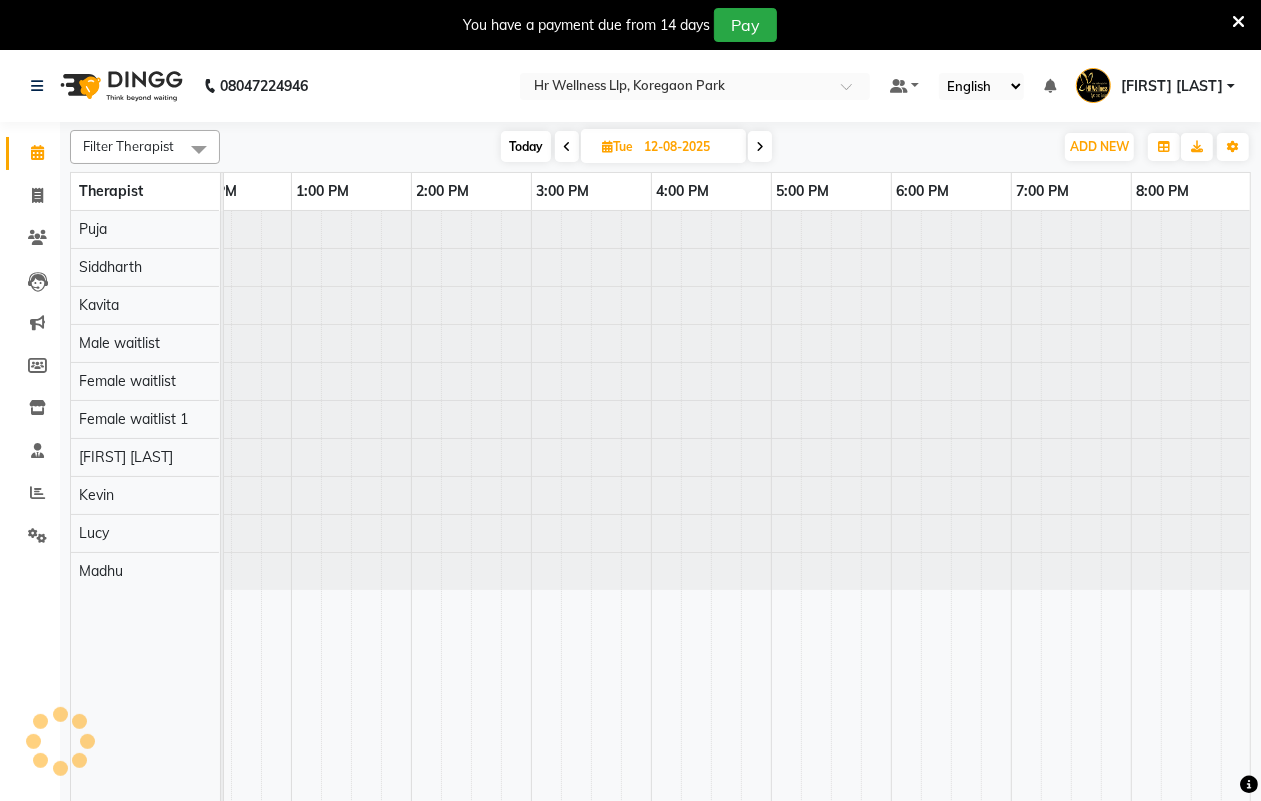 scroll, scrollTop: 0, scrollLeft: 533, axis: horizontal 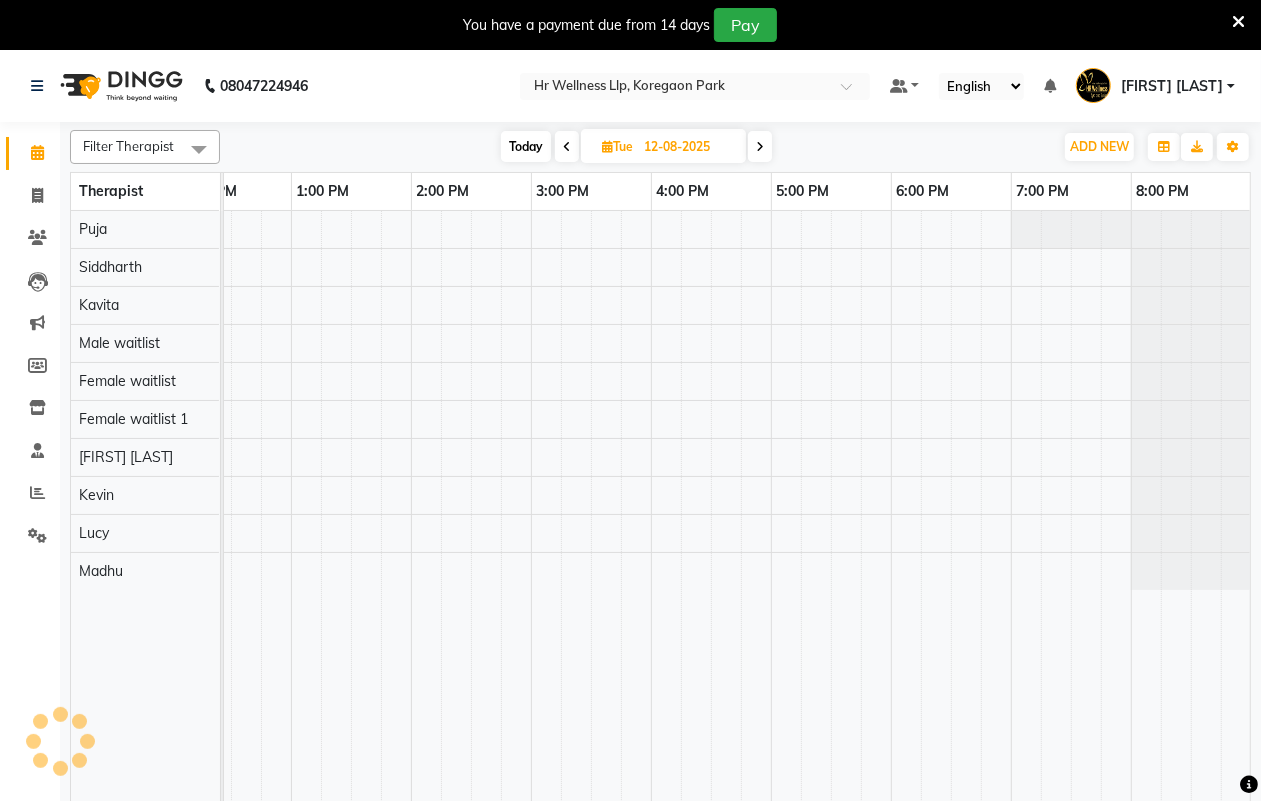 click at bounding box center (567, 147) 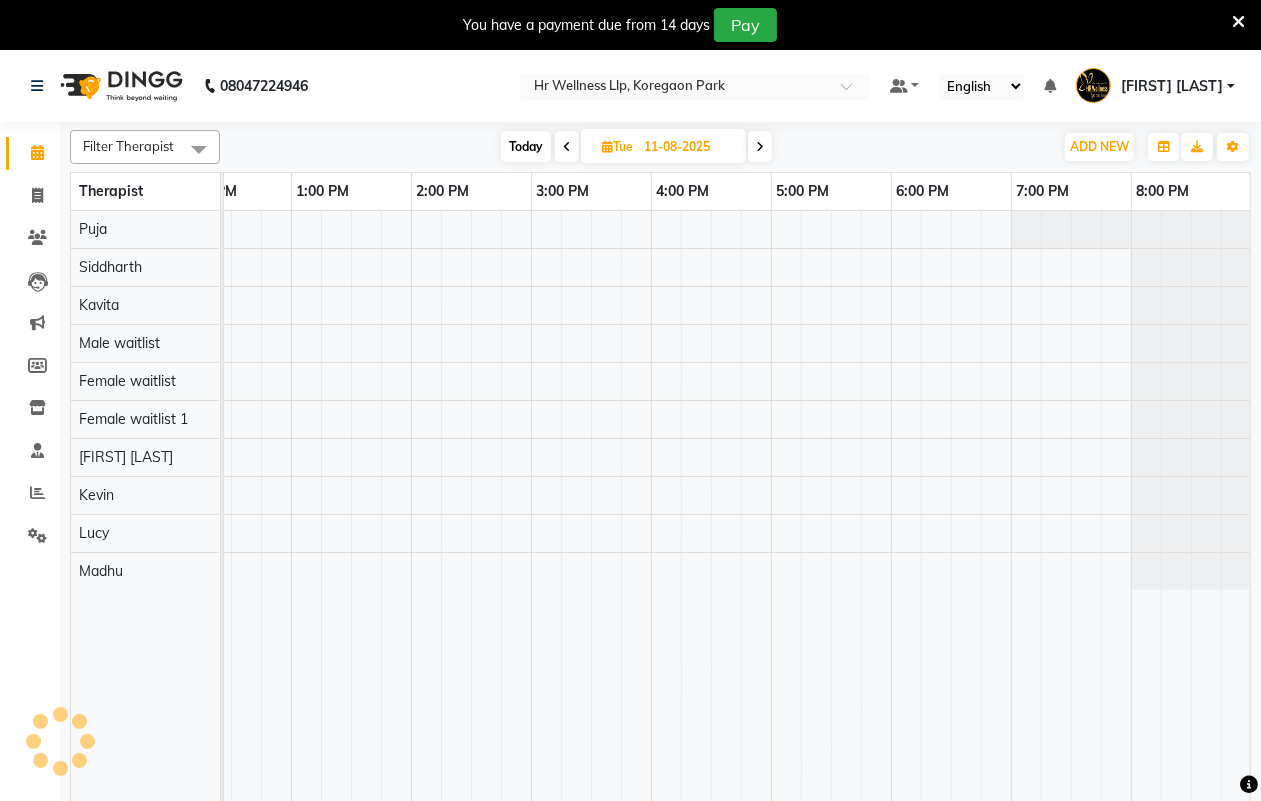 scroll, scrollTop: 0, scrollLeft: 533, axis: horizontal 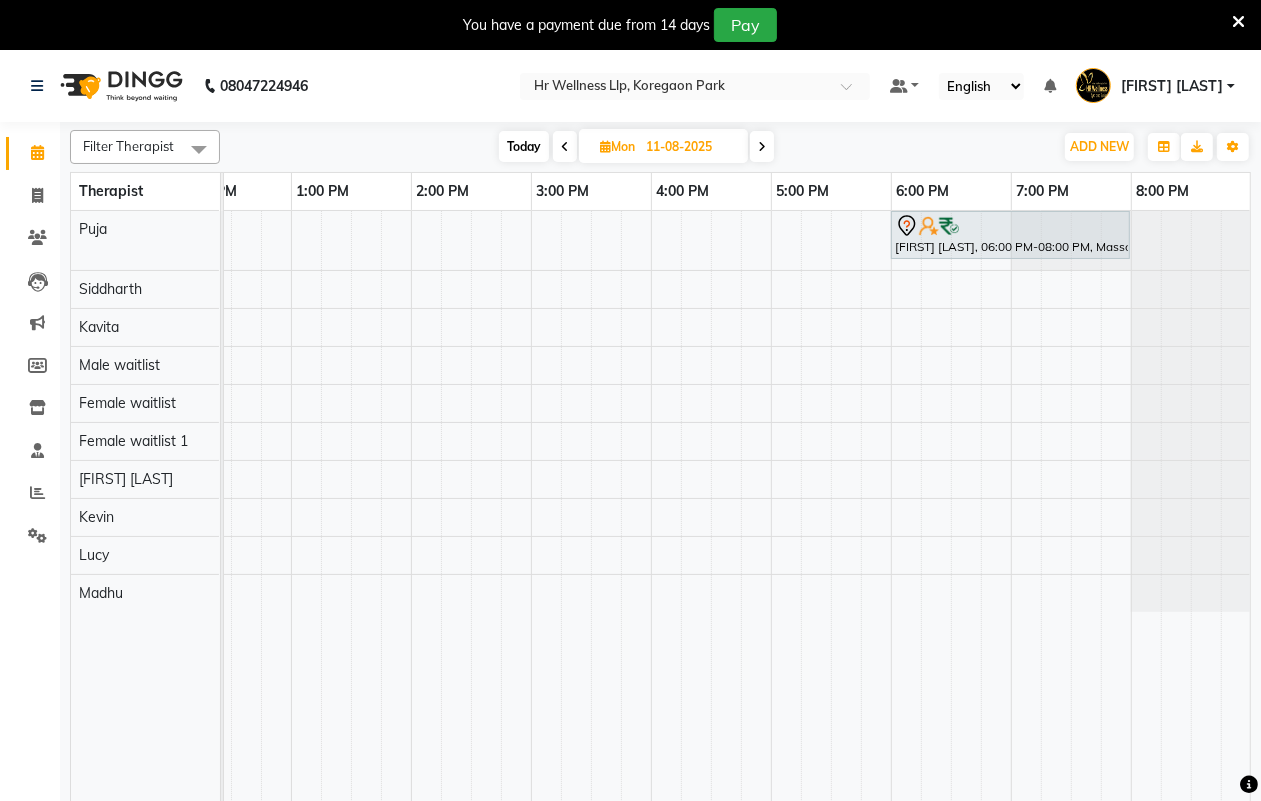 click at bounding box center [565, 147] 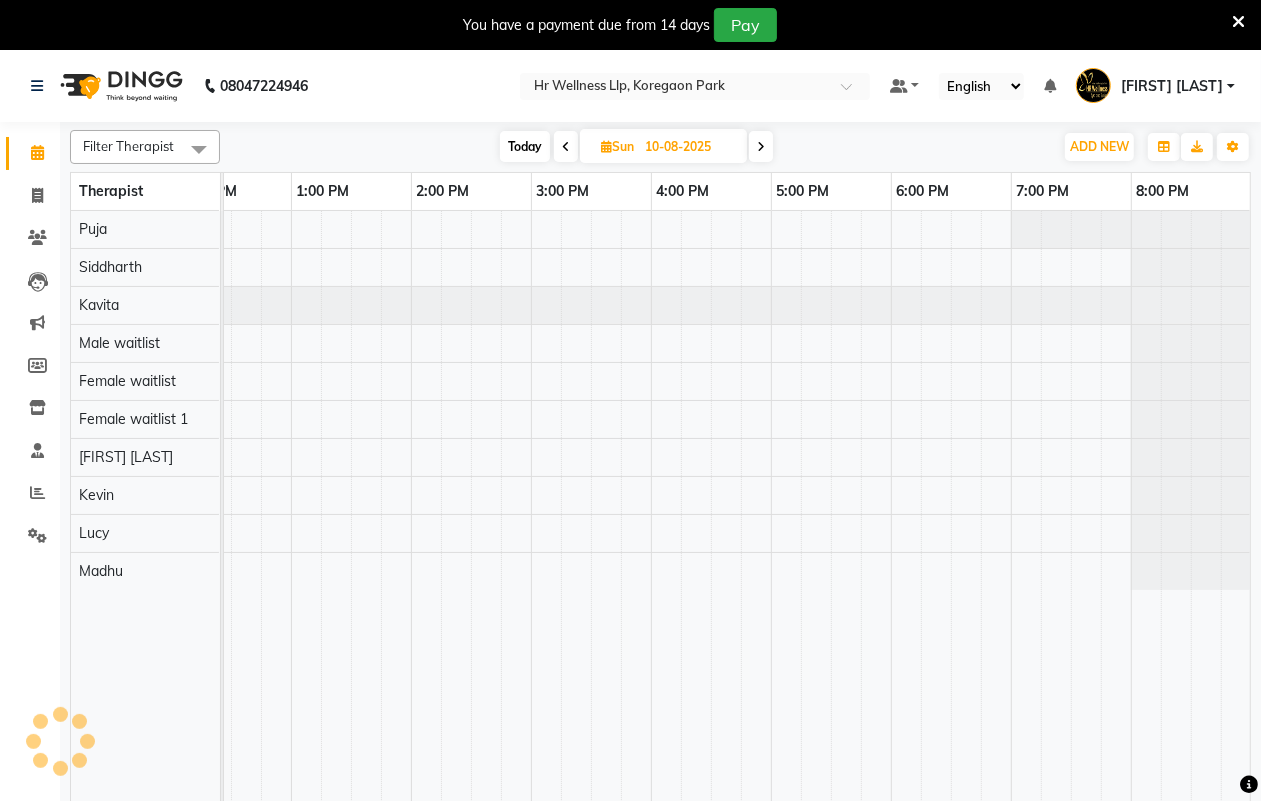 scroll, scrollTop: 0, scrollLeft: 533, axis: horizontal 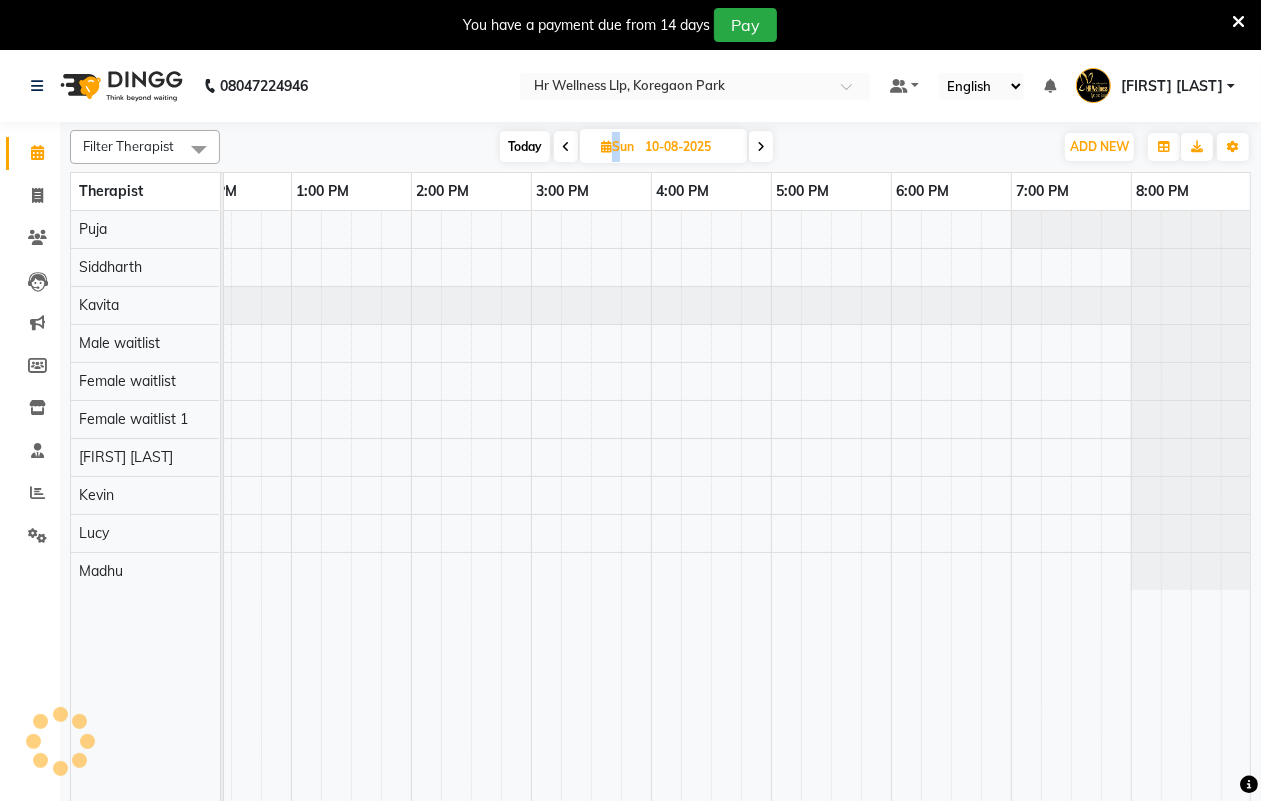 click at bounding box center (566, 147) 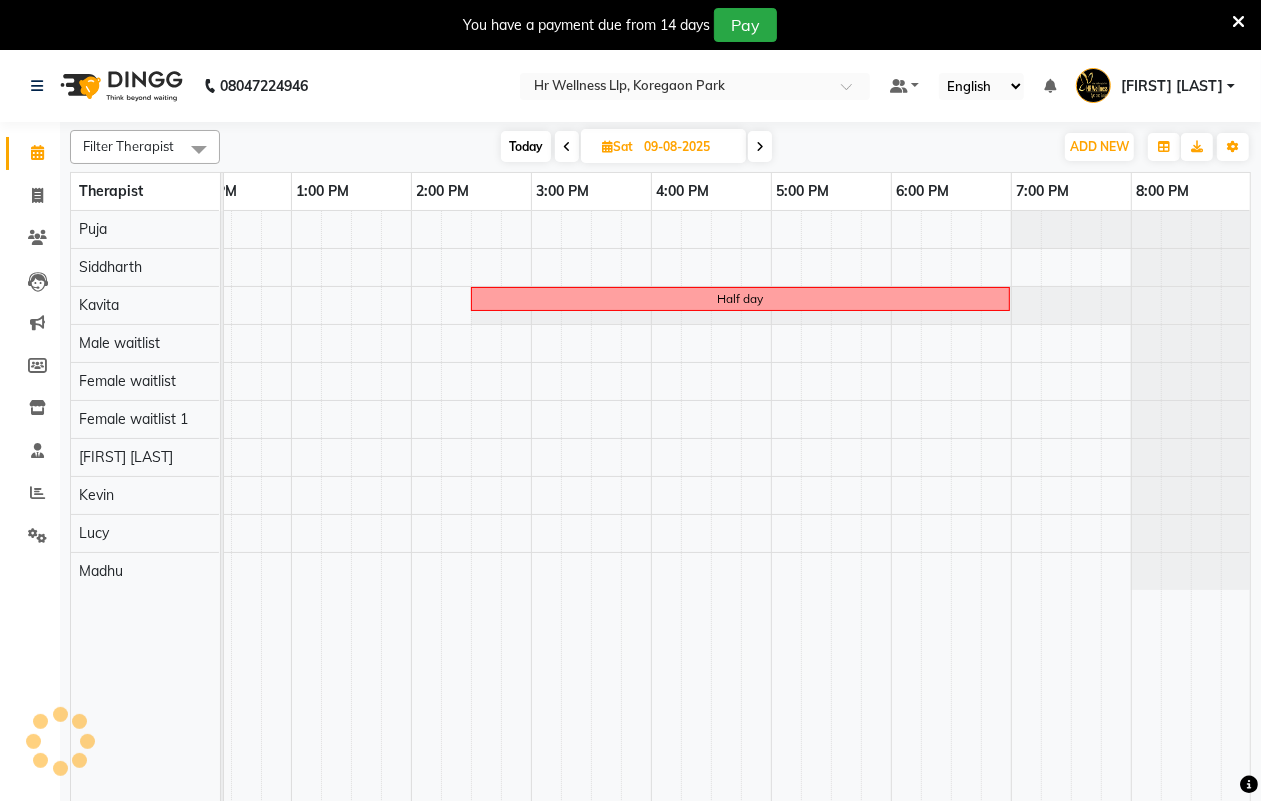 scroll, scrollTop: 0, scrollLeft: 533, axis: horizontal 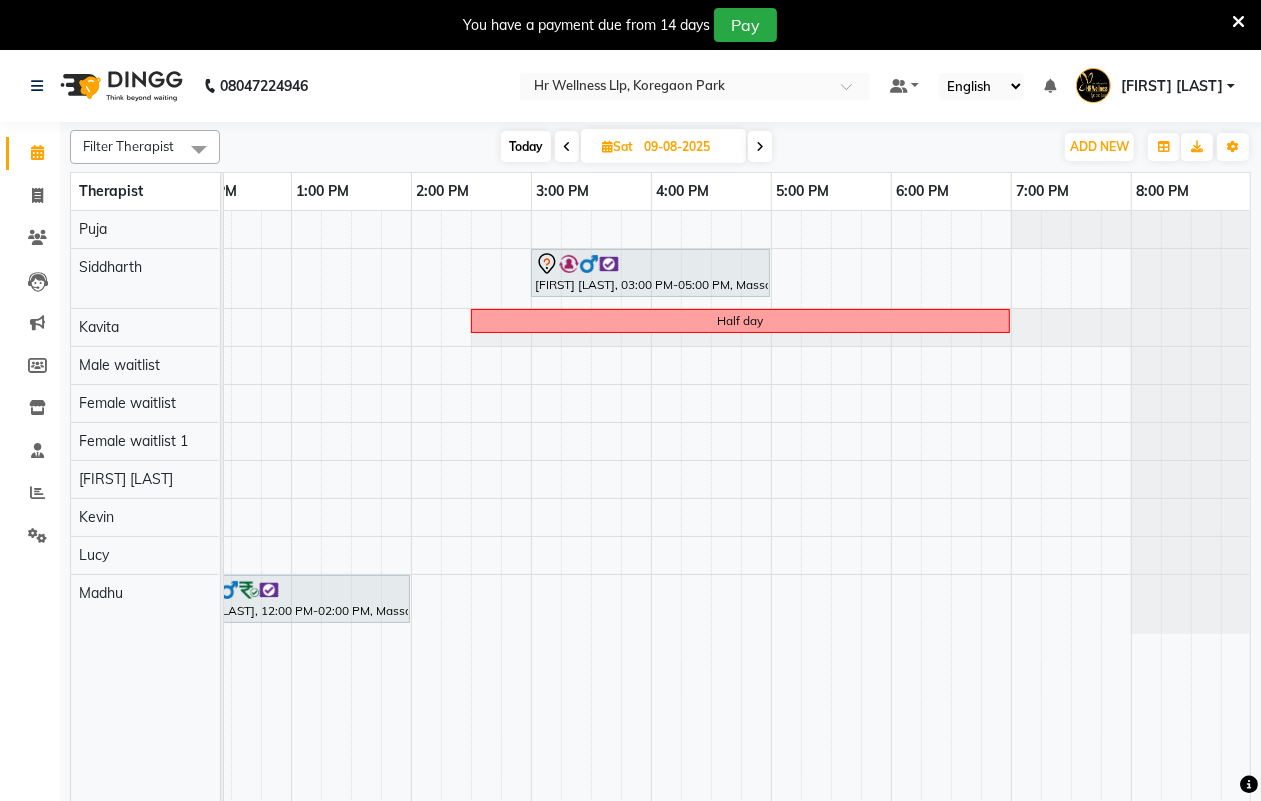 click at bounding box center (760, 147) 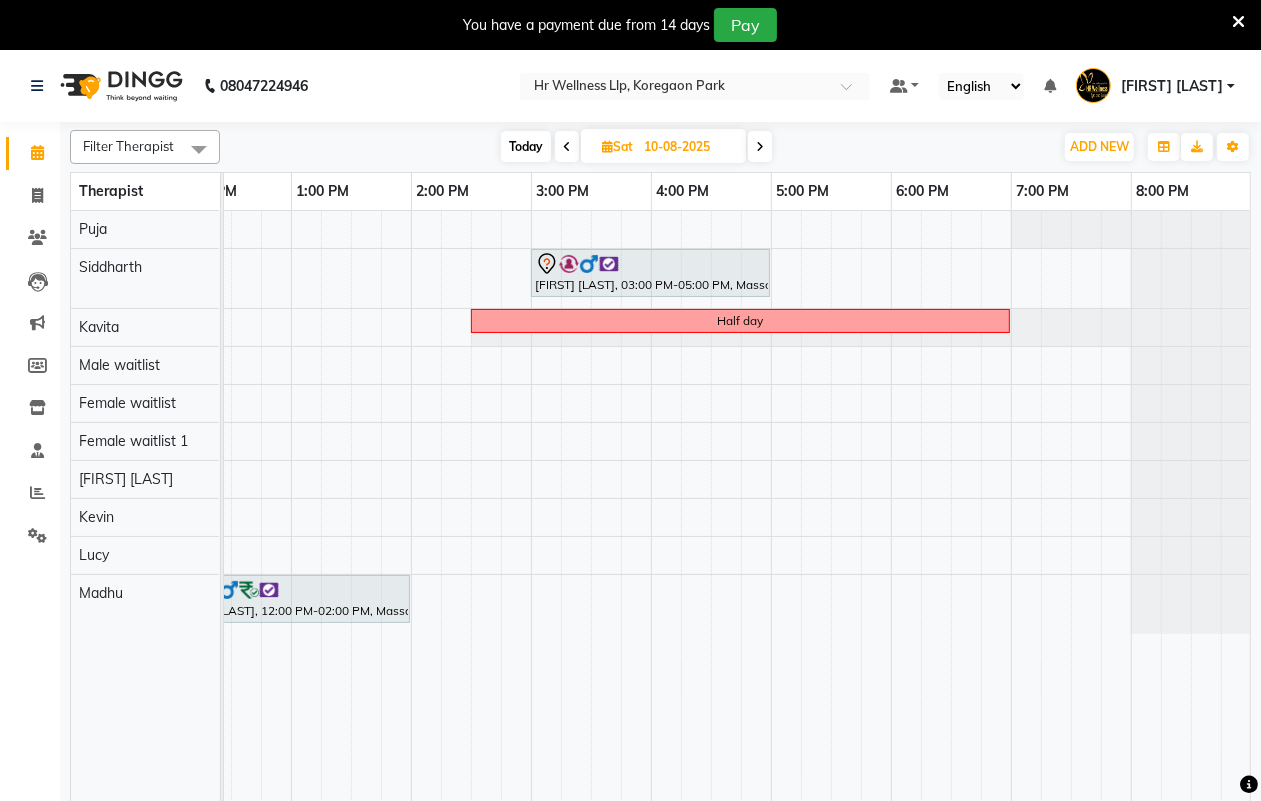 scroll, scrollTop: 0, scrollLeft: 533, axis: horizontal 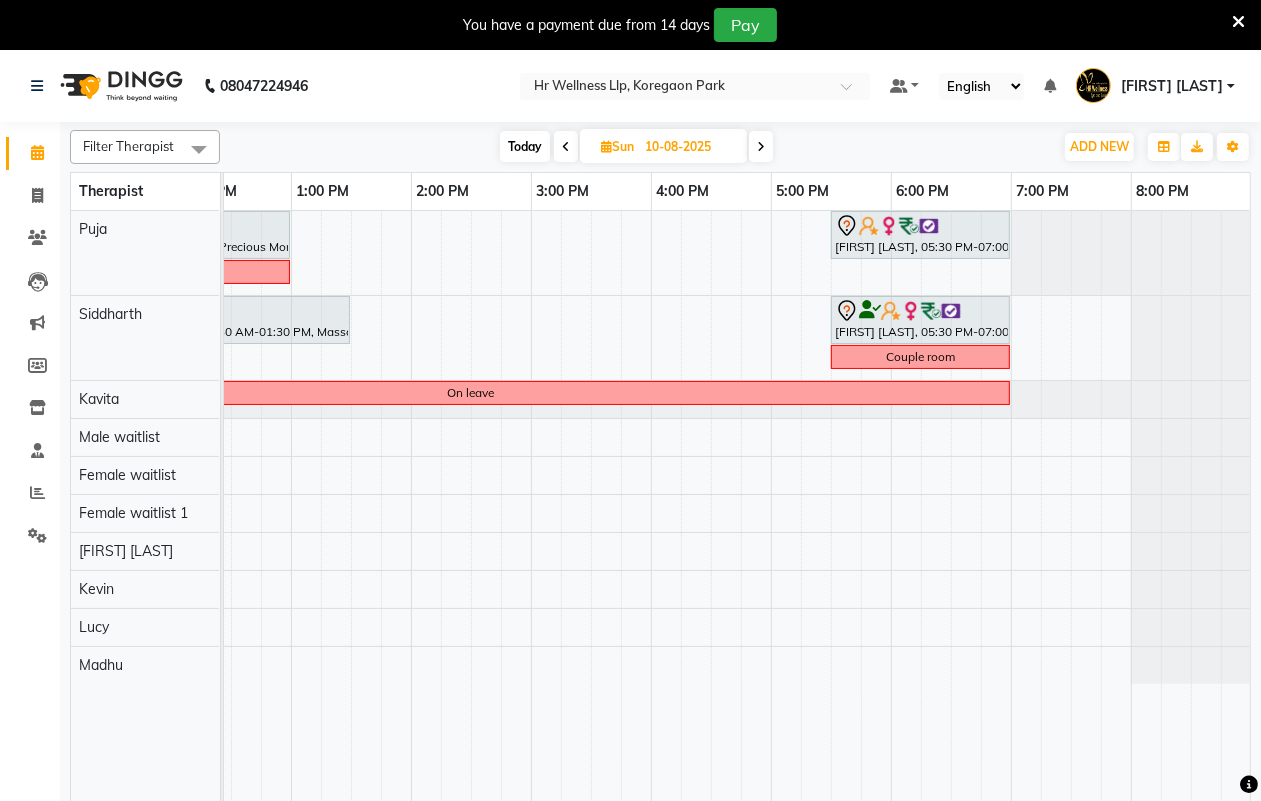 click at bounding box center [761, 147] 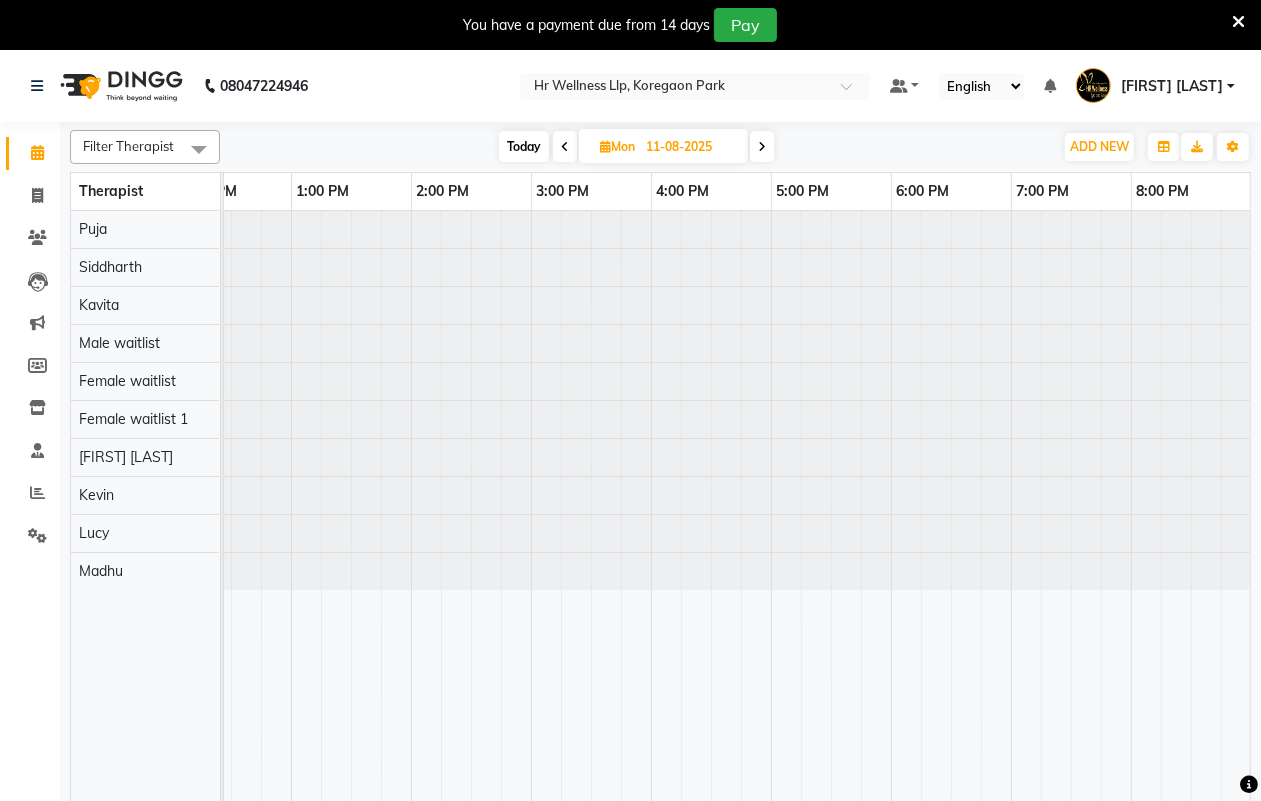 scroll, scrollTop: 0, scrollLeft: 533, axis: horizontal 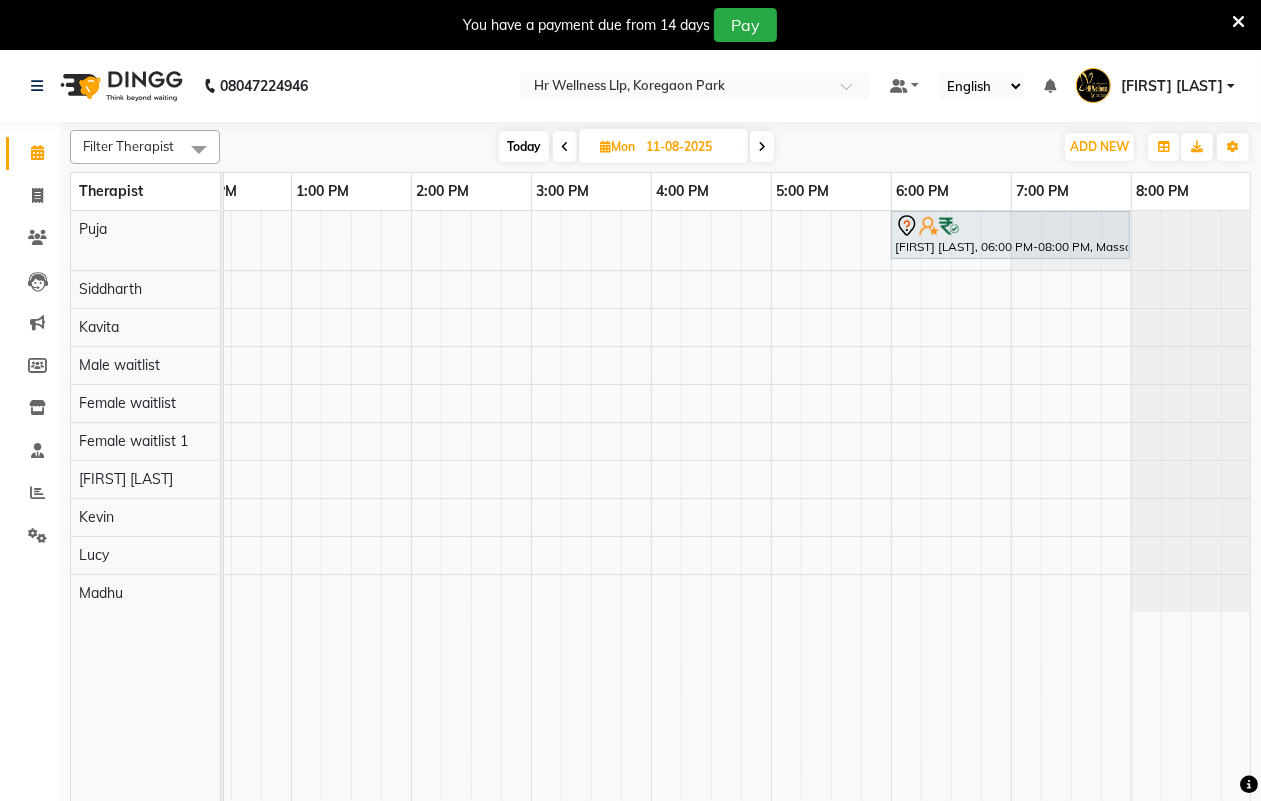 click at bounding box center [762, 146] 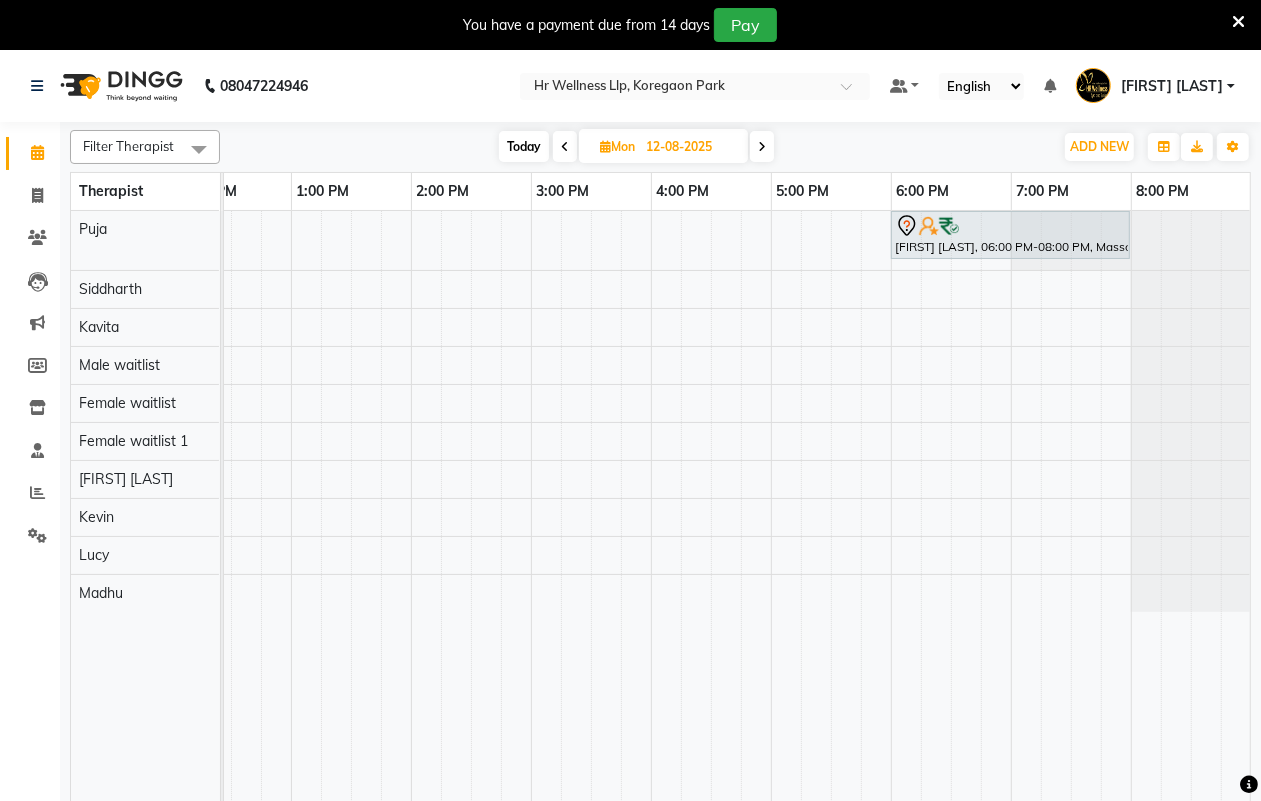 scroll, scrollTop: 0, scrollLeft: 533, axis: horizontal 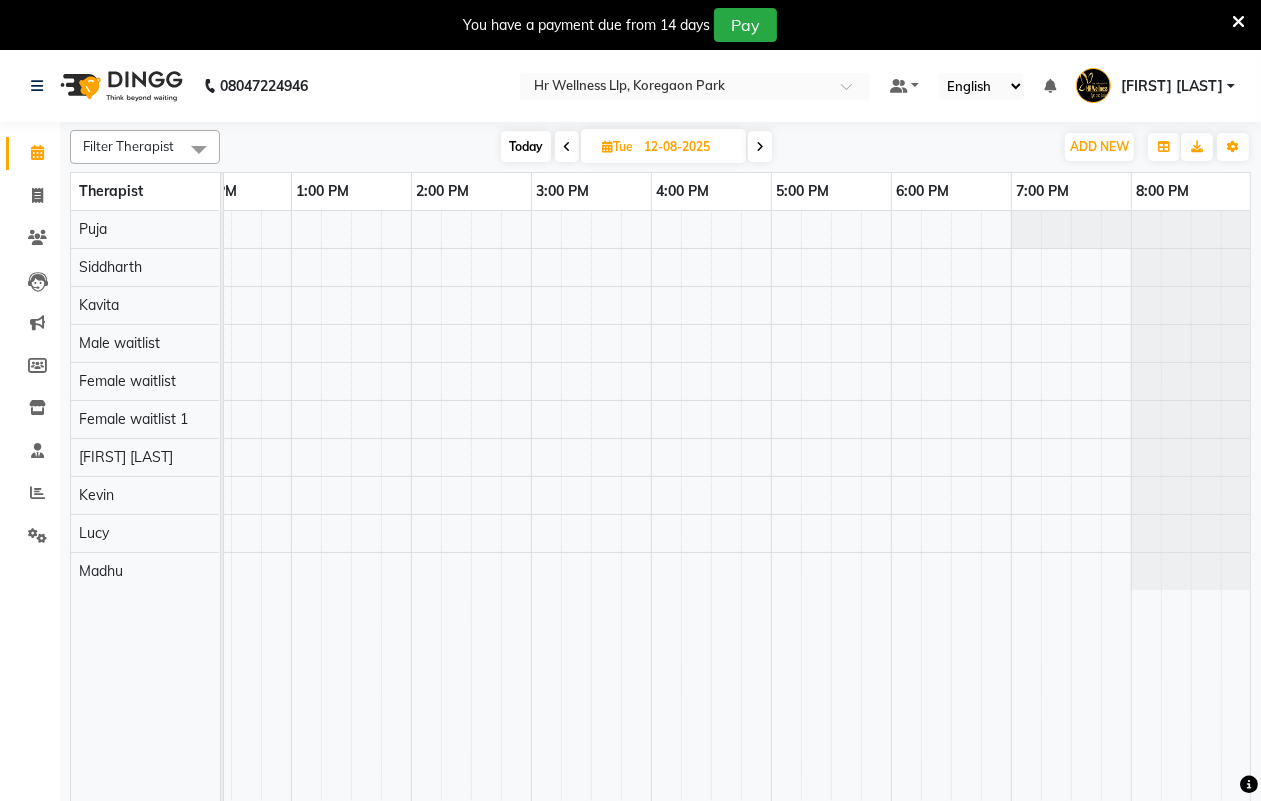 click at bounding box center [760, 147] 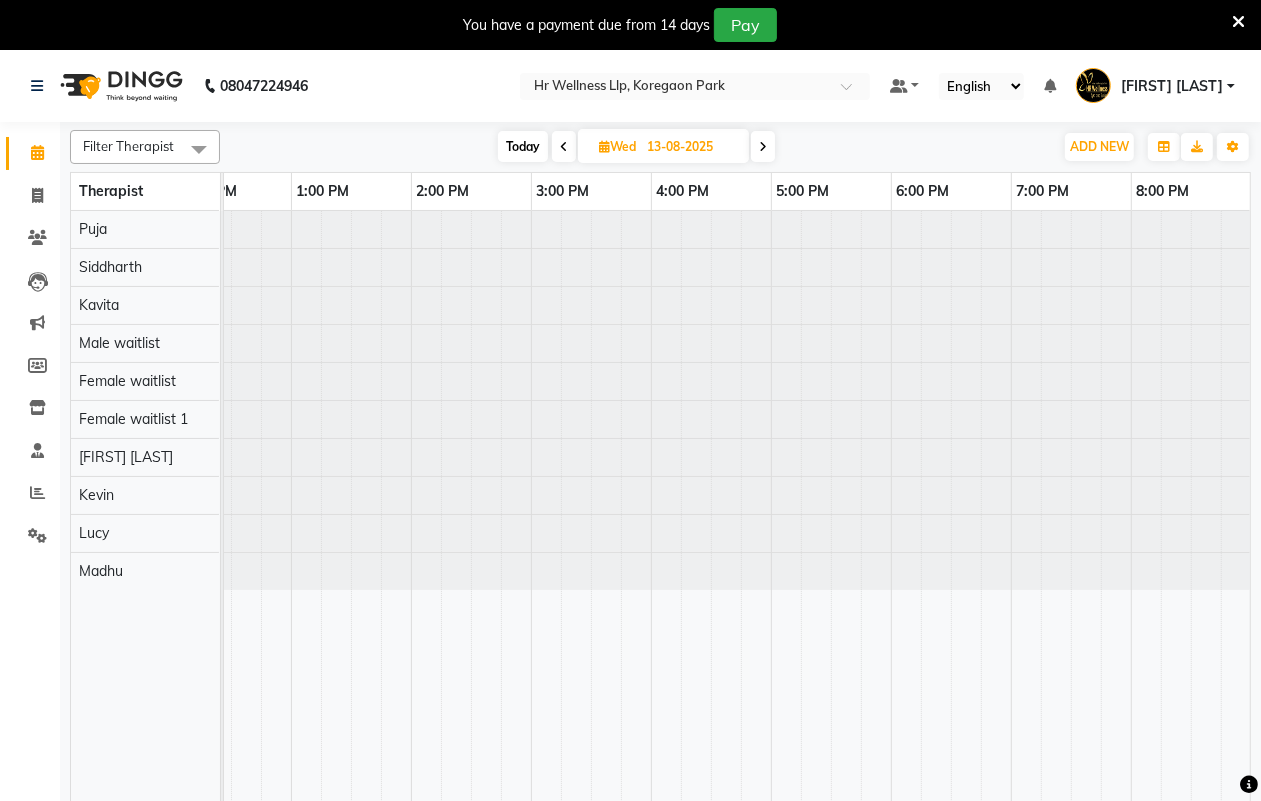 scroll, scrollTop: 0, scrollLeft: 533, axis: horizontal 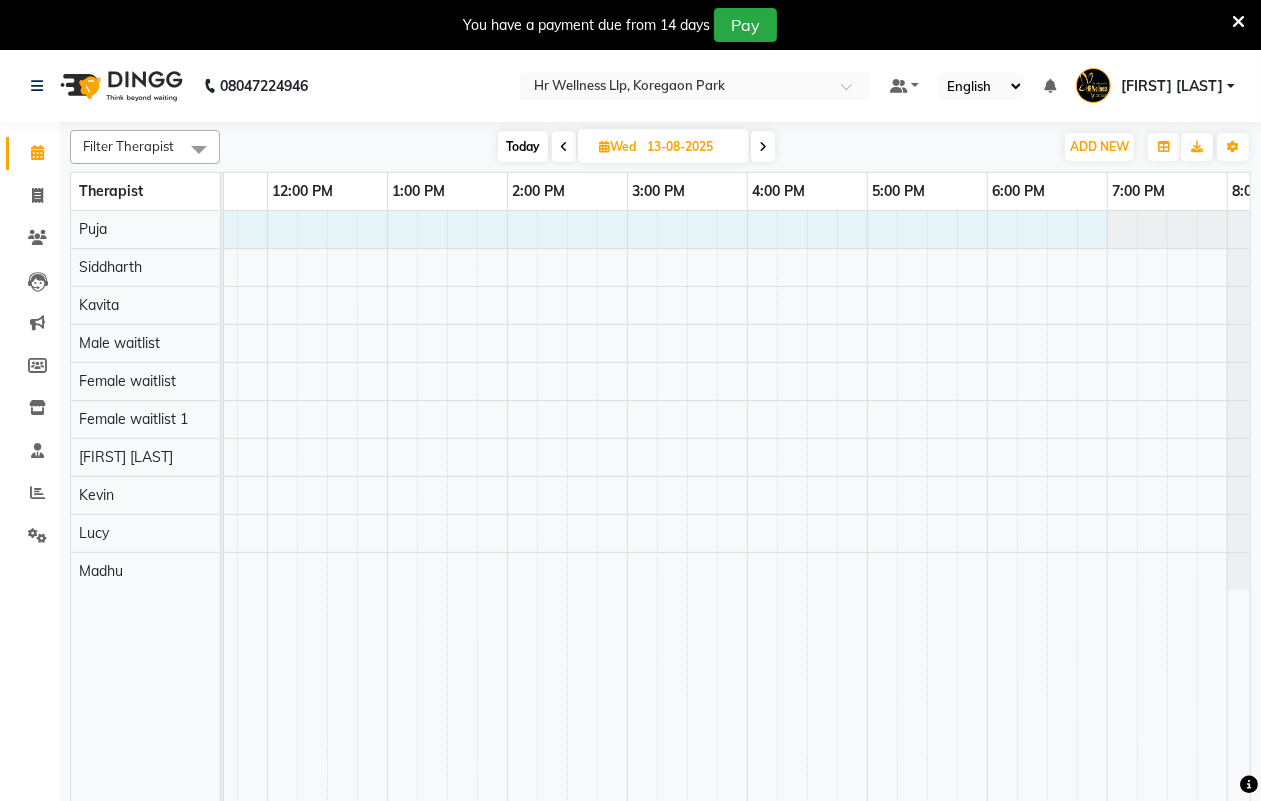 drag, startPoint x: 353, startPoint y: 222, endPoint x: 1101, endPoint y: 253, distance: 748.6421 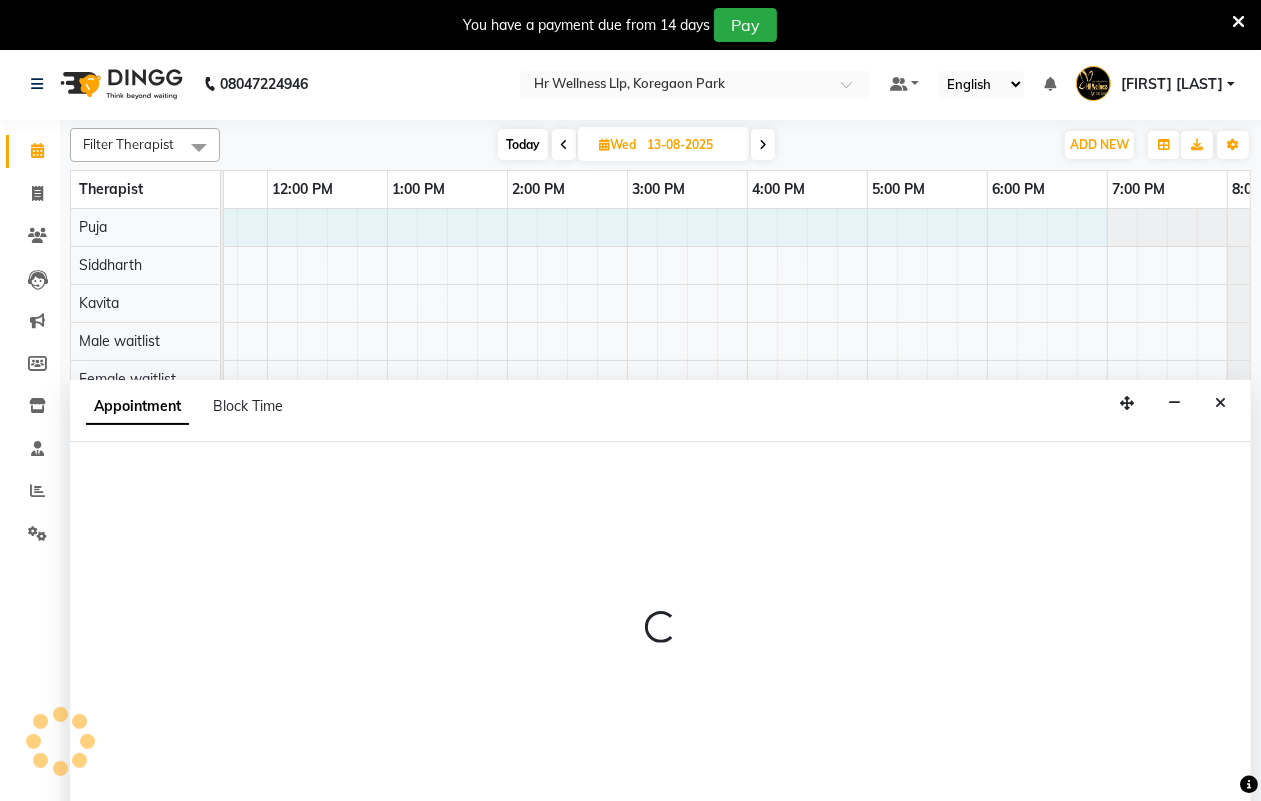 select on "16488" 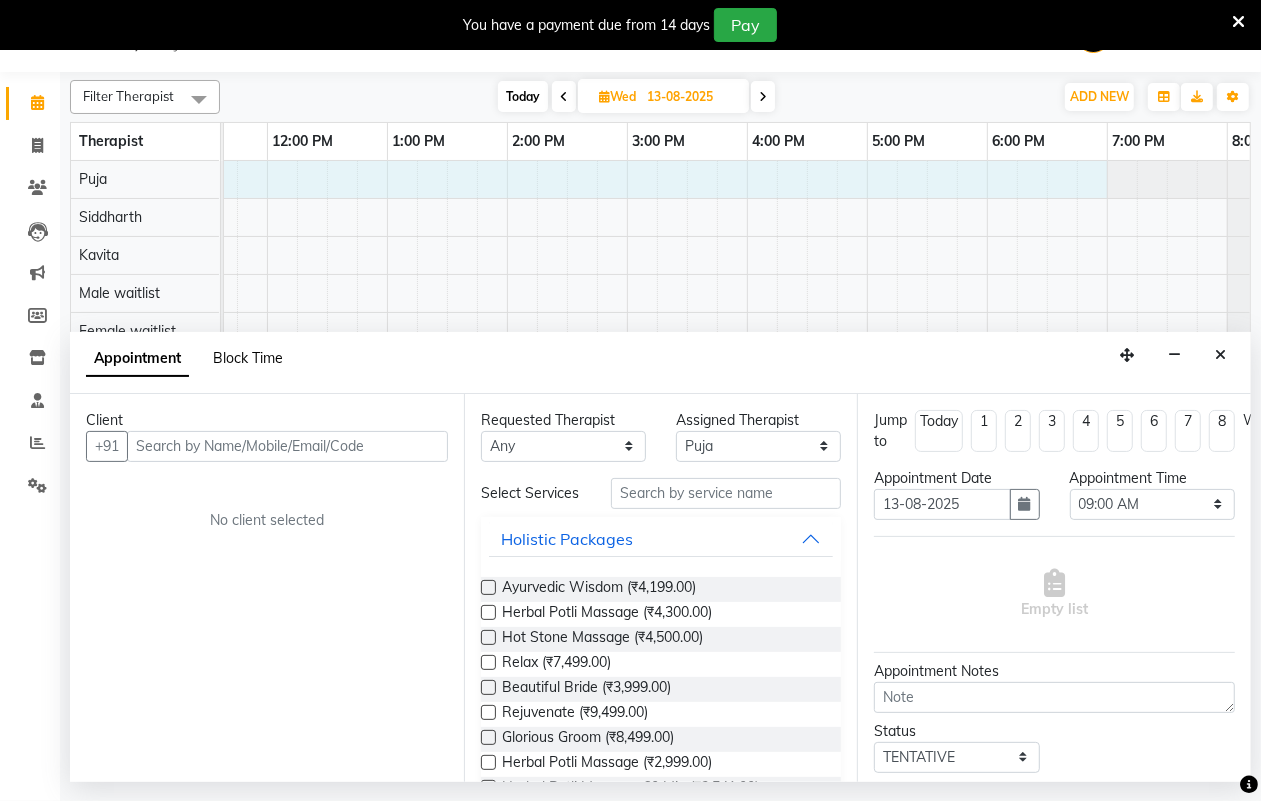 click on "Block Time" at bounding box center (248, 358) 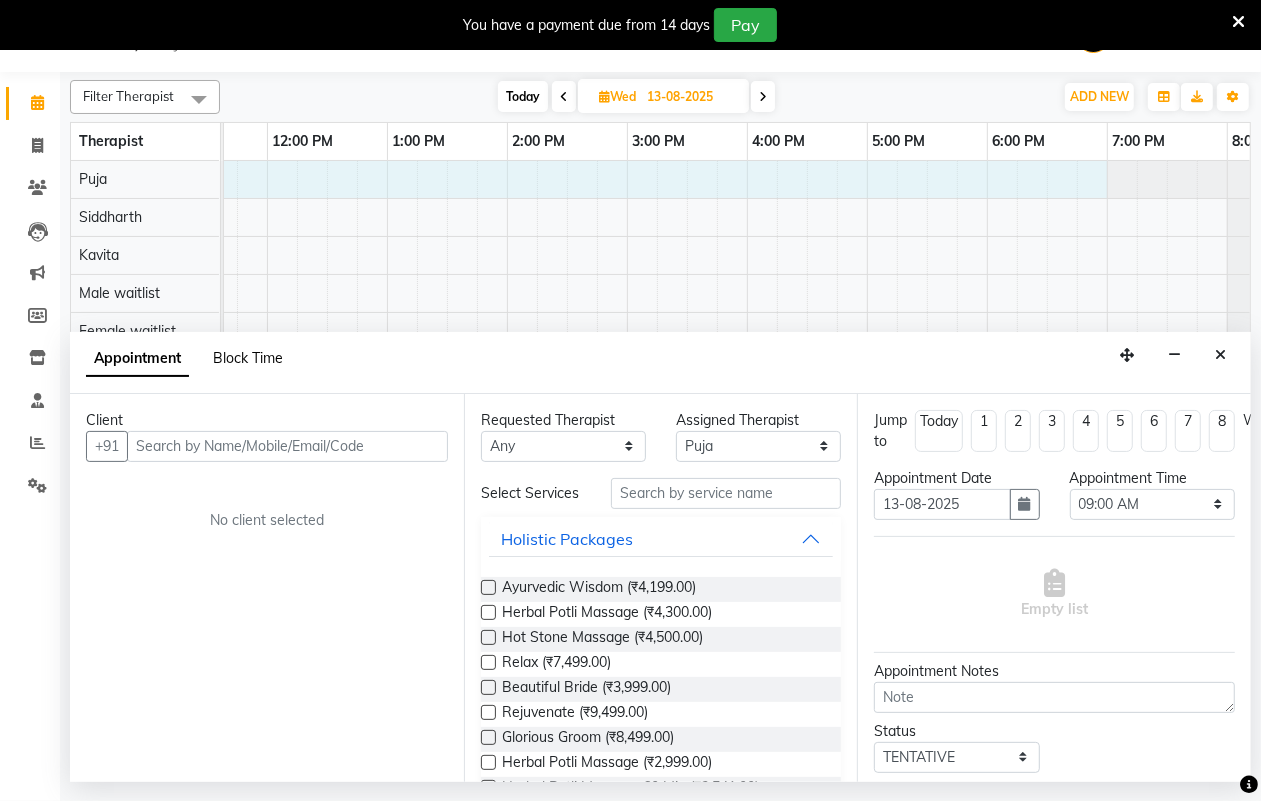 select on "16488" 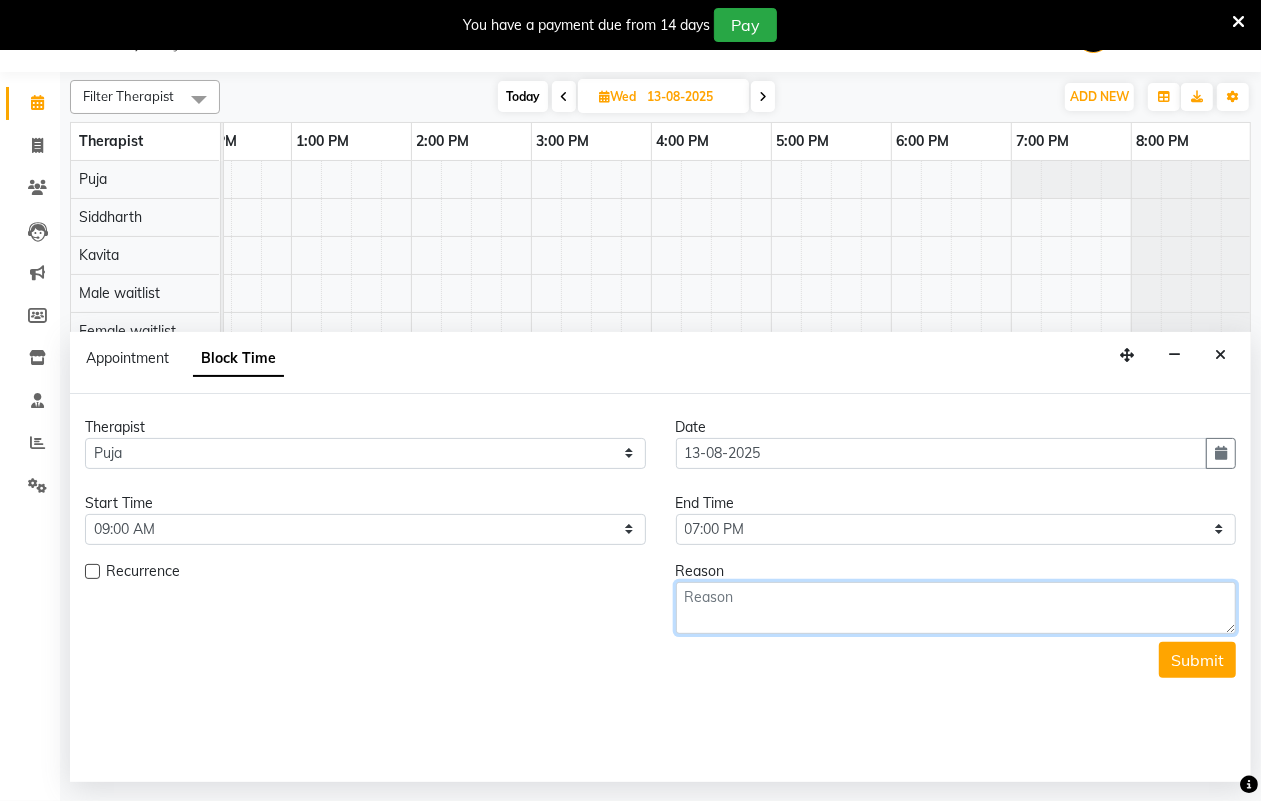 click at bounding box center [956, 608] 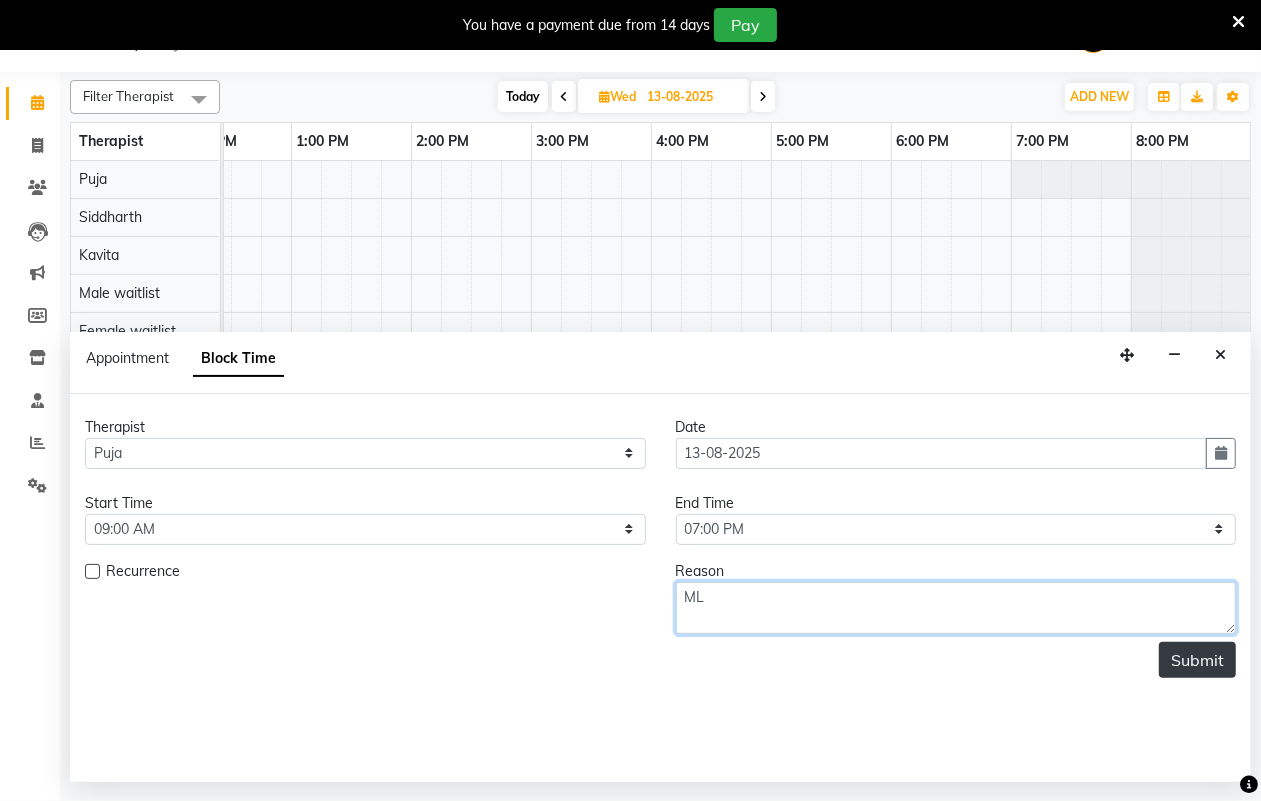 type on "ML" 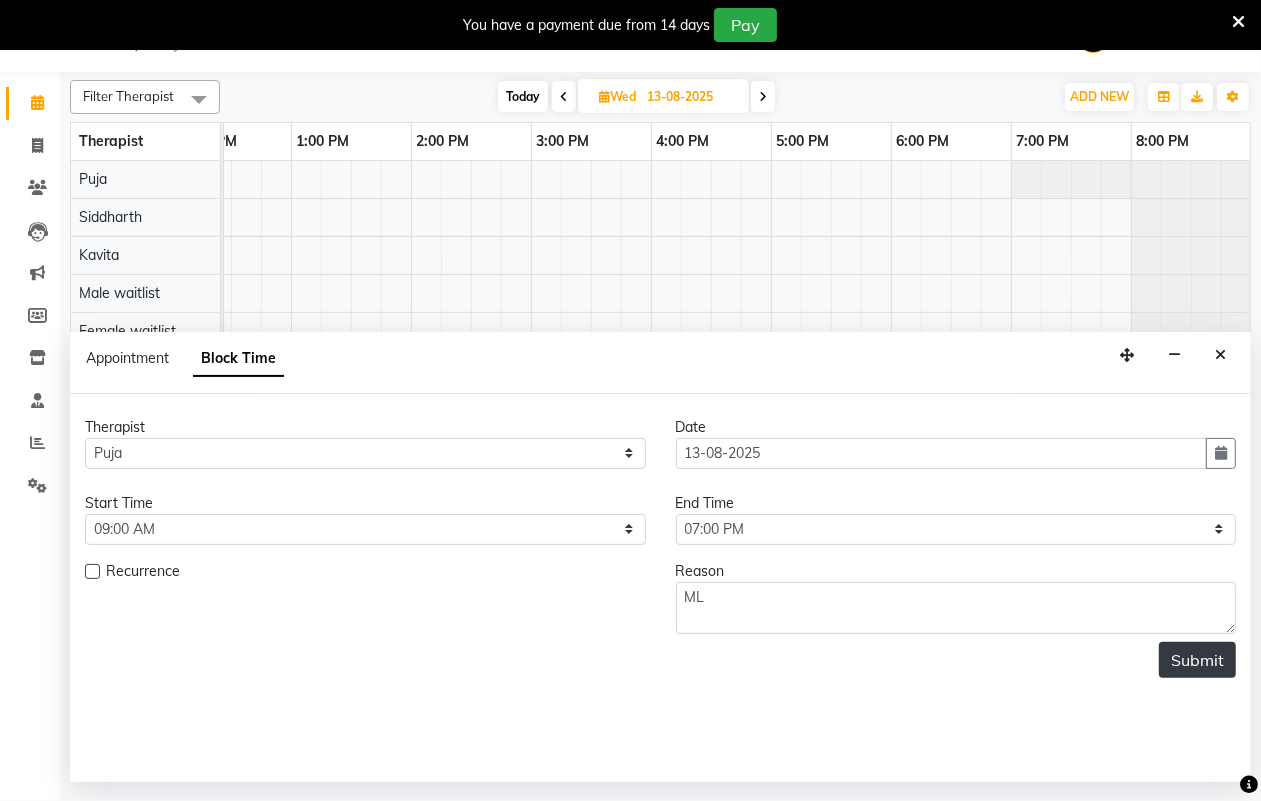 click on "Submit" at bounding box center (1197, 660) 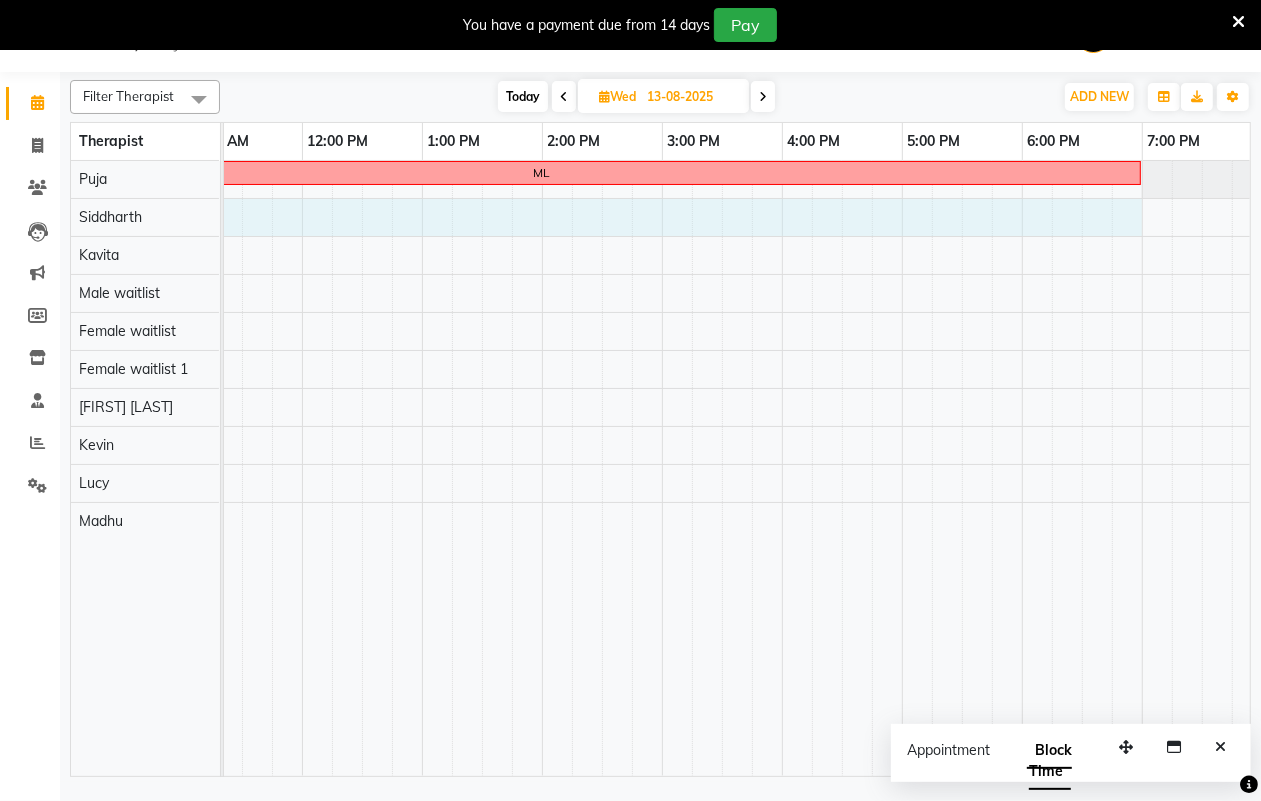 drag, startPoint x: 346, startPoint y: 223, endPoint x: 1123, endPoint y: 226, distance: 777.0058 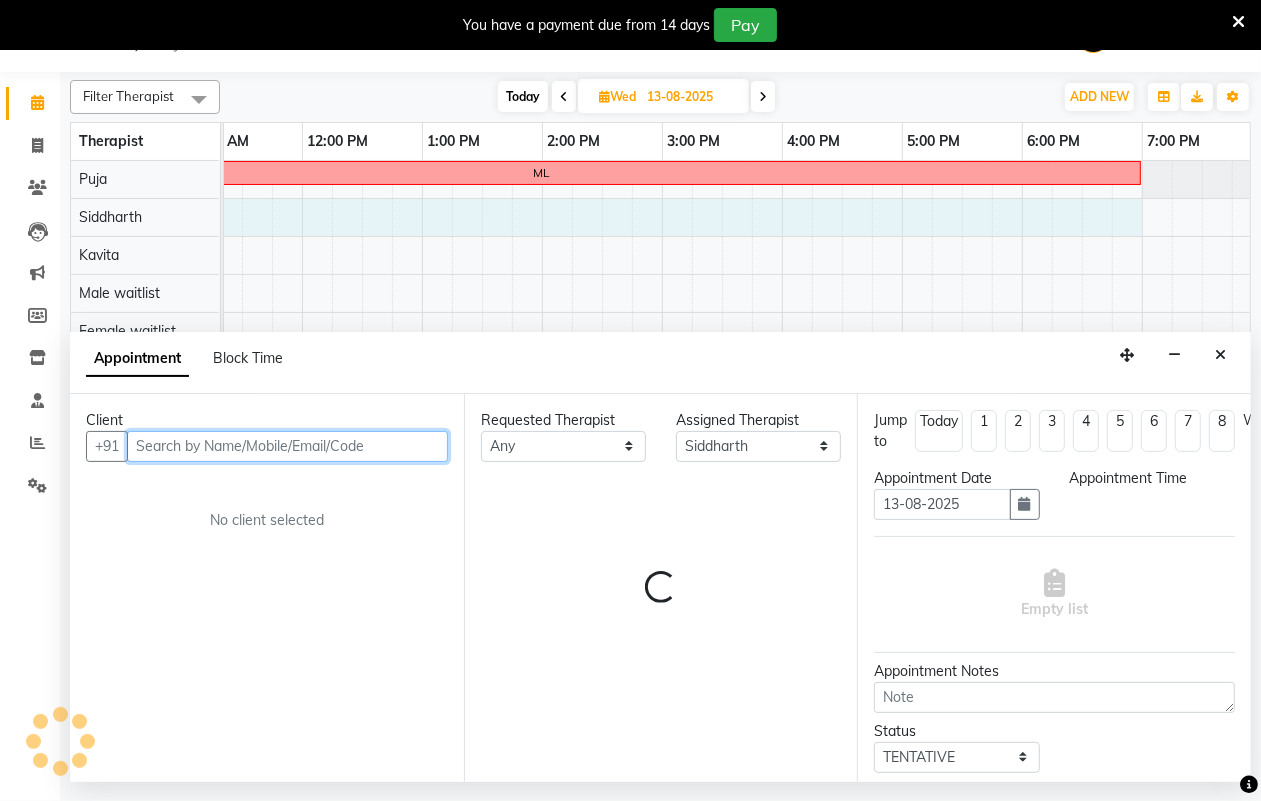 select on "540" 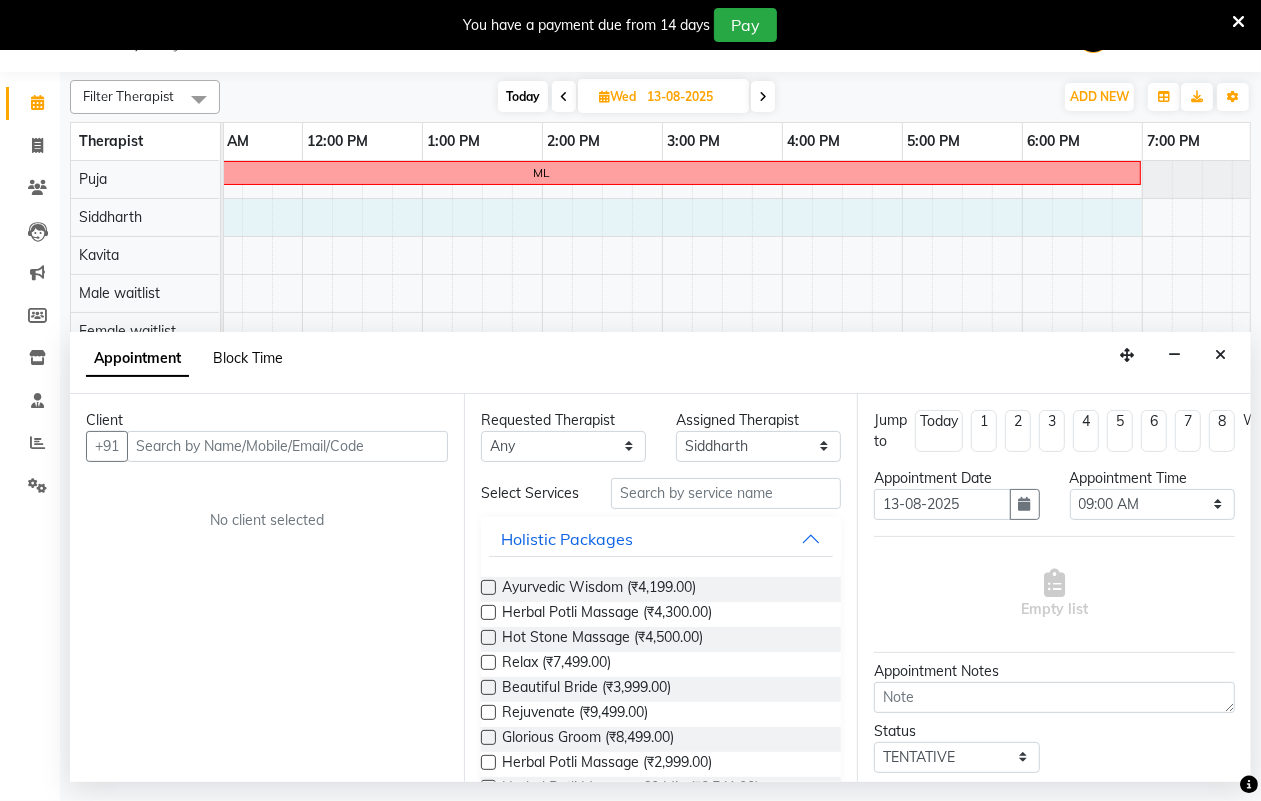 click on "Block Time" at bounding box center (248, 358) 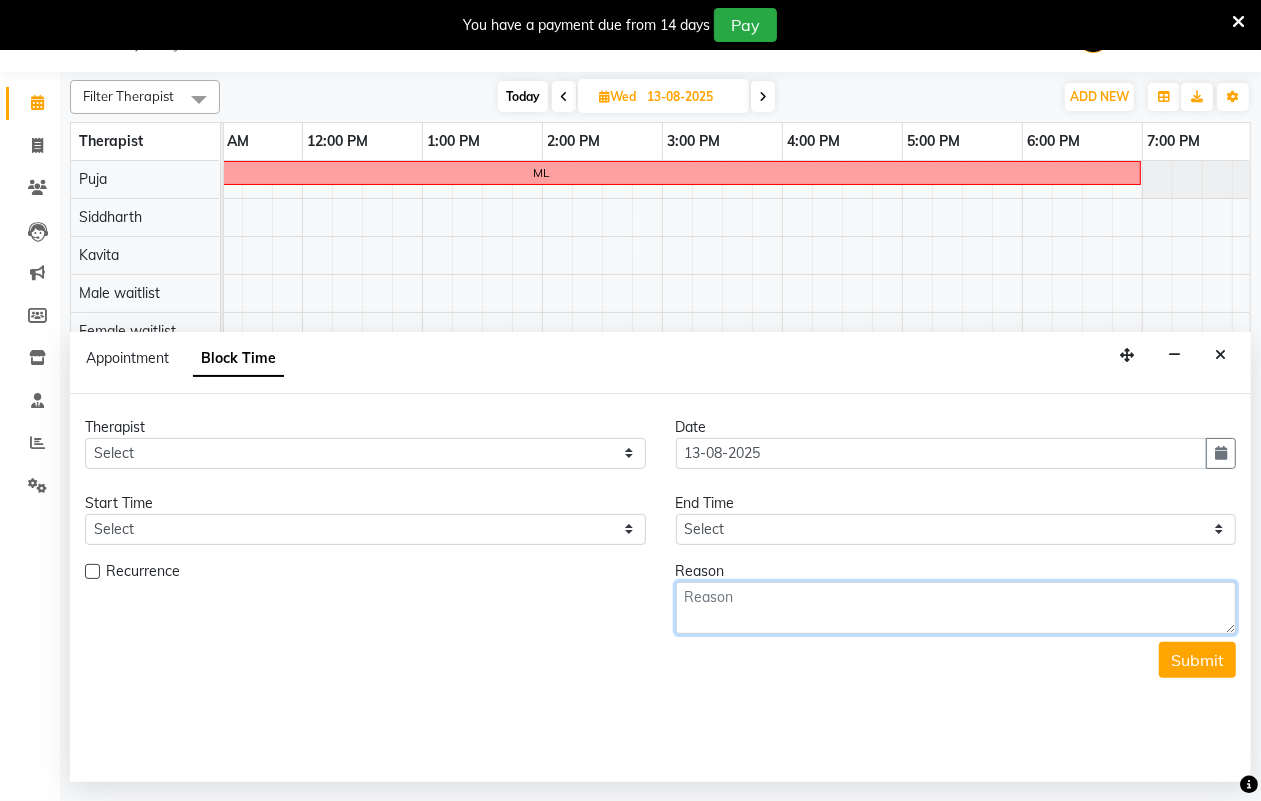 click at bounding box center (956, 608) 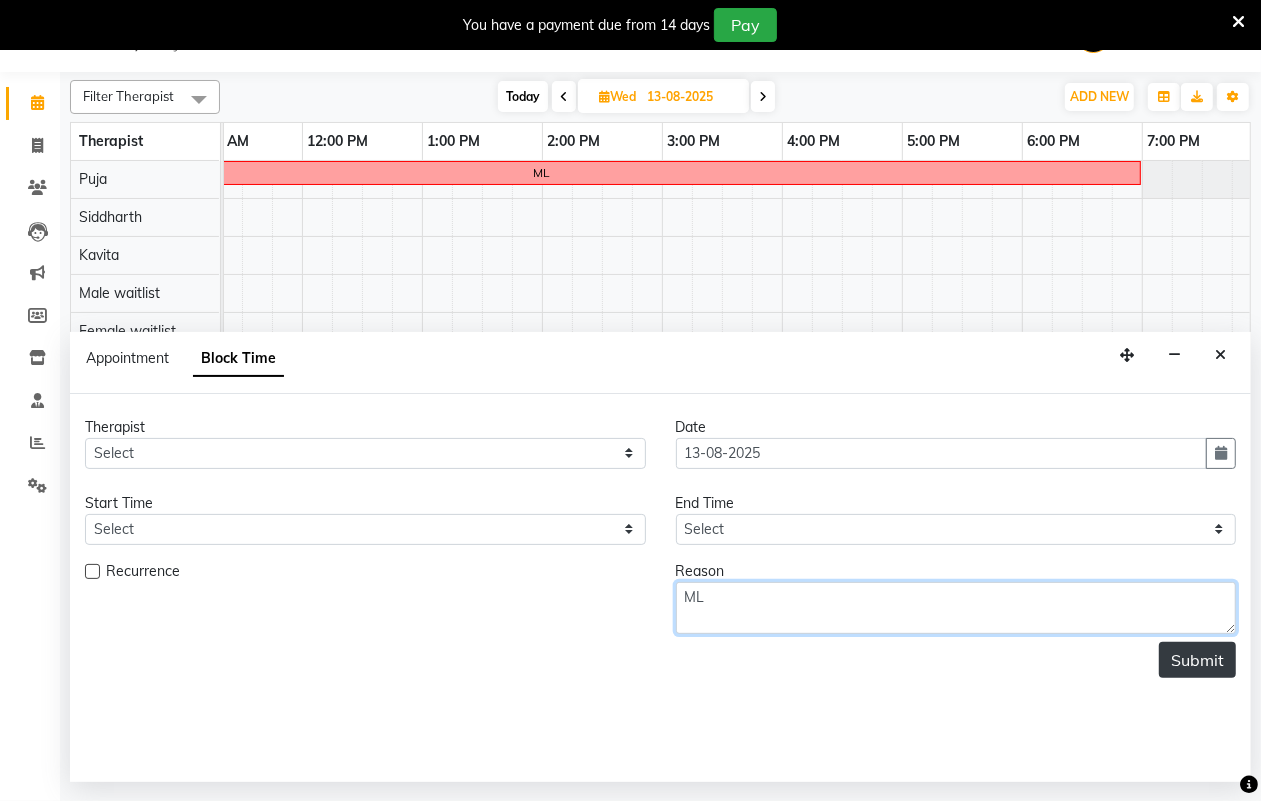 type on "ML" 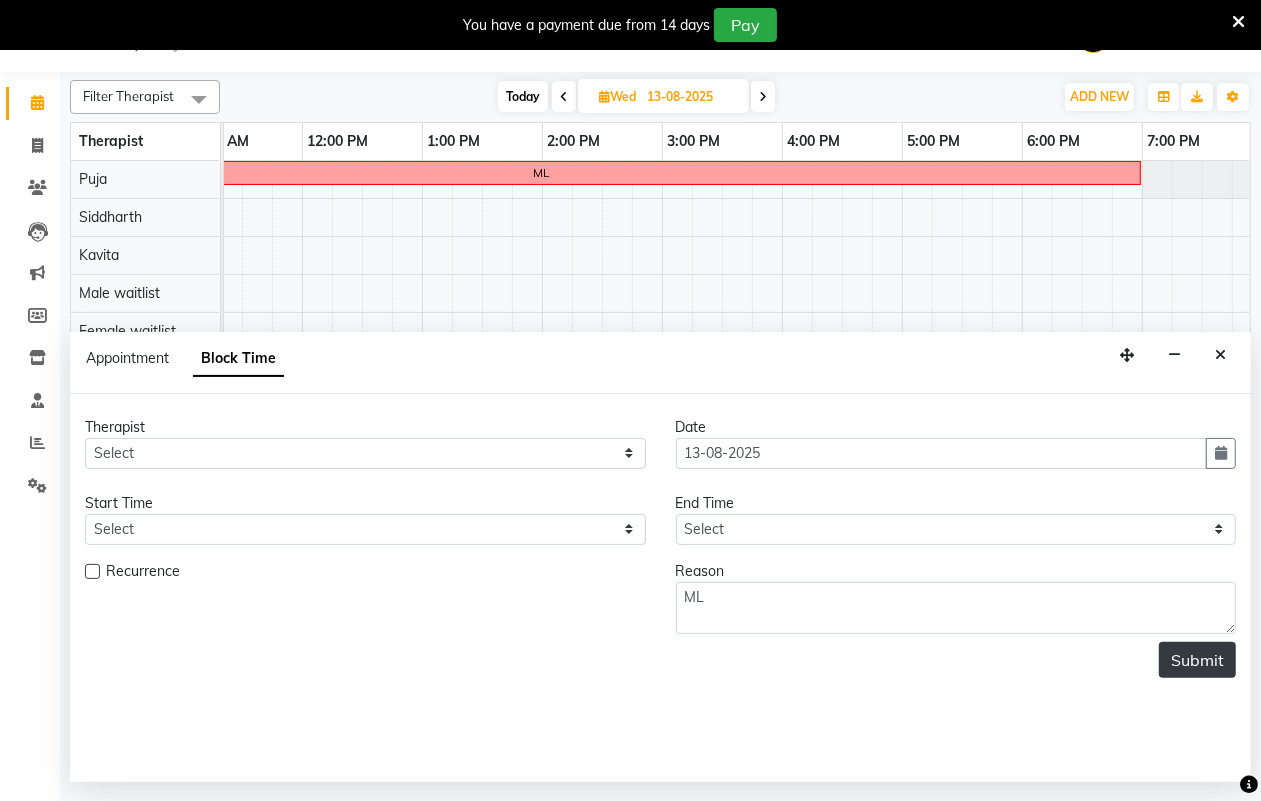 click on "Submit" at bounding box center (1197, 660) 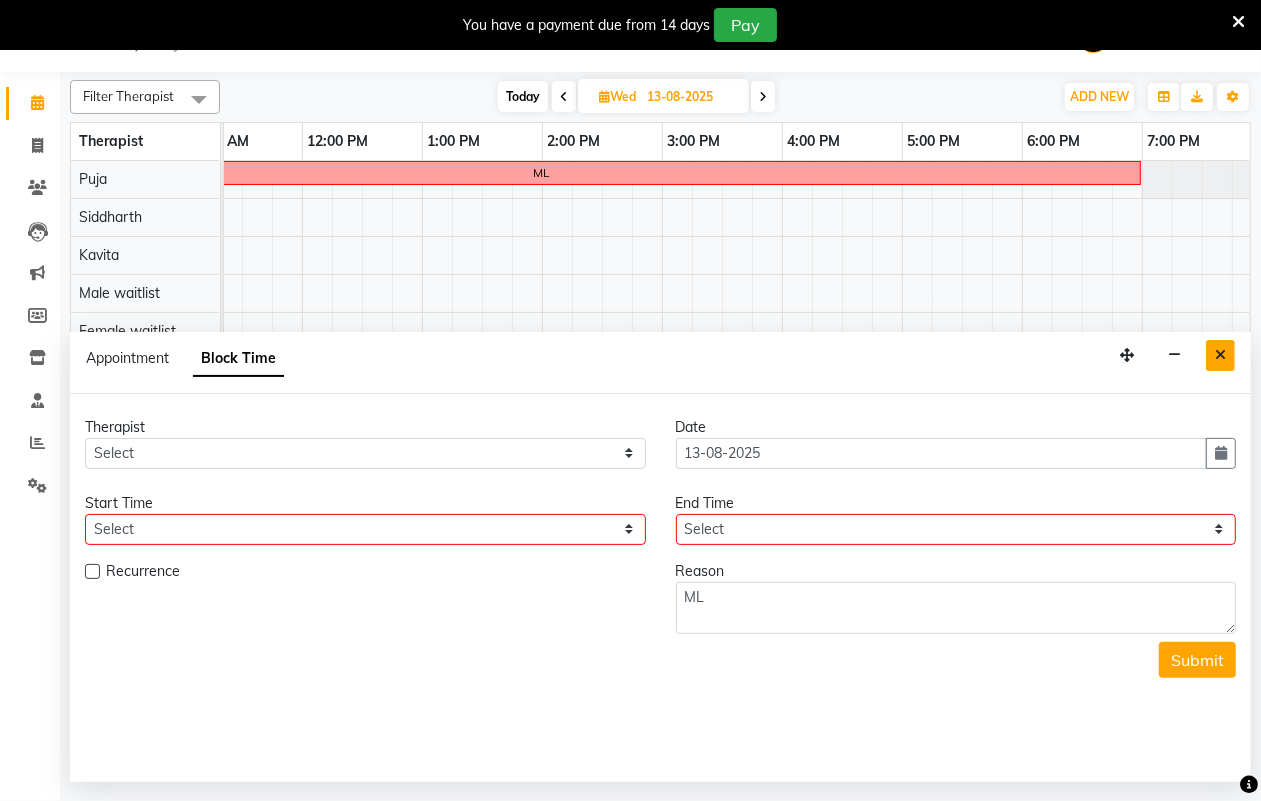 click at bounding box center (1220, 355) 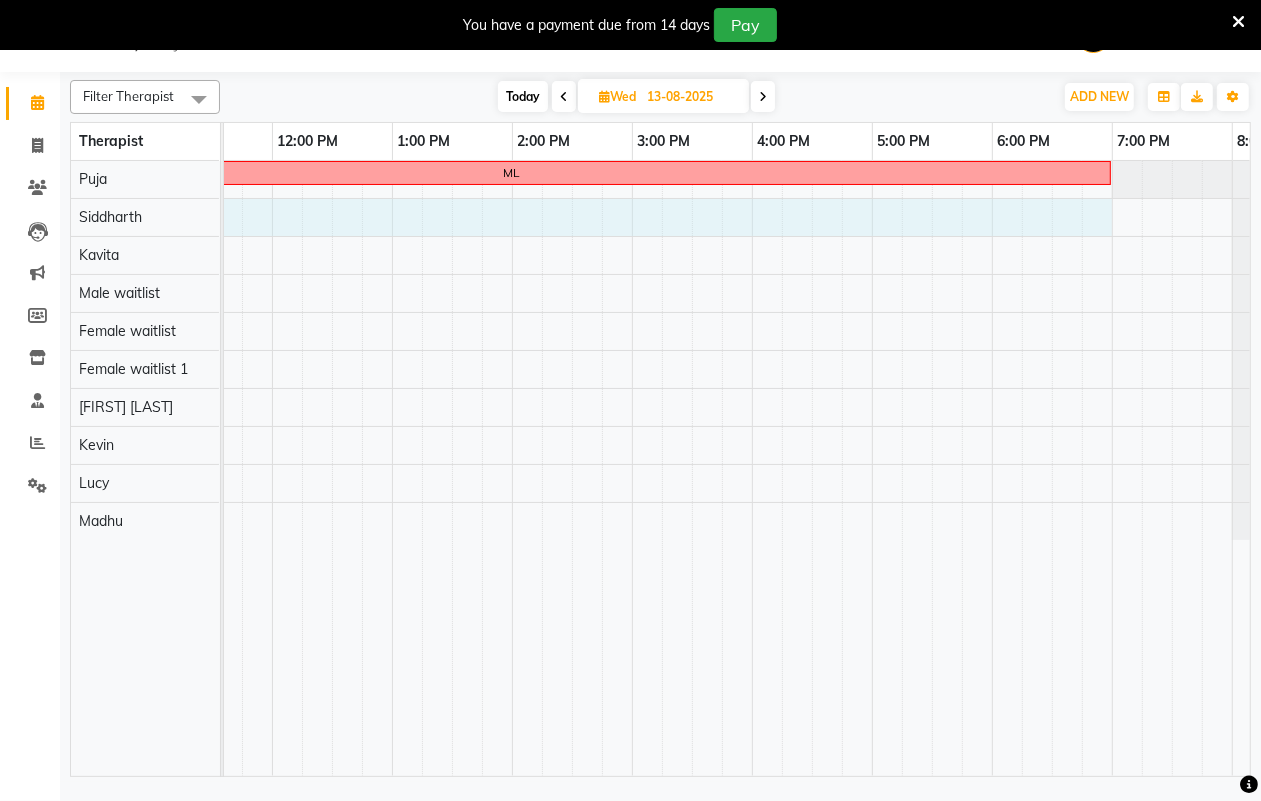 drag, startPoint x: 355, startPoint y: 217, endPoint x: 1088, endPoint y: 243, distance: 733.461 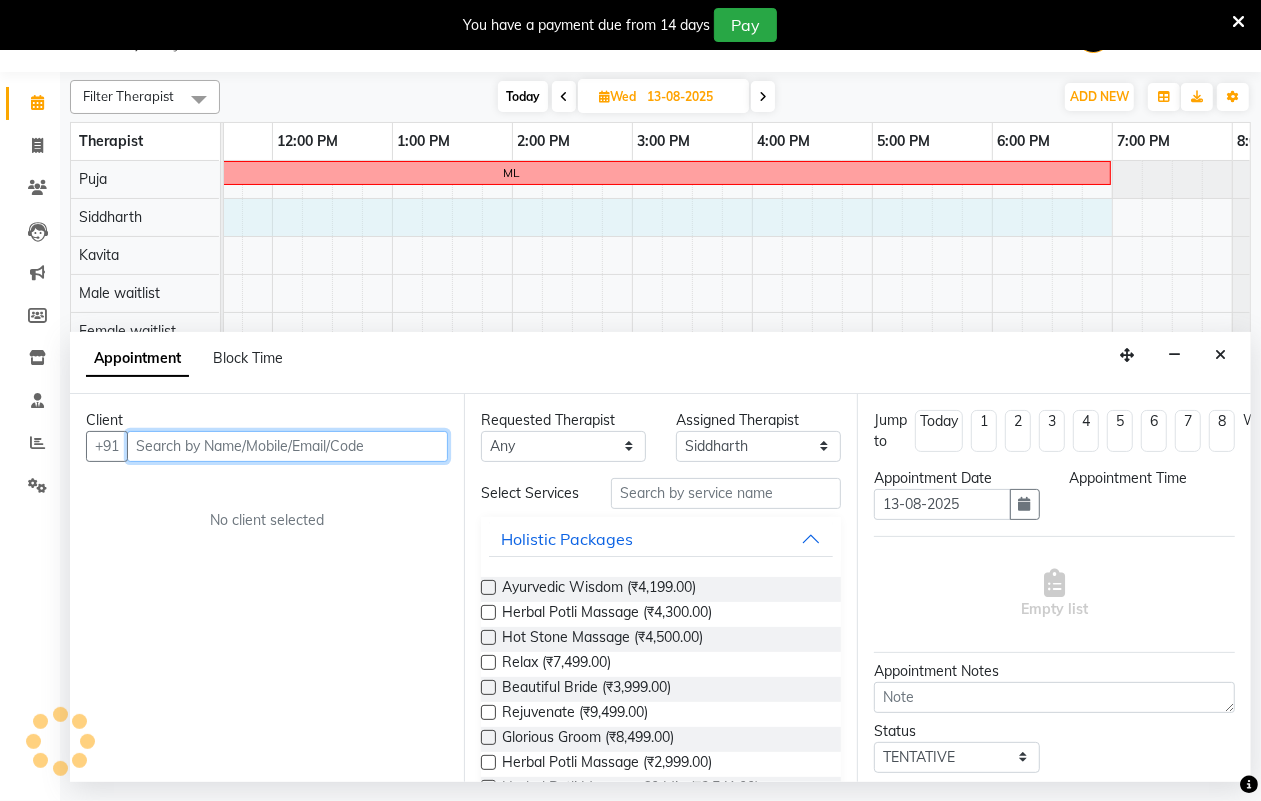 select on "540" 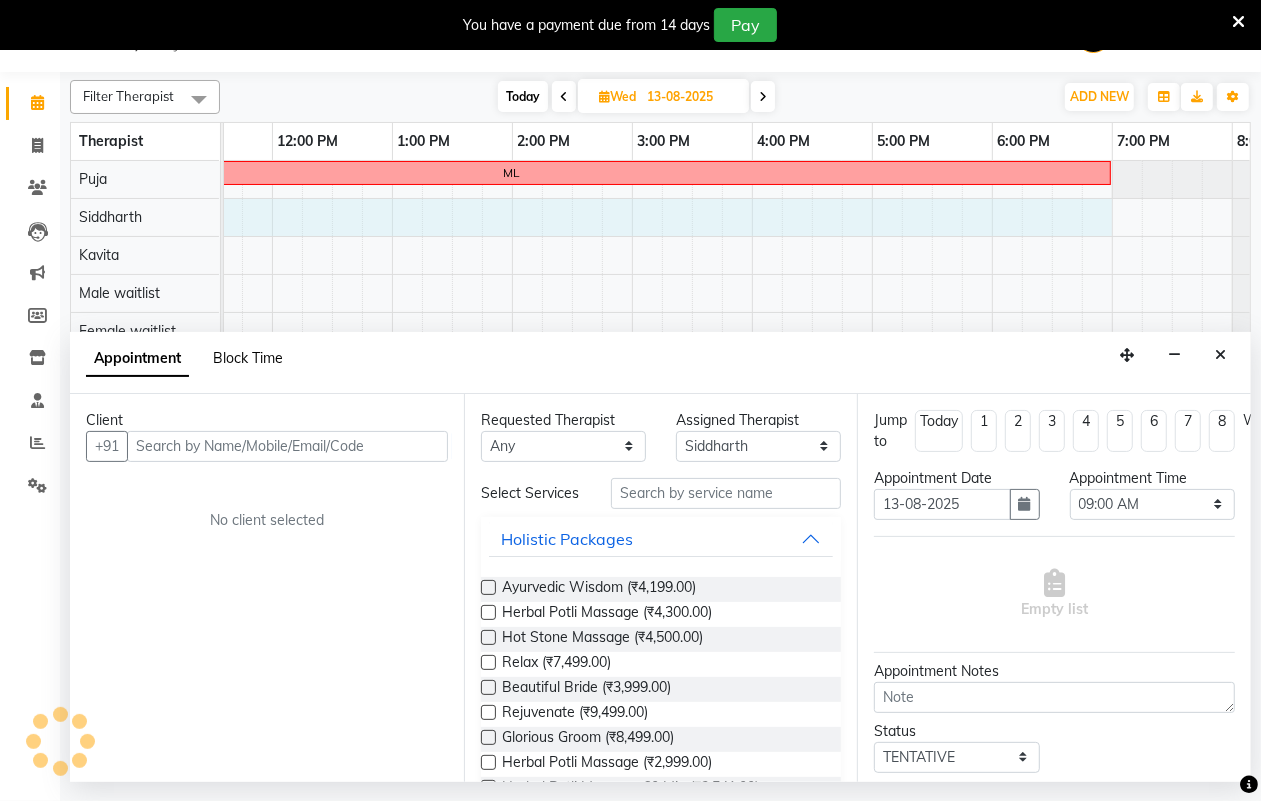 click on "Block Time" at bounding box center (248, 358) 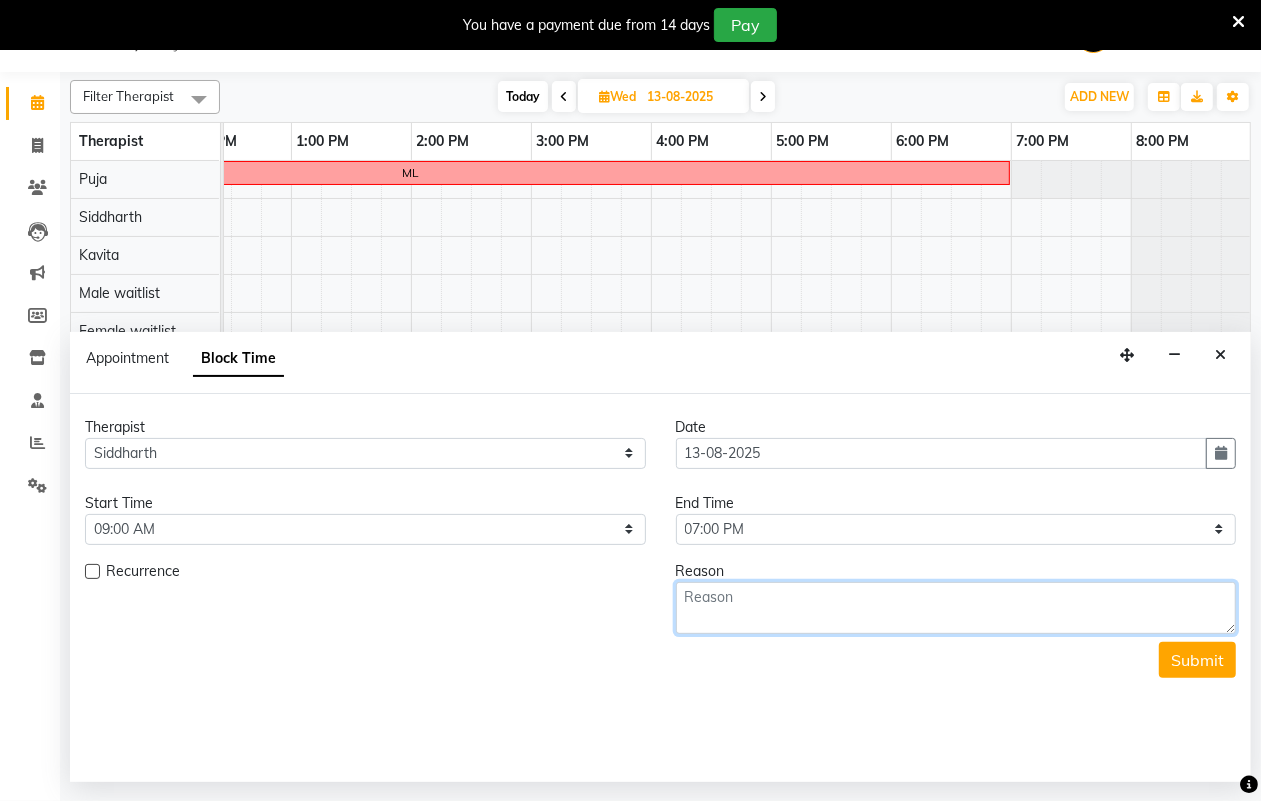 click at bounding box center [956, 608] 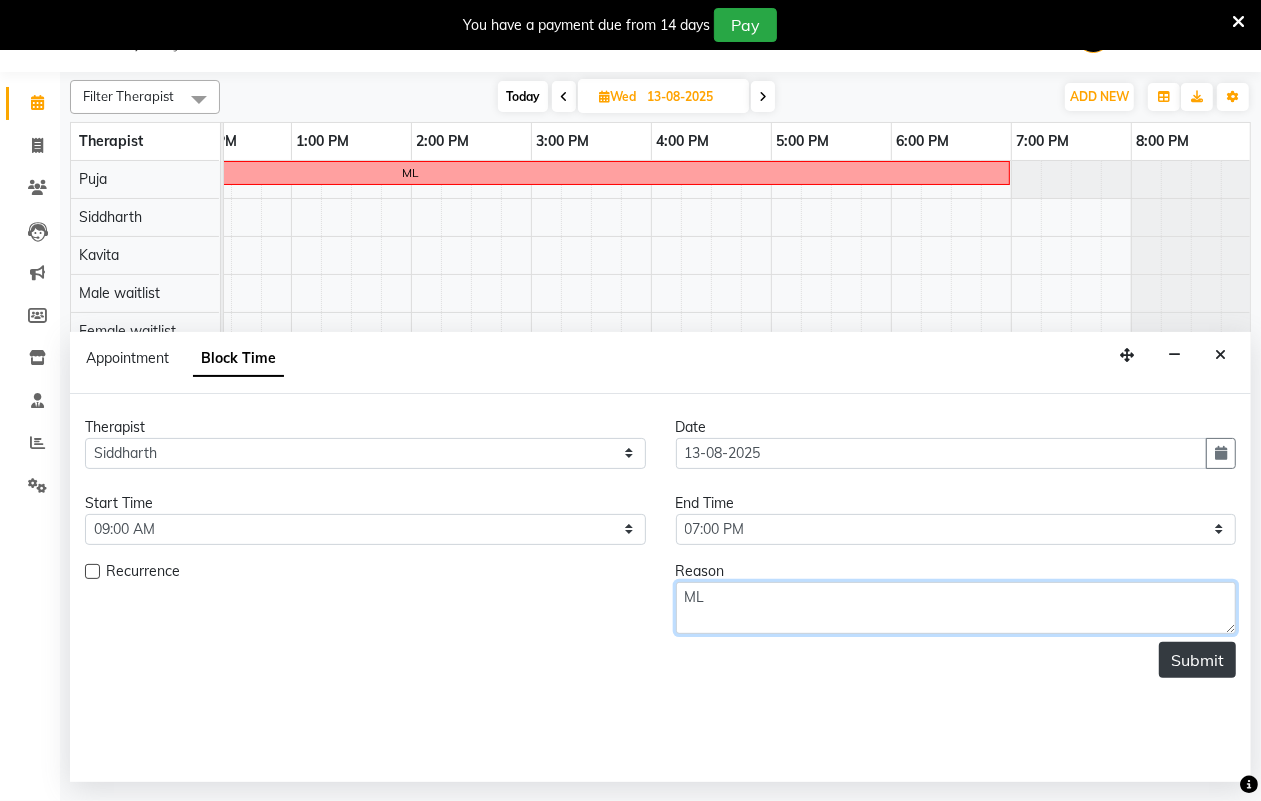 type on "ML" 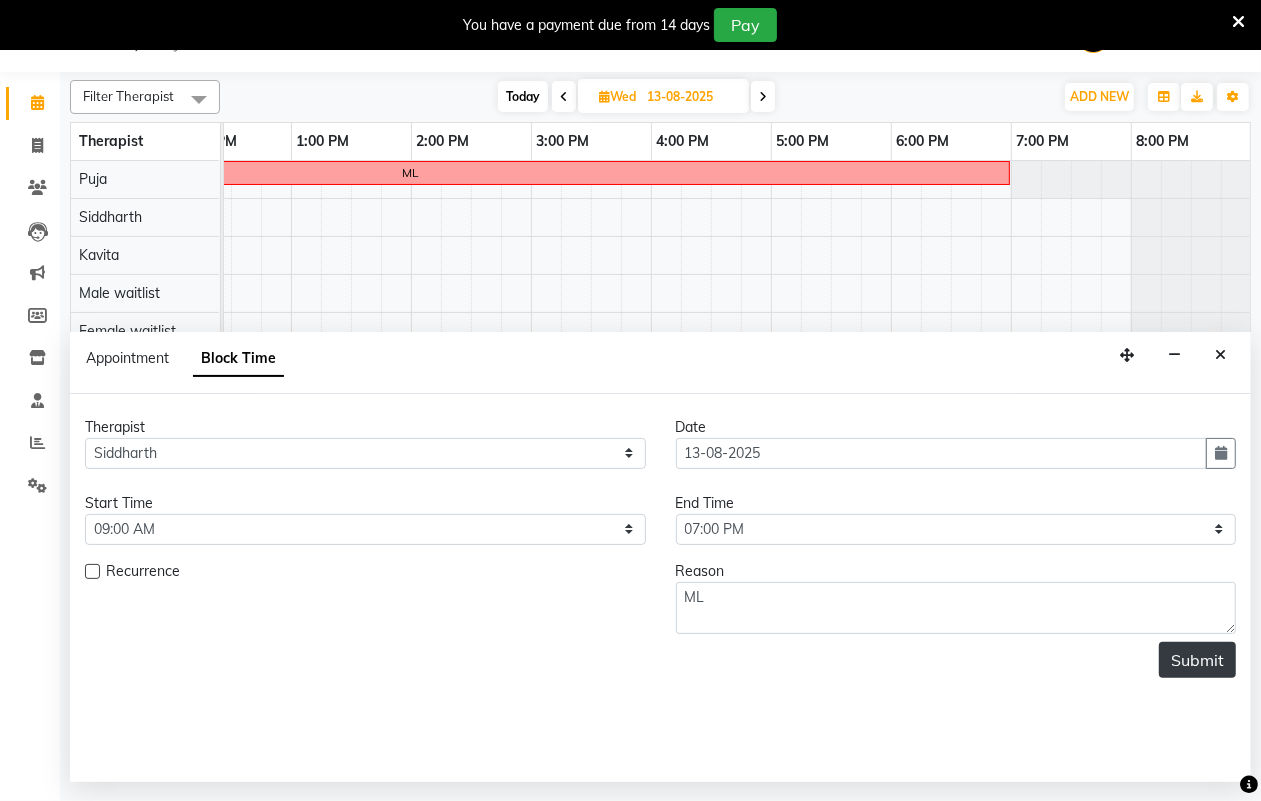 click on "Submit" at bounding box center (1197, 660) 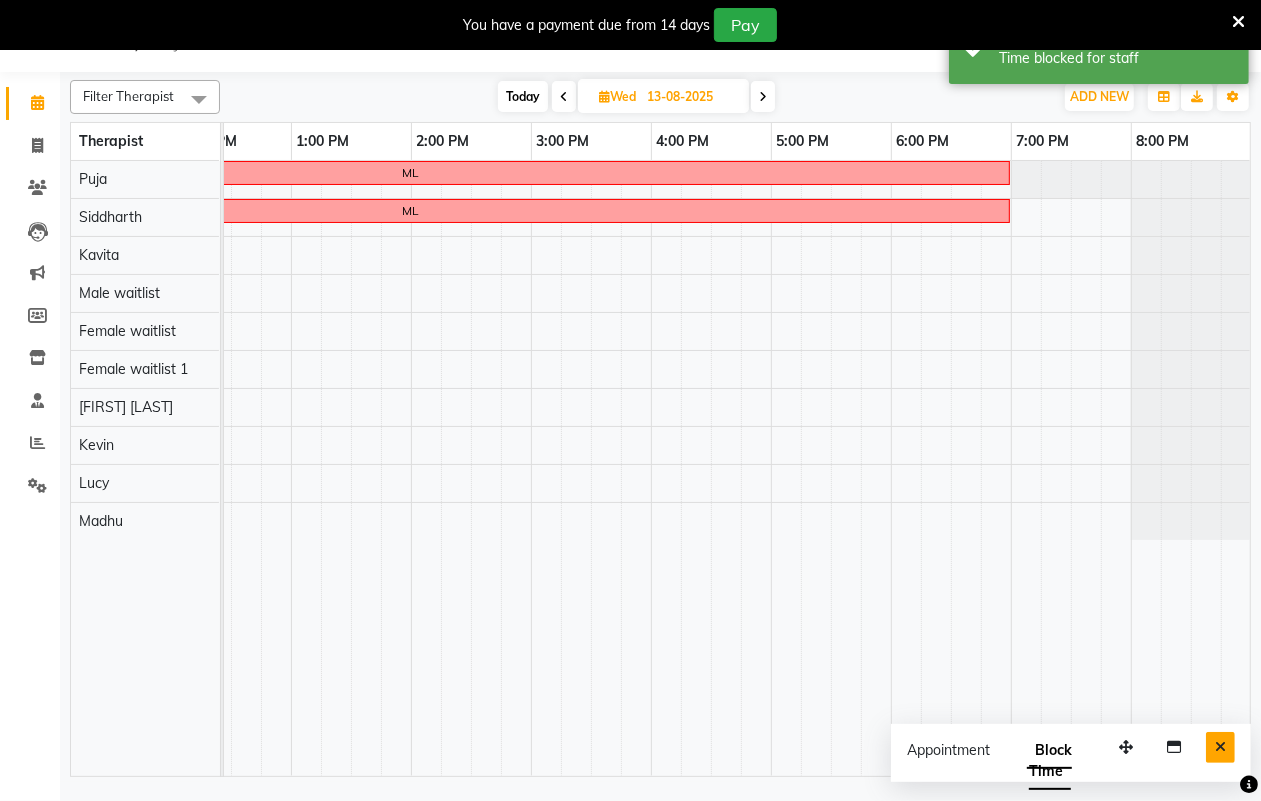 click at bounding box center (1220, 747) 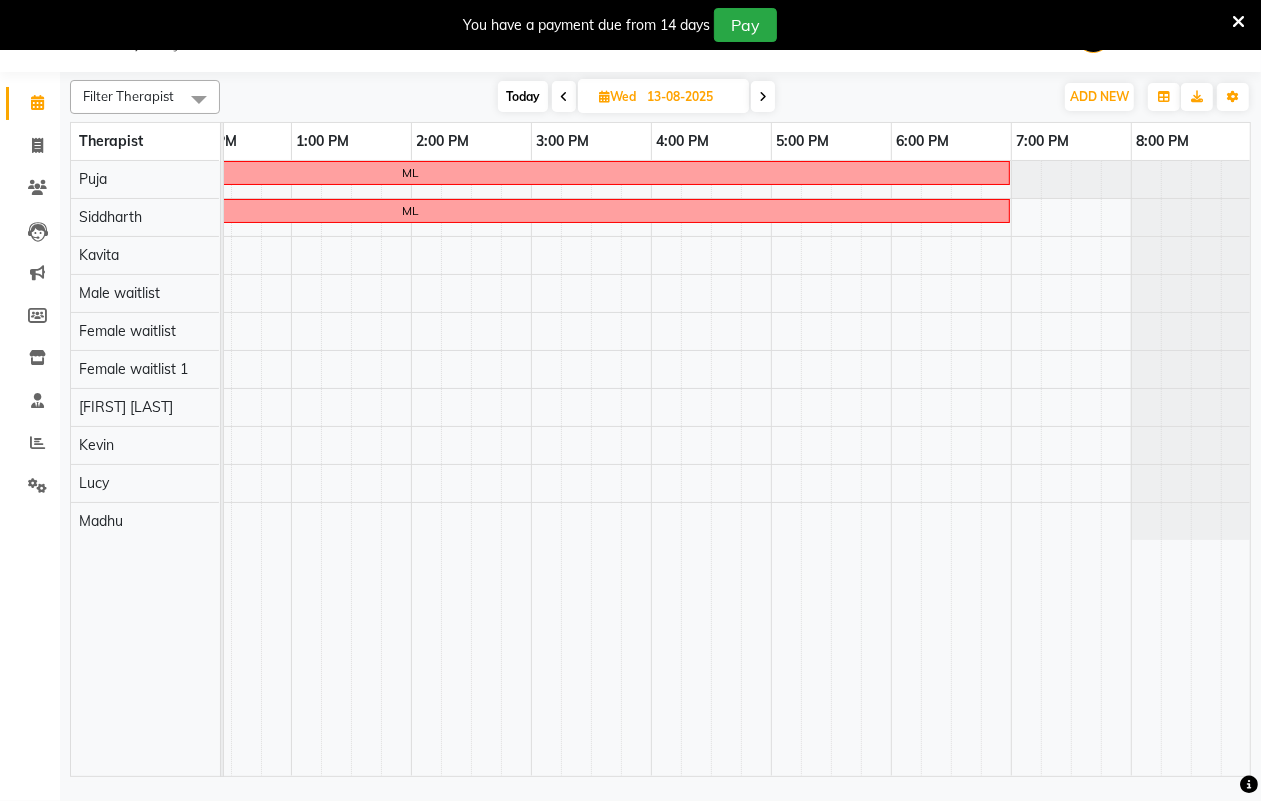 click at bounding box center (763, 97) 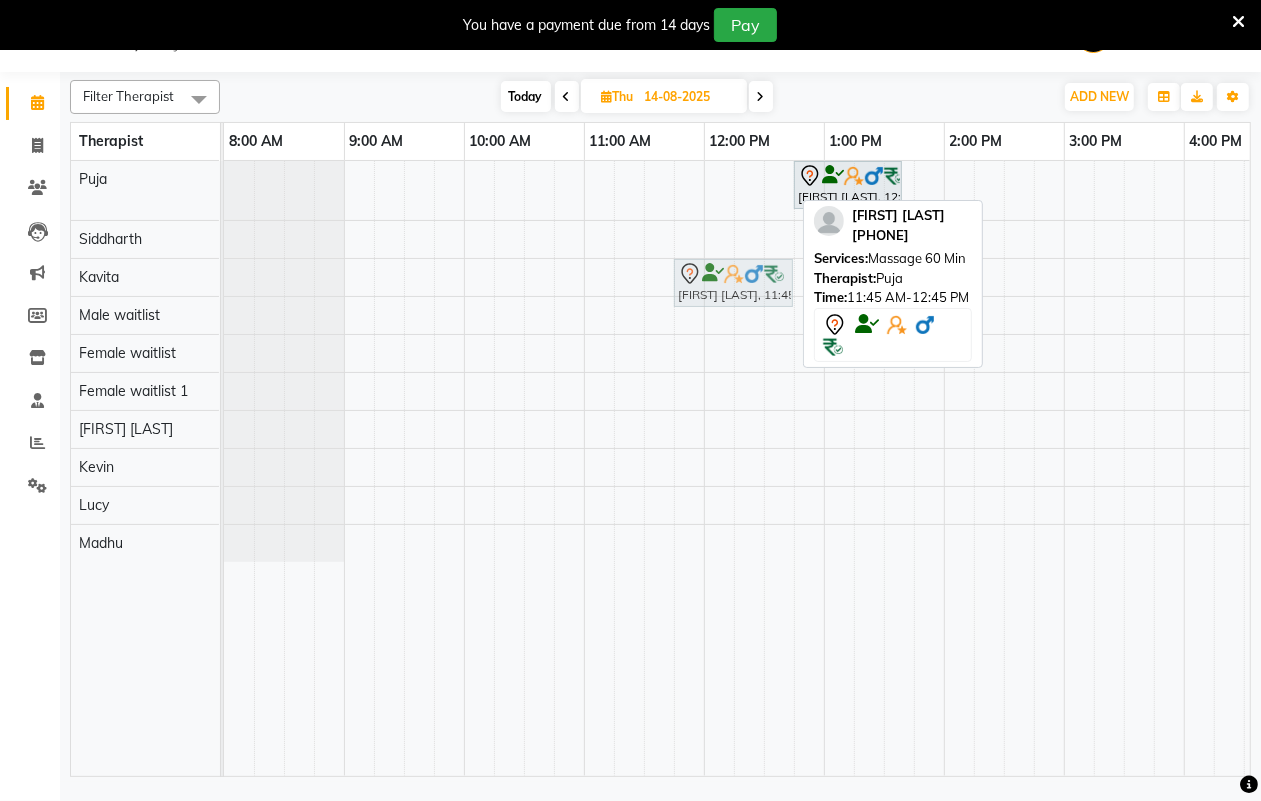 drag, startPoint x: 753, startPoint y: 186, endPoint x: 753, endPoint y: 266, distance: 80 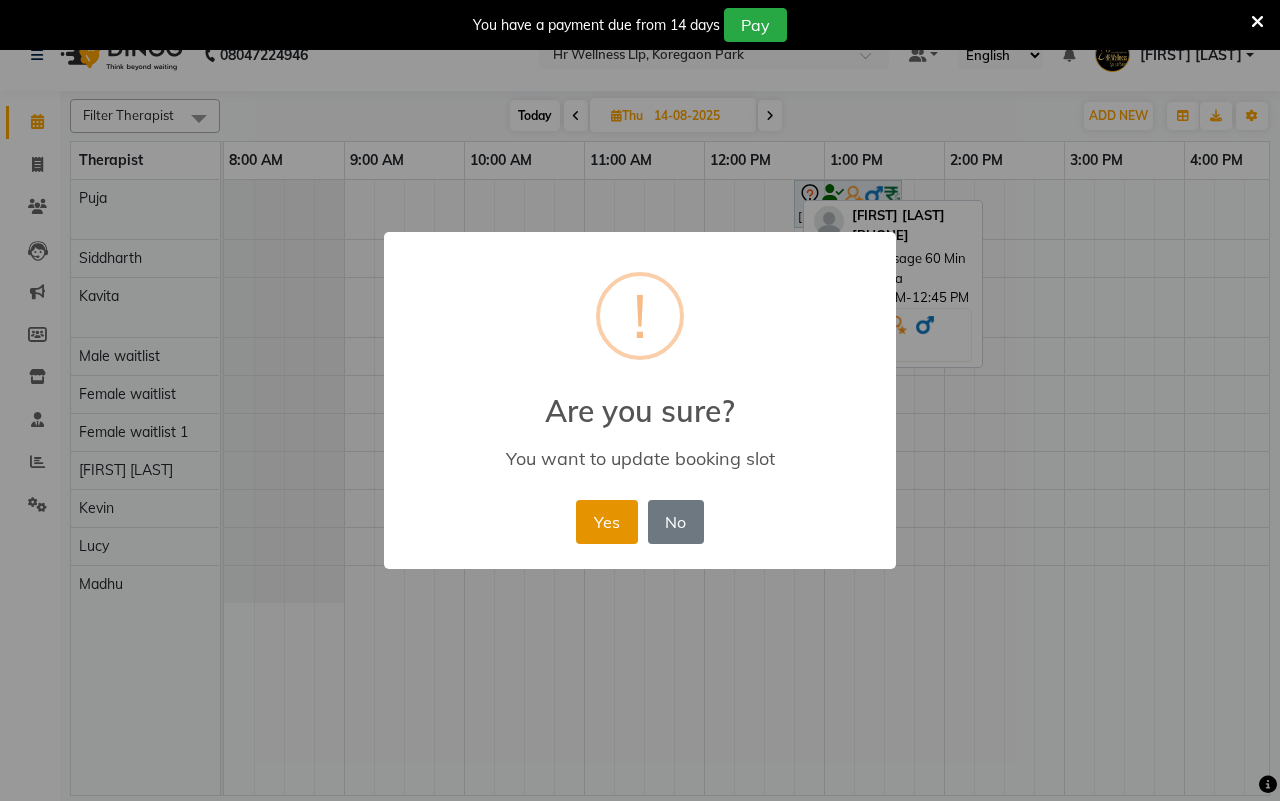 click on "Yes" at bounding box center [606, 522] 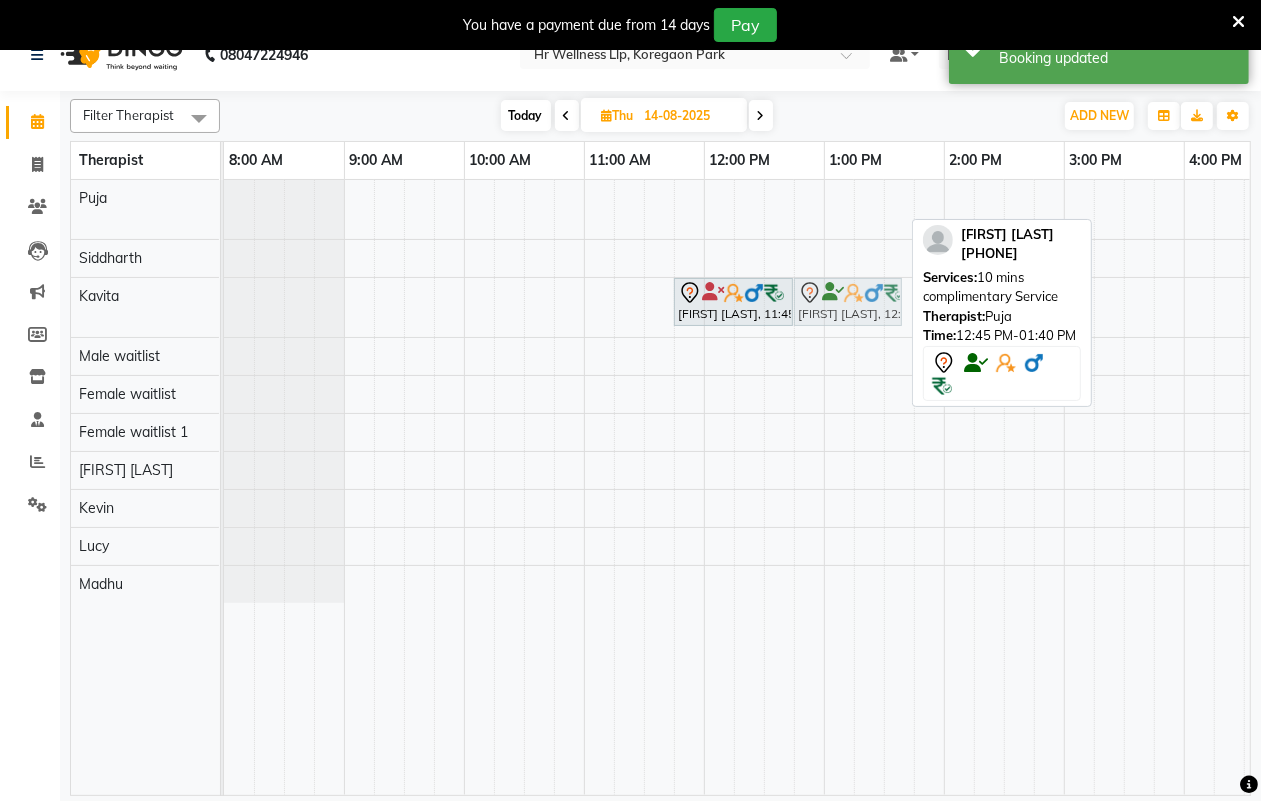 drag, startPoint x: 841, startPoint y: 185, endPoint x: 852, endPoint y: 277, distance: 92.65527 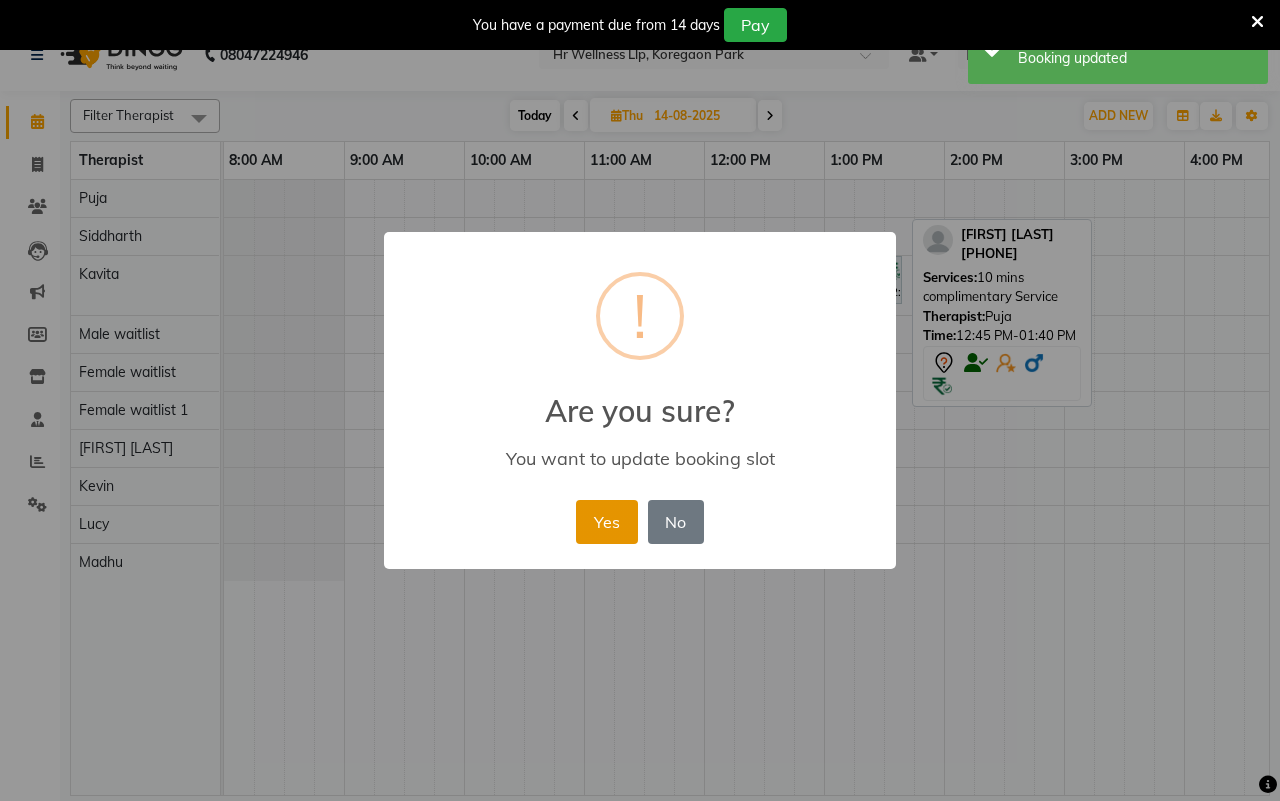 click on "Yes" at bounding box center [606, 522] 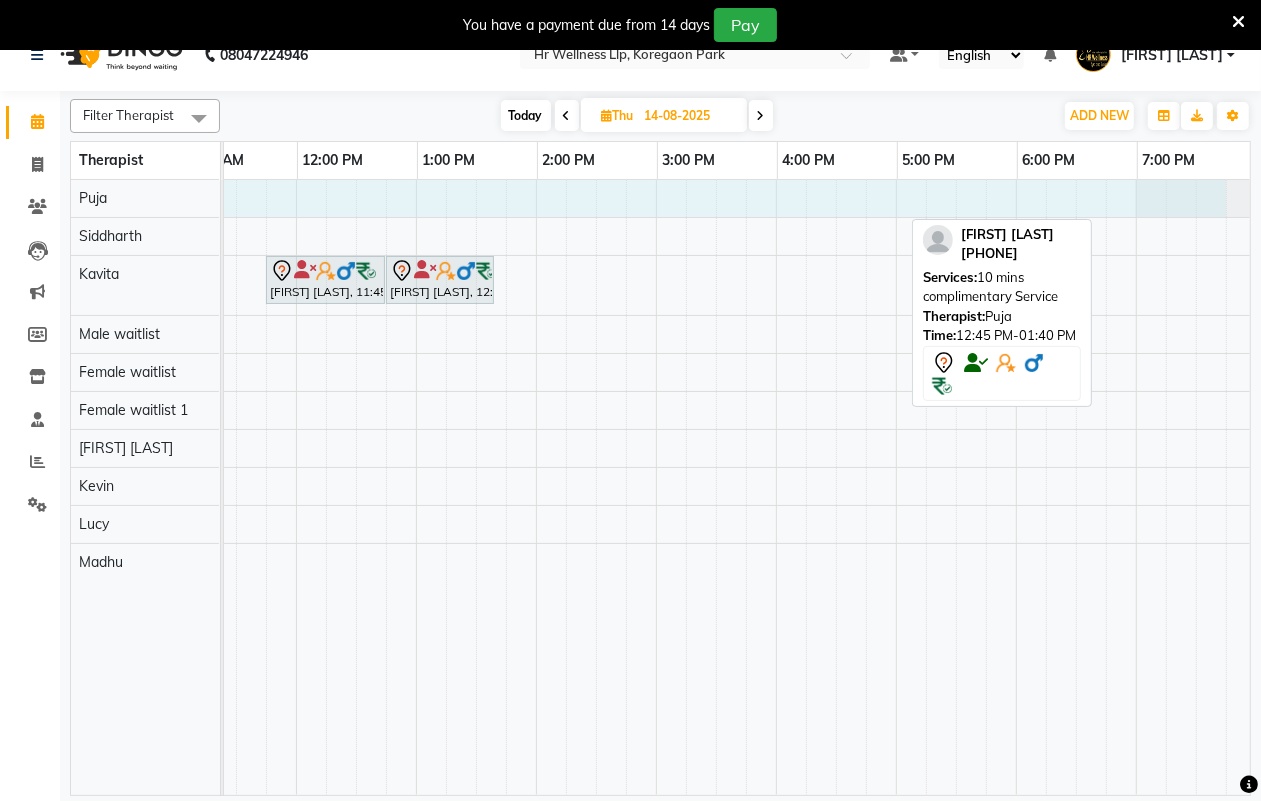 drag, startPoint x: 356, startPoint y: 201, endPoint x: 1228, endPoint y: 211, distance: 872.0573 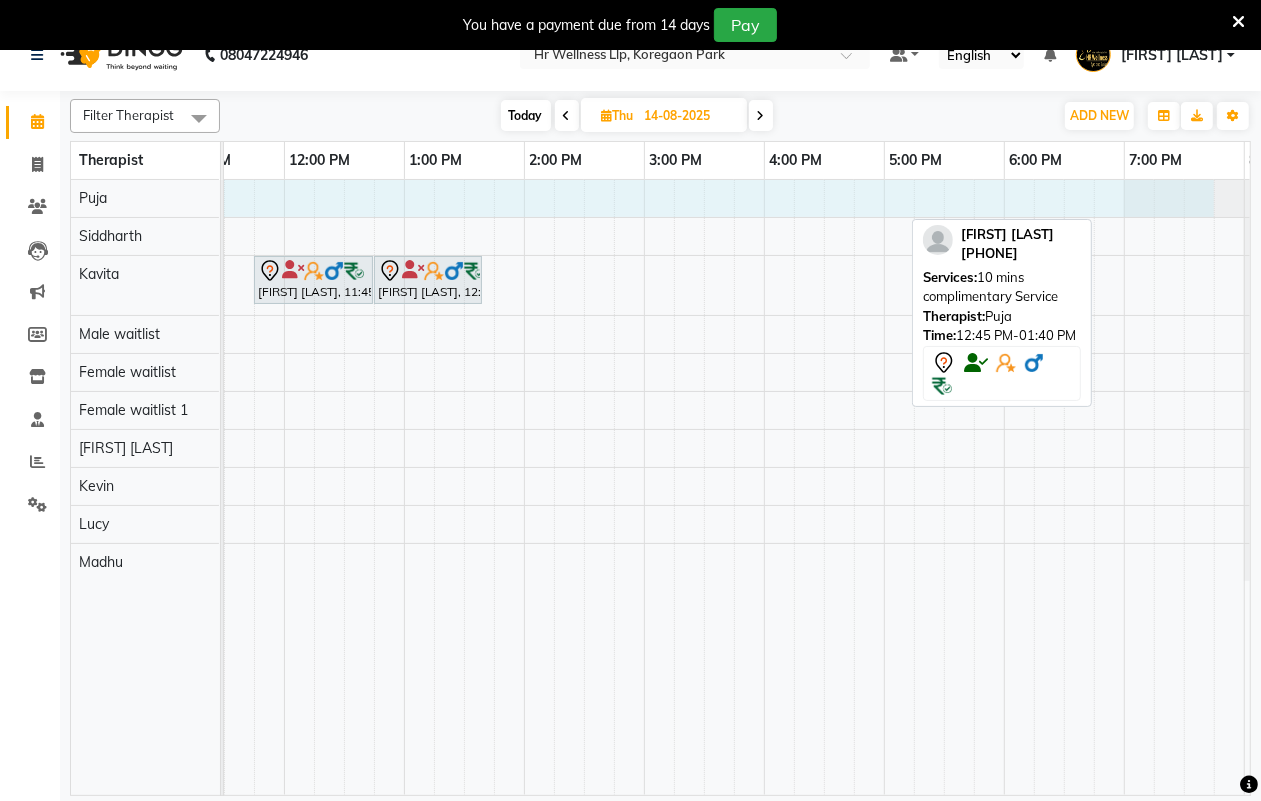select on "16488" 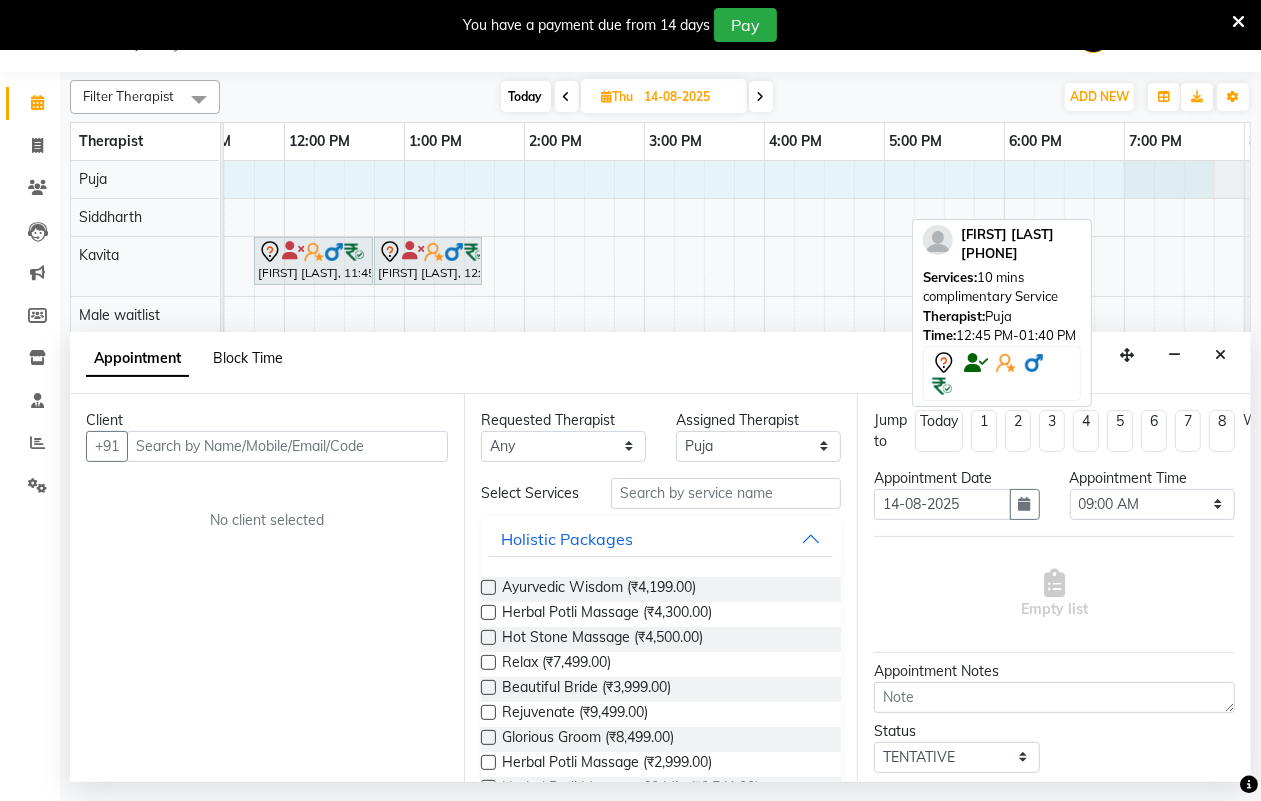 click on "Block Time" at bounding box center [248, 358] 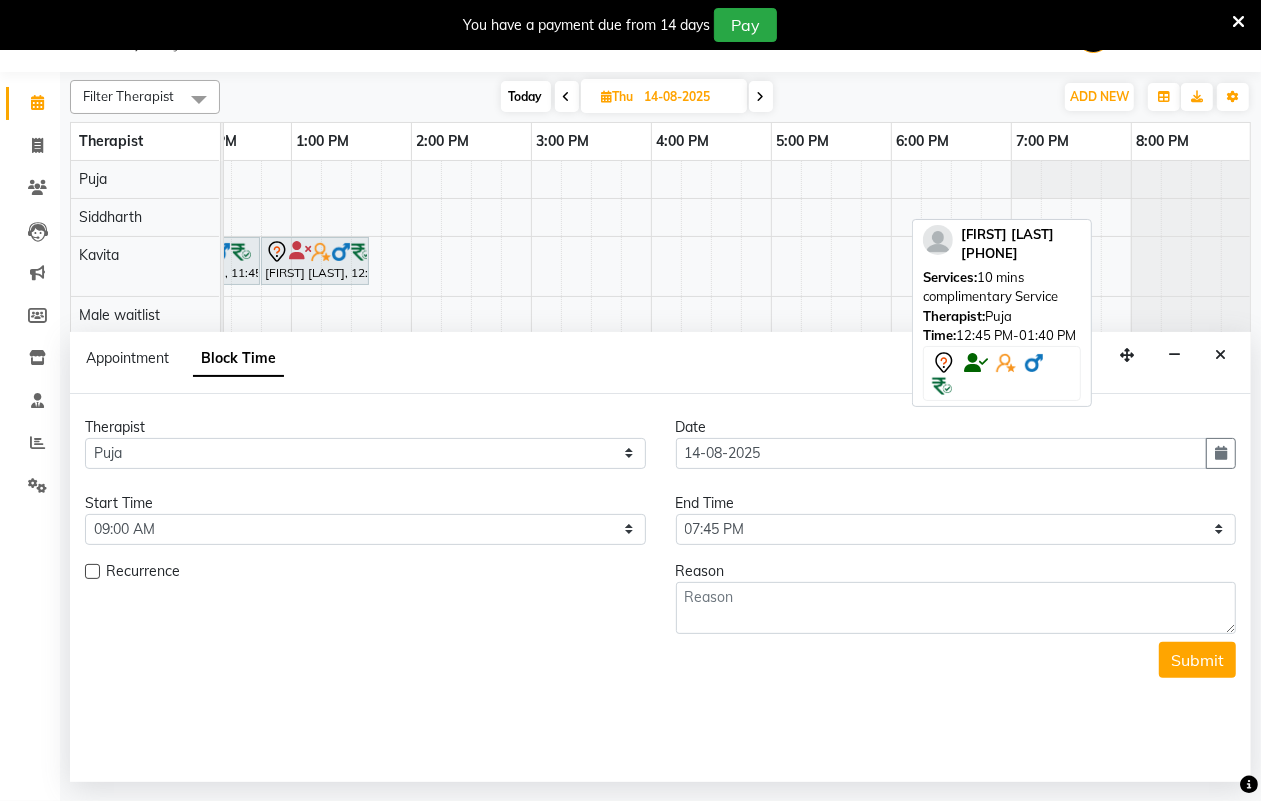 click on "Reason" at bounding box center (956, 571) 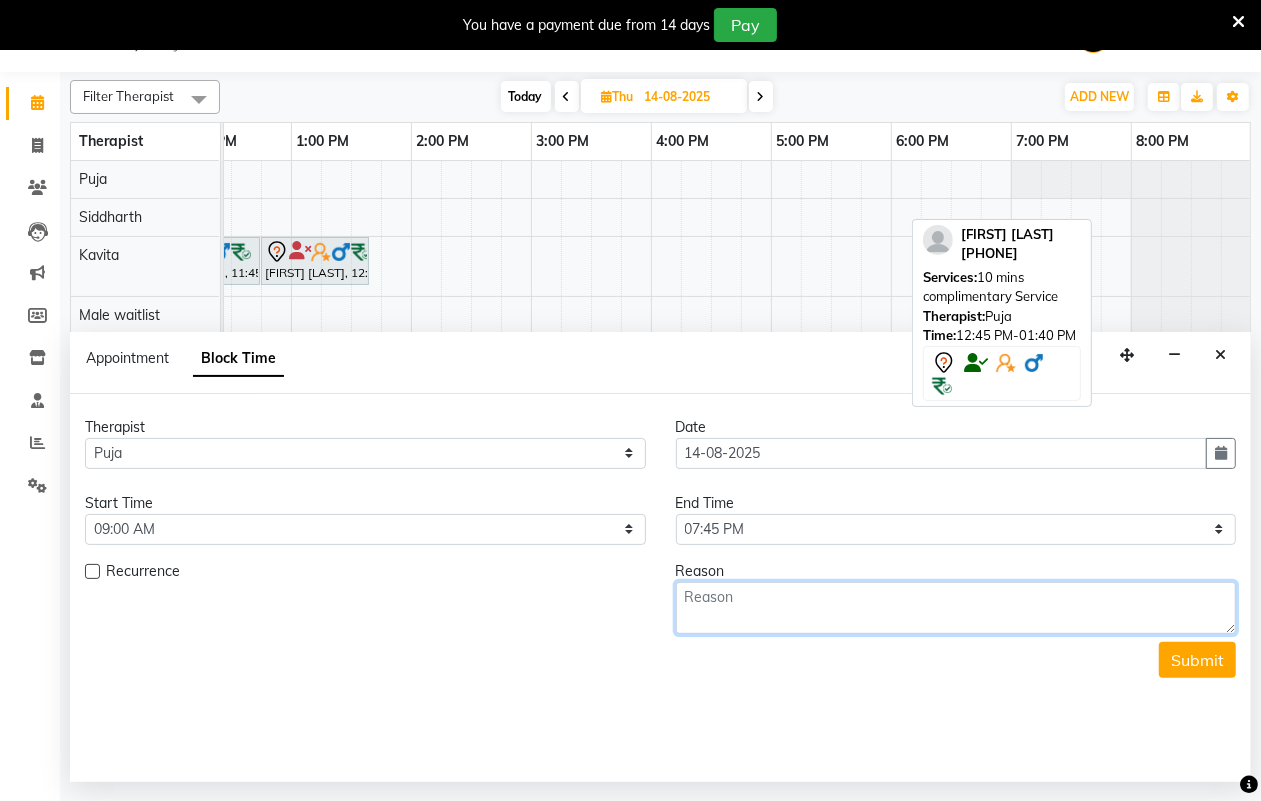 click at bounding box center [956, 608] 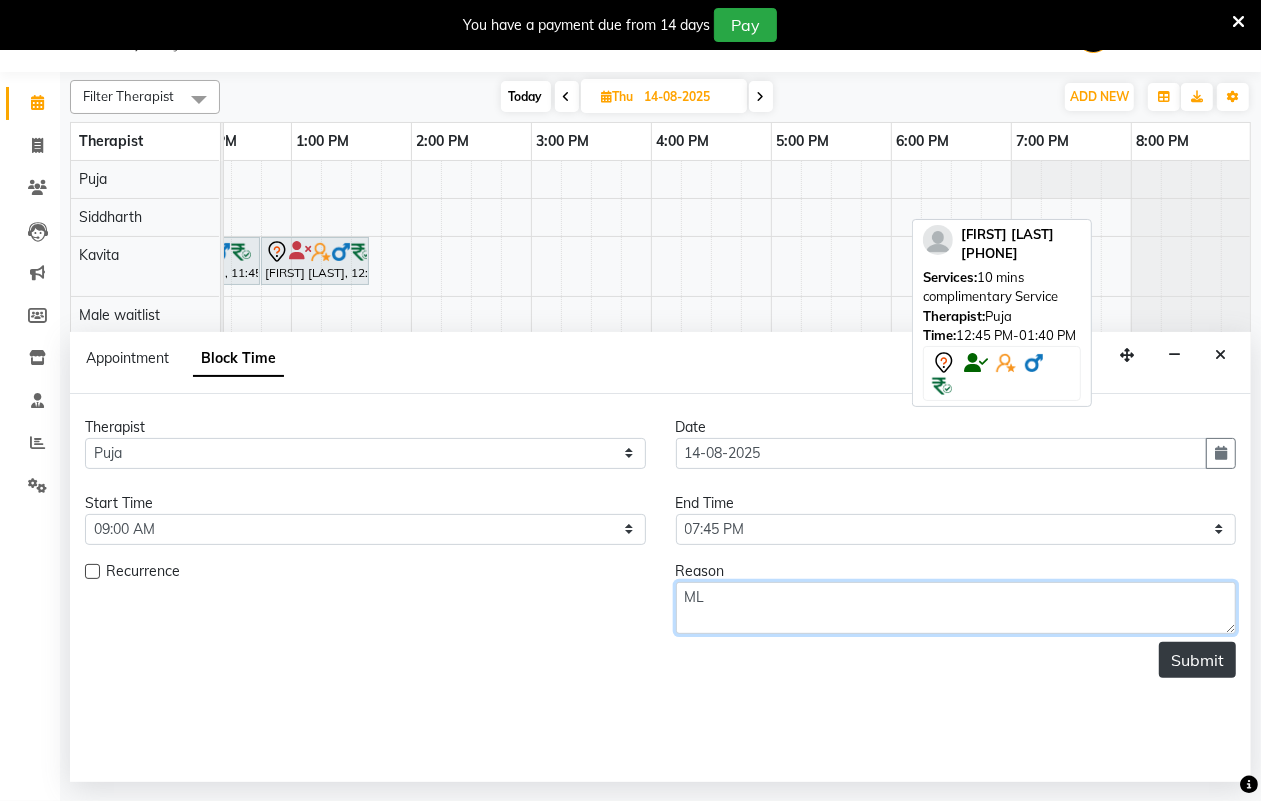 type on "ML" 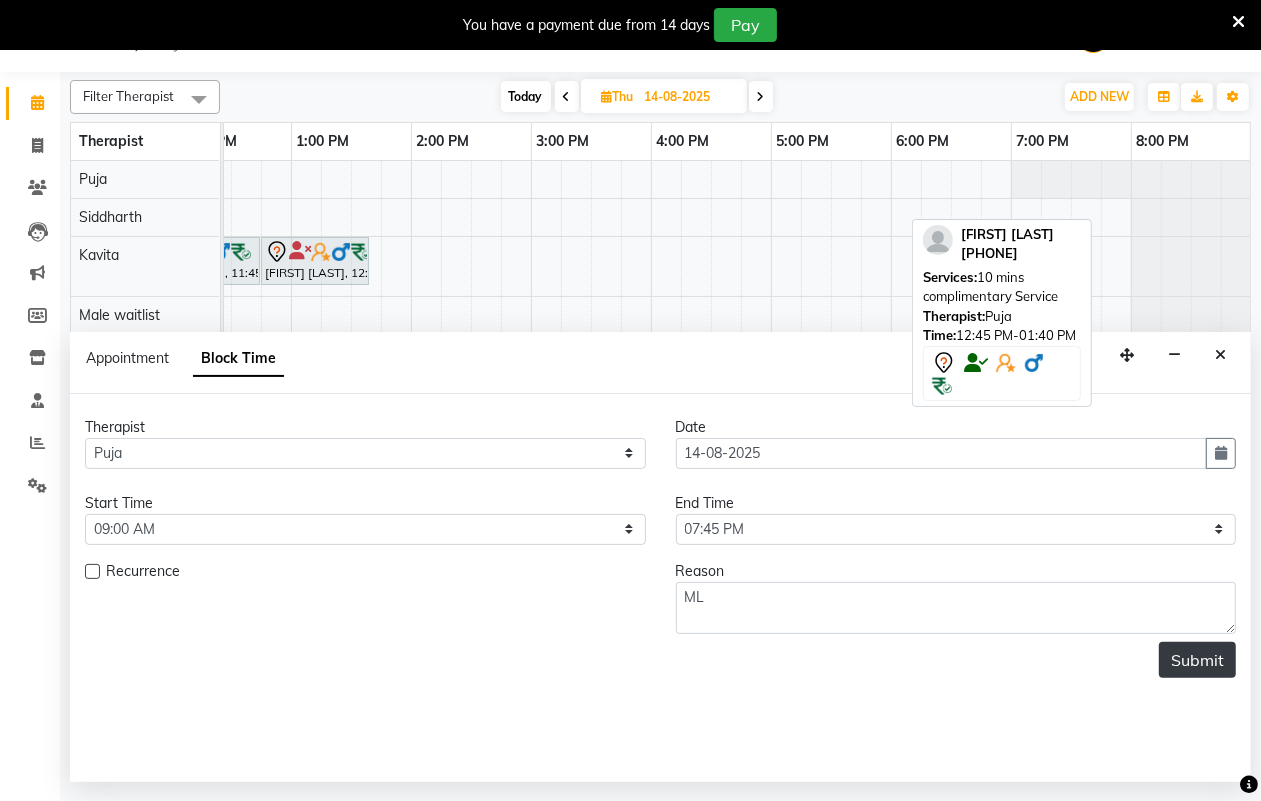 click on "Submit" at bounding box center (1197, 660) 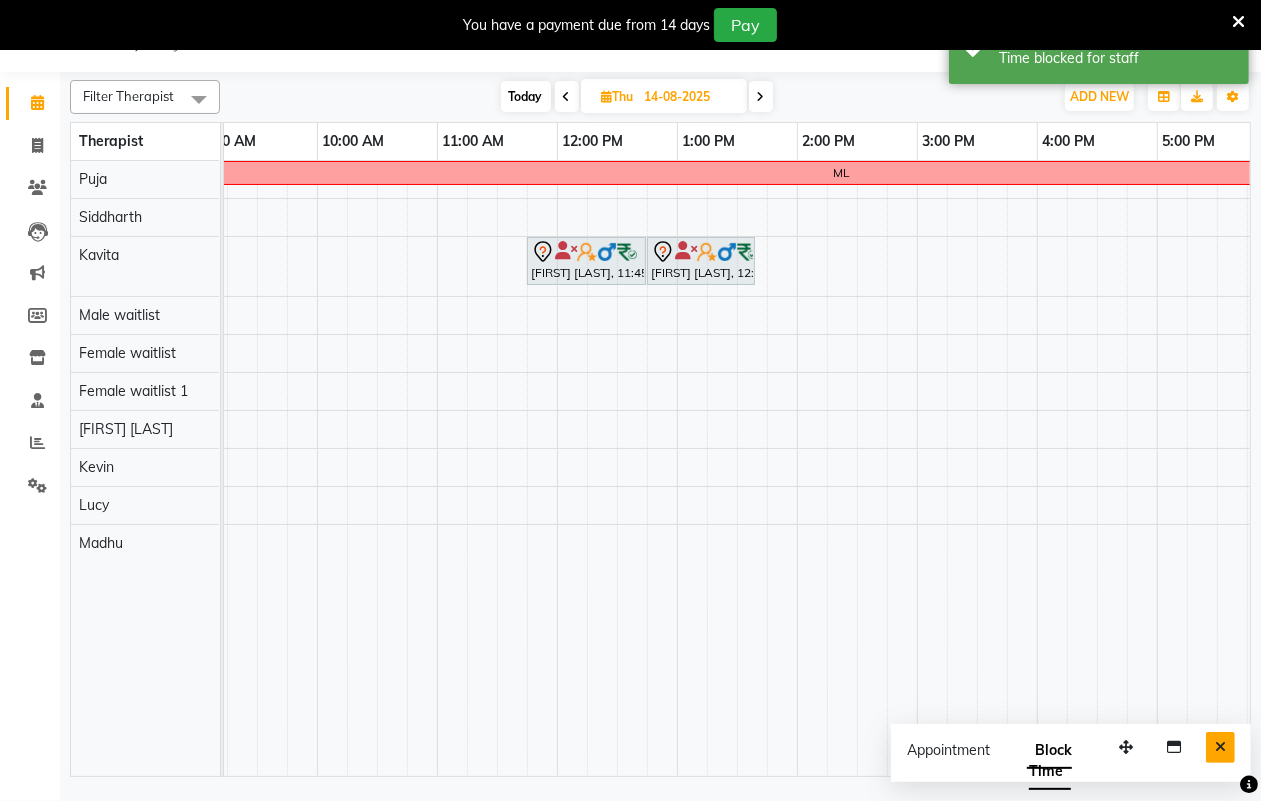 click at bounding box center [1220, 747] 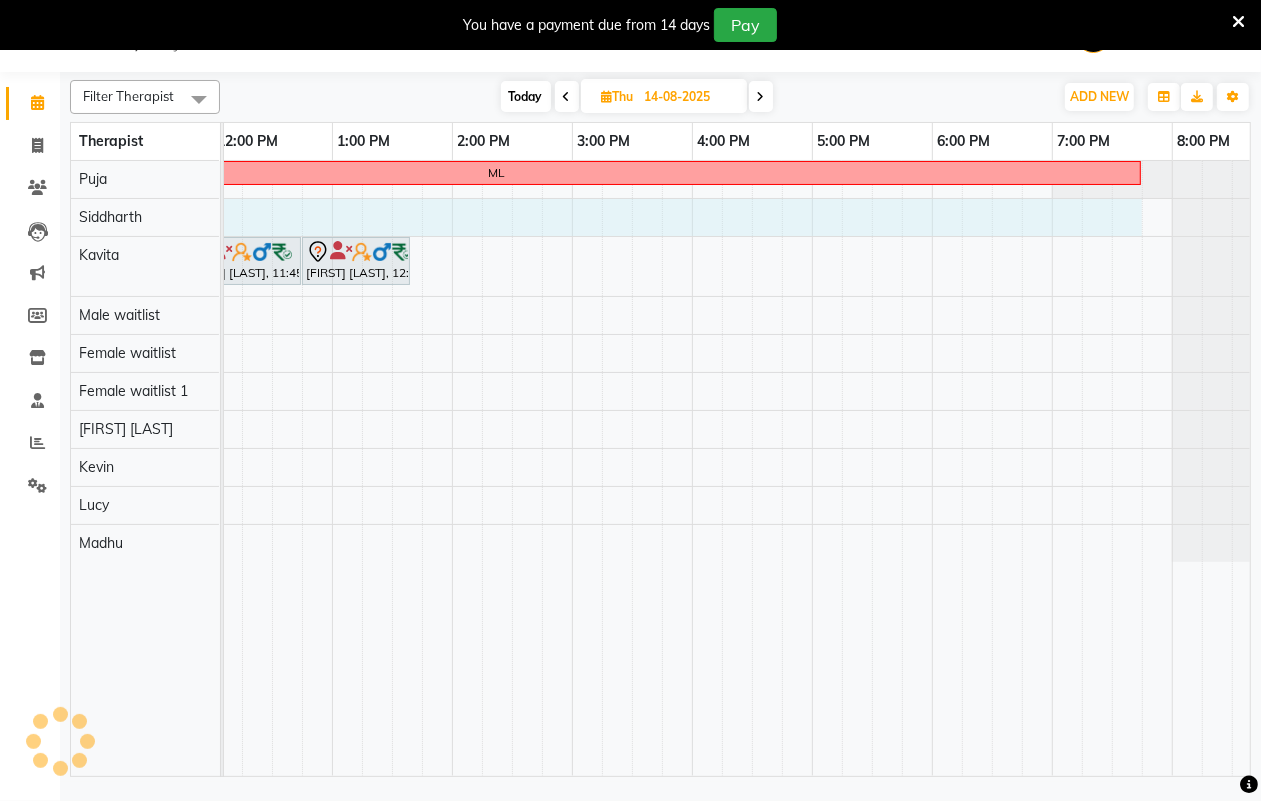 drag, startPoint x: 351, startPoint y: 215, endPoint x: 1125, endPoint y: 230, distance: 774.1453 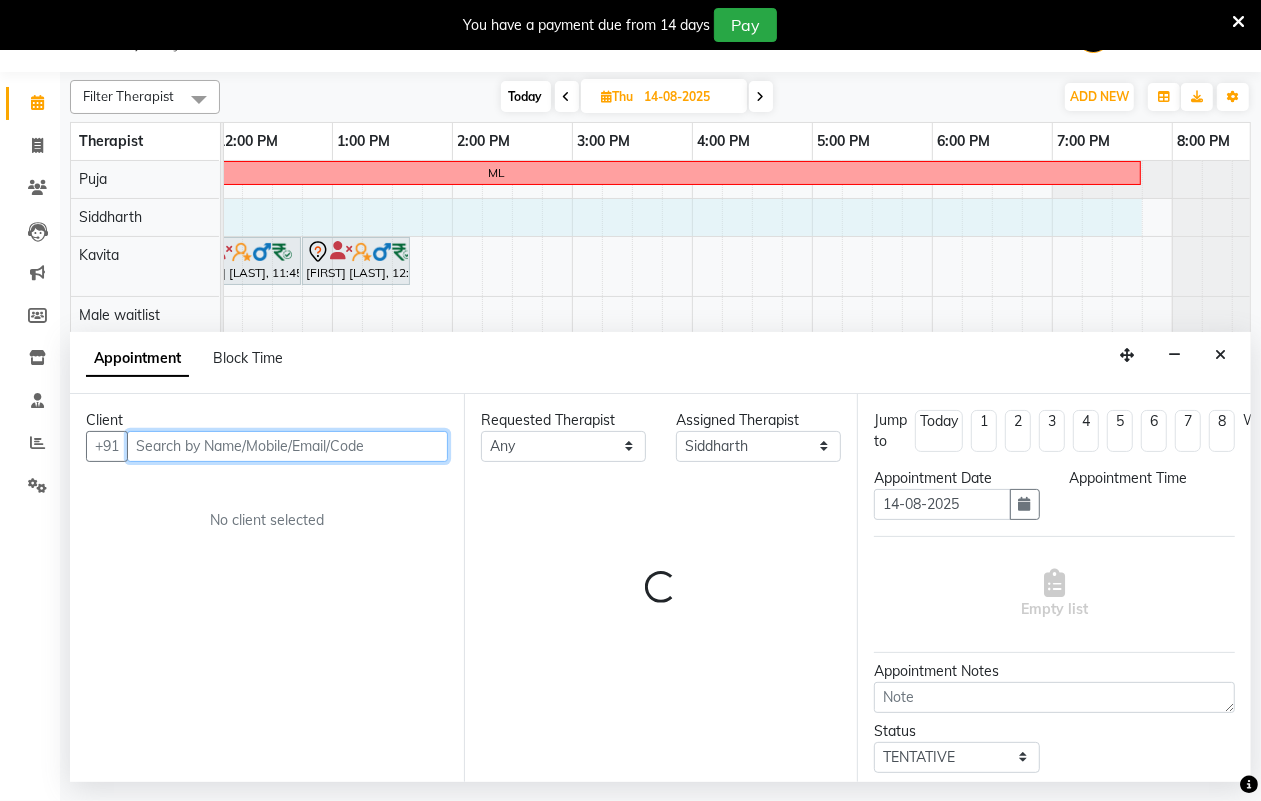 select on "540" 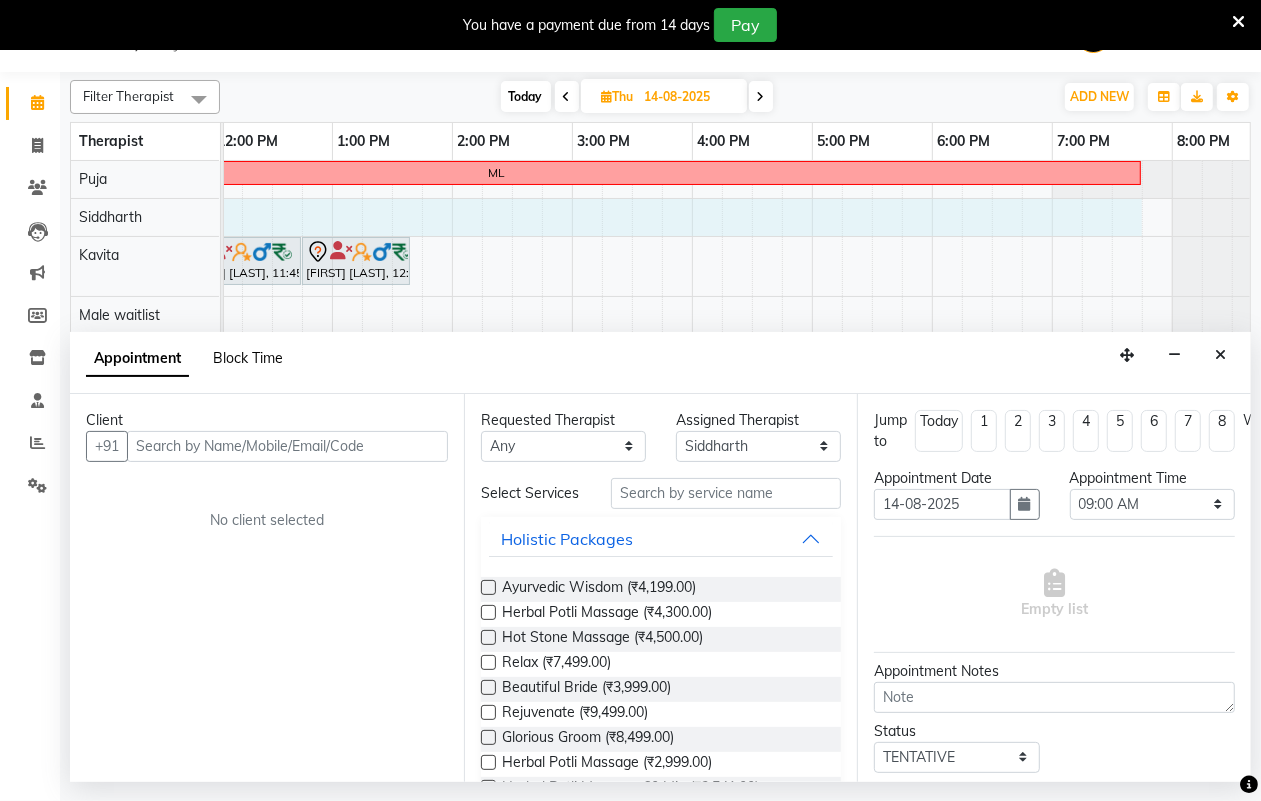 click on "Block Time" at bounding box center [248, 358] 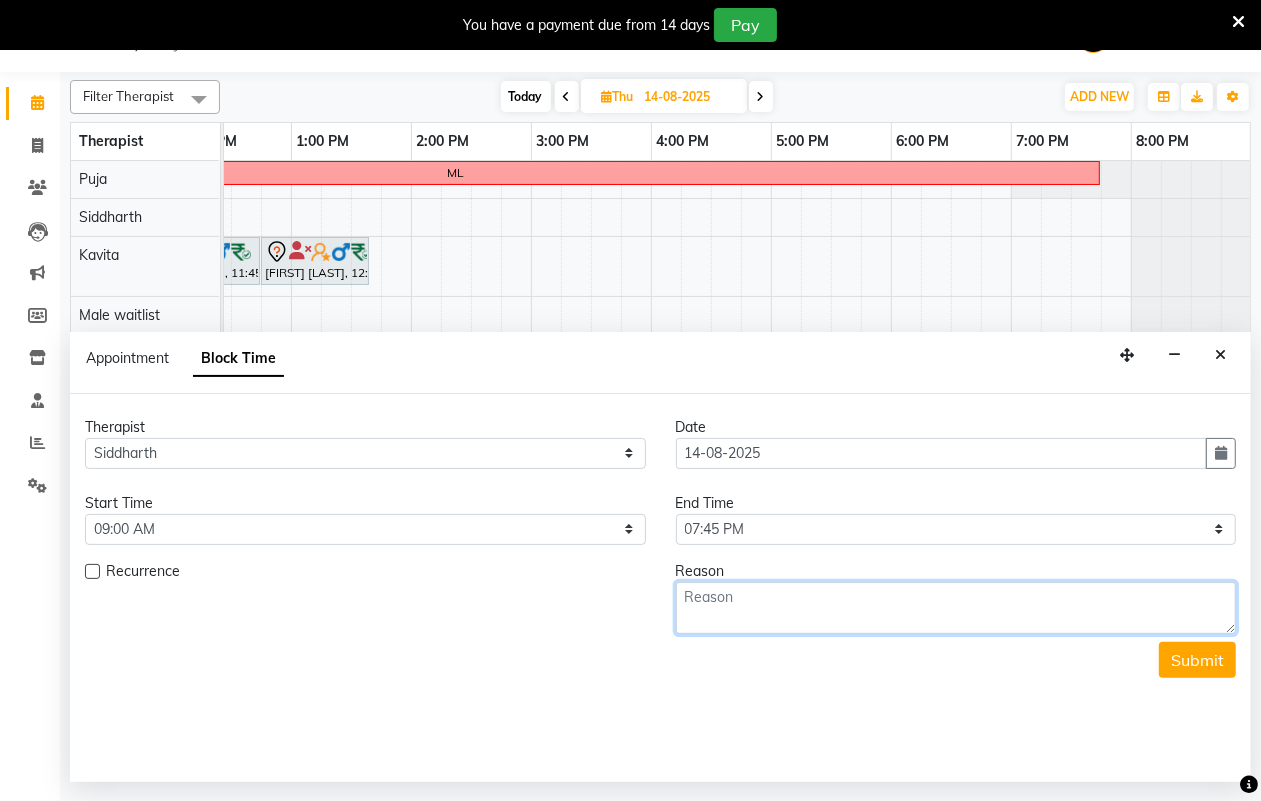 click at bounding box center [956, 608] 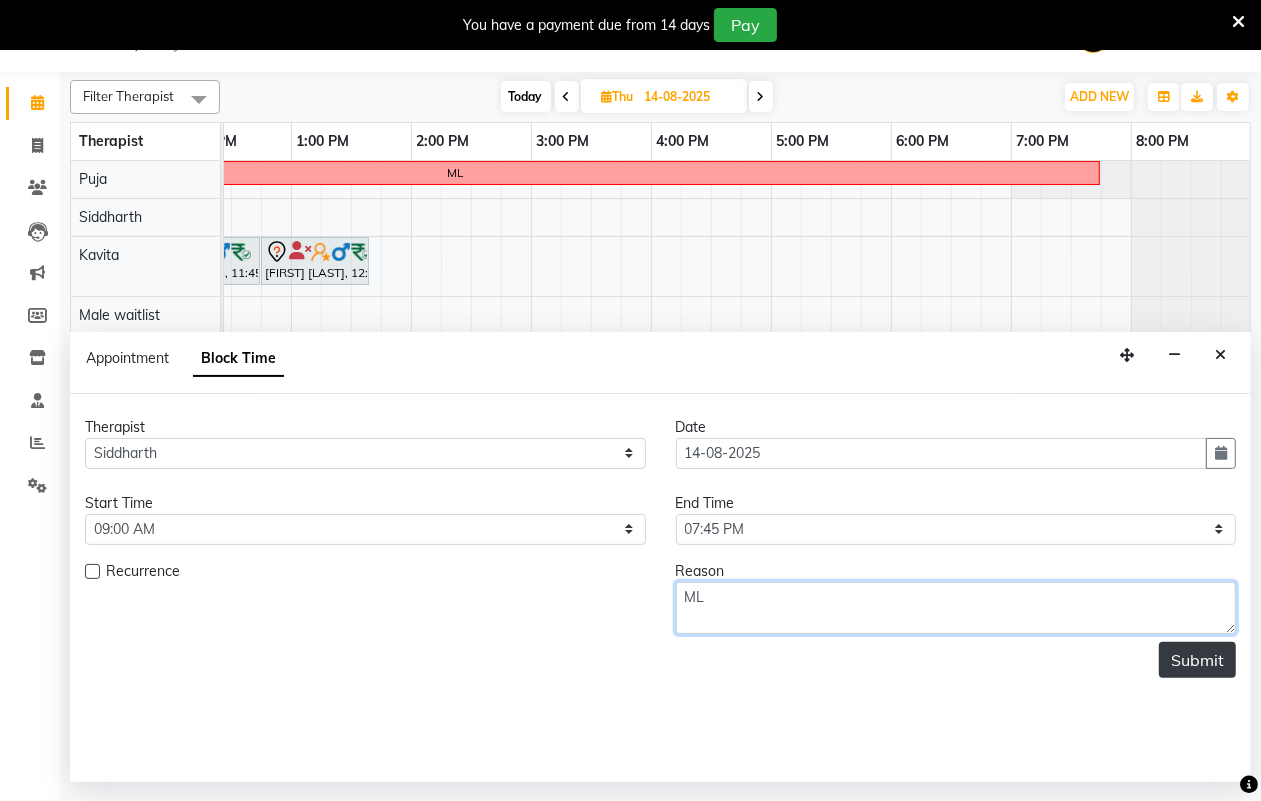 type on "ML" 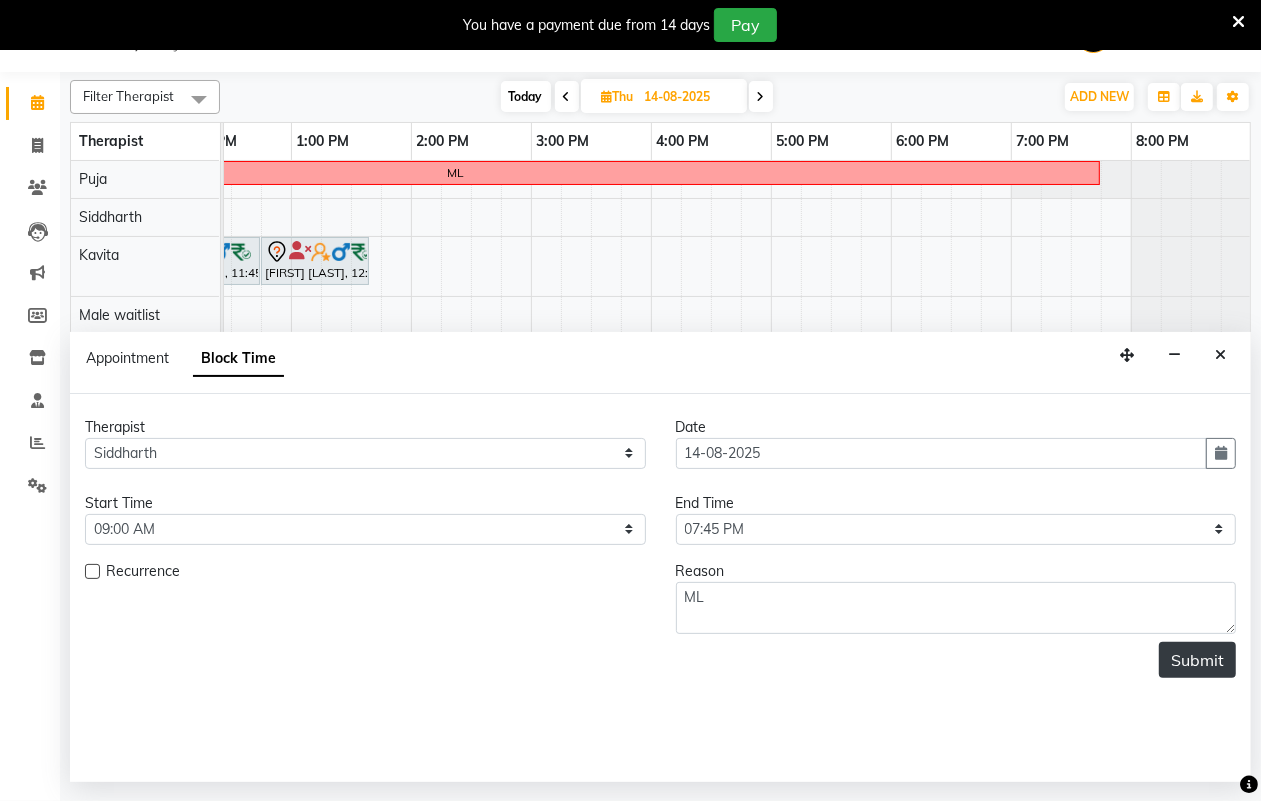 click on "Submit" at bounding box center [1197, 660] 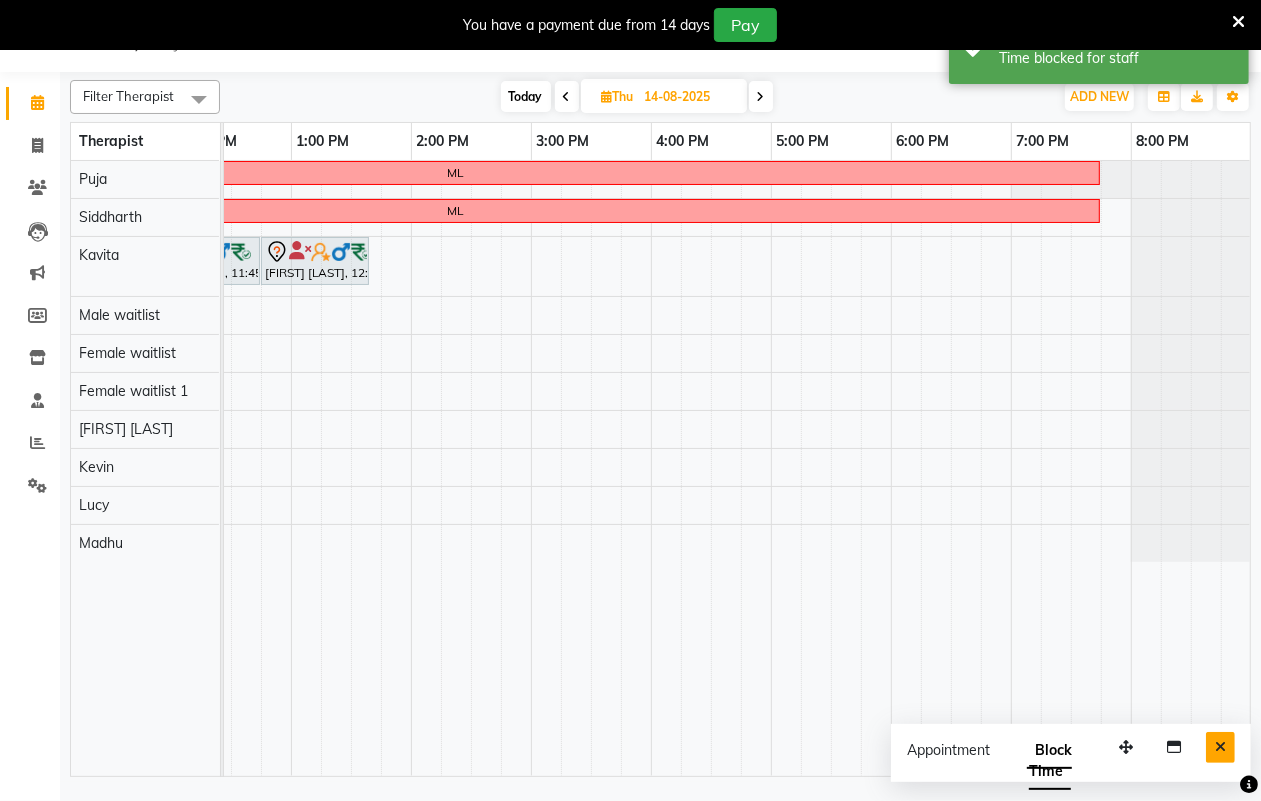 click at bounding box center (1220, 747) 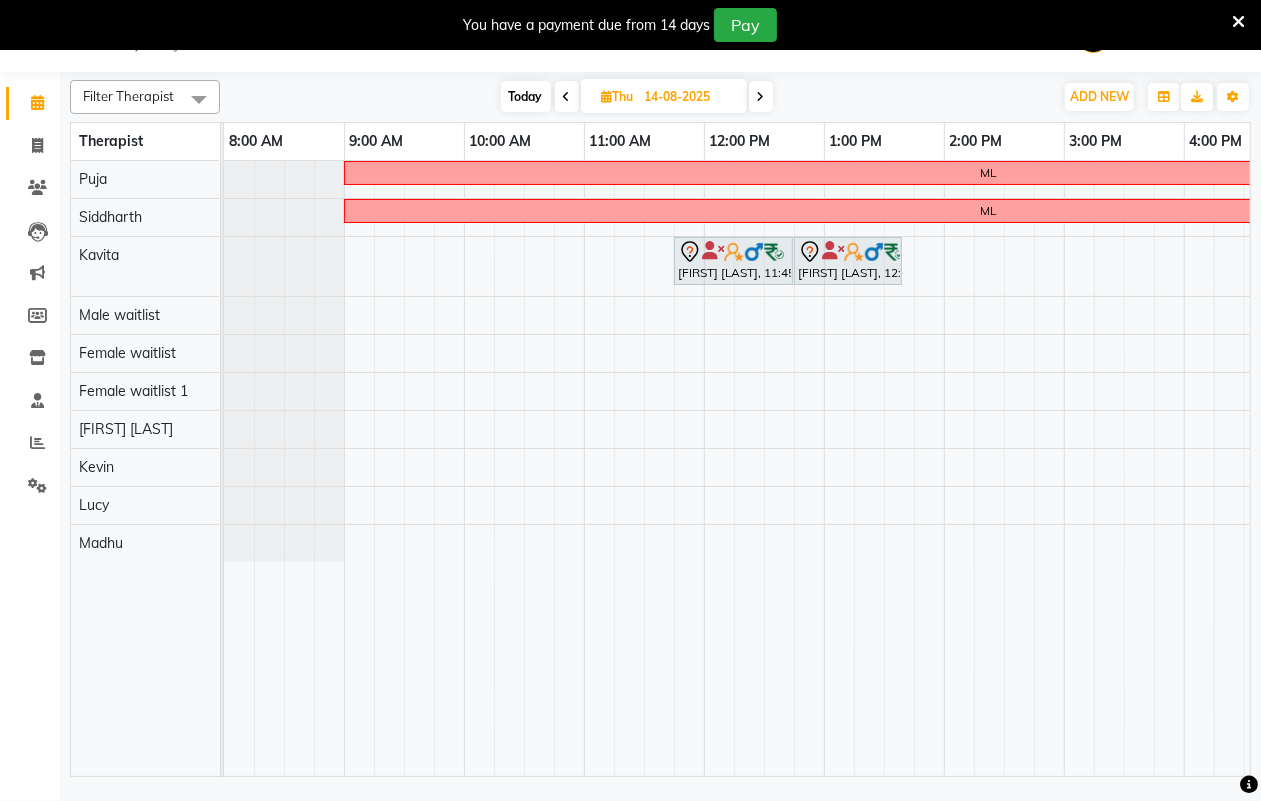 click at bounding box center [567, 96] 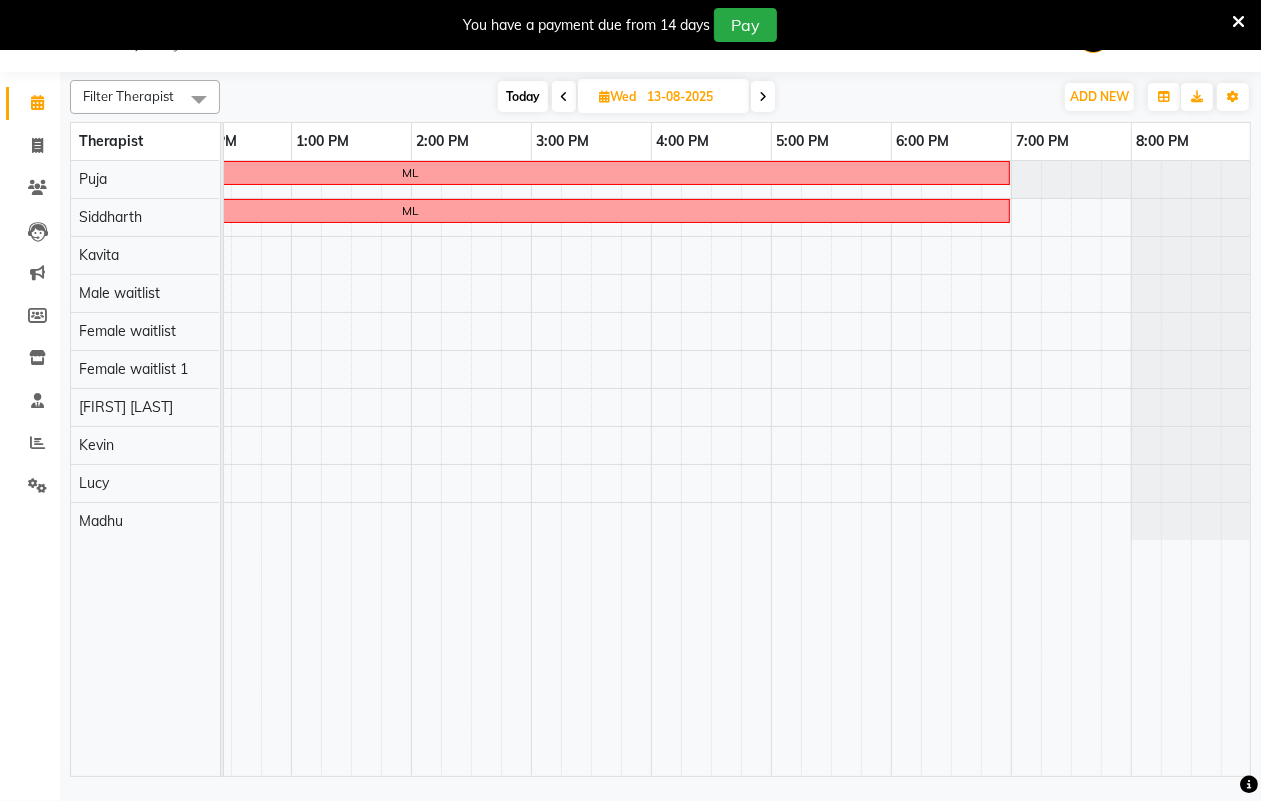 click at bounding box center [564, 96] 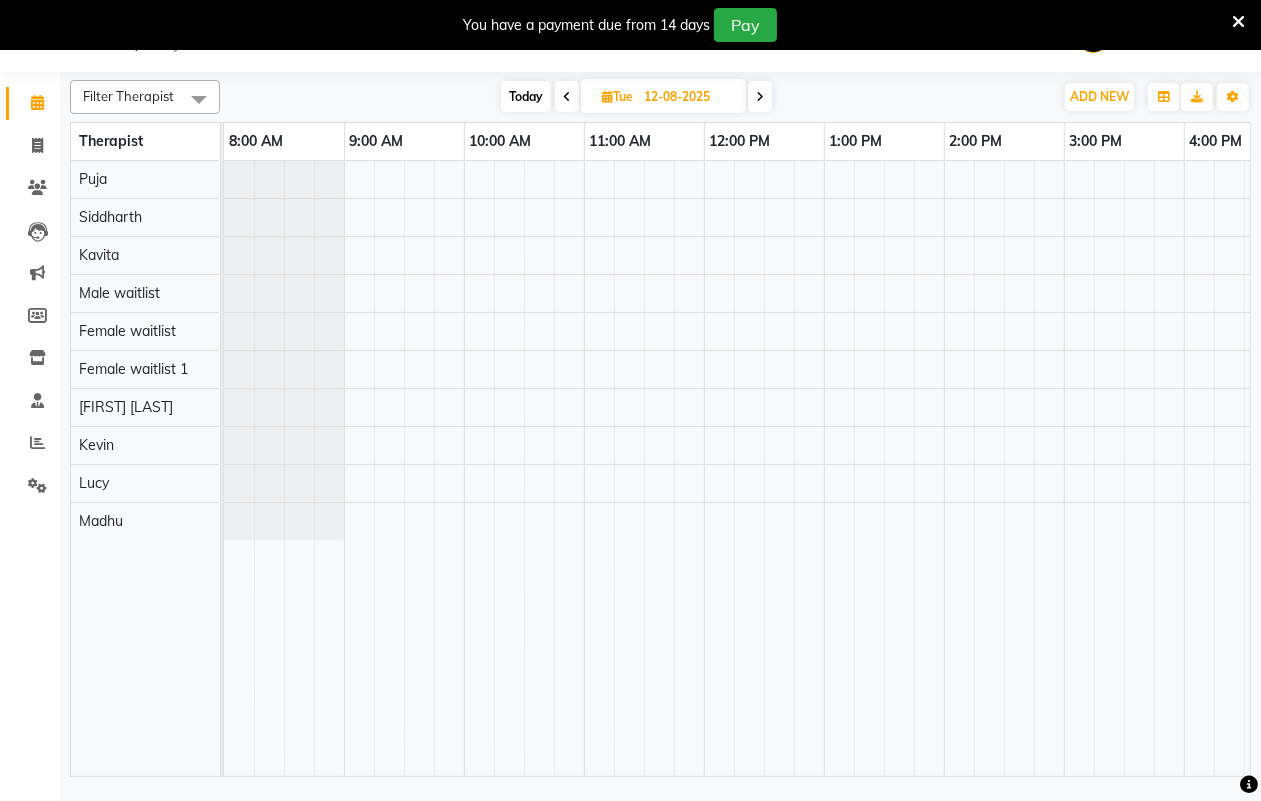 click at bounding box center [567, 96] 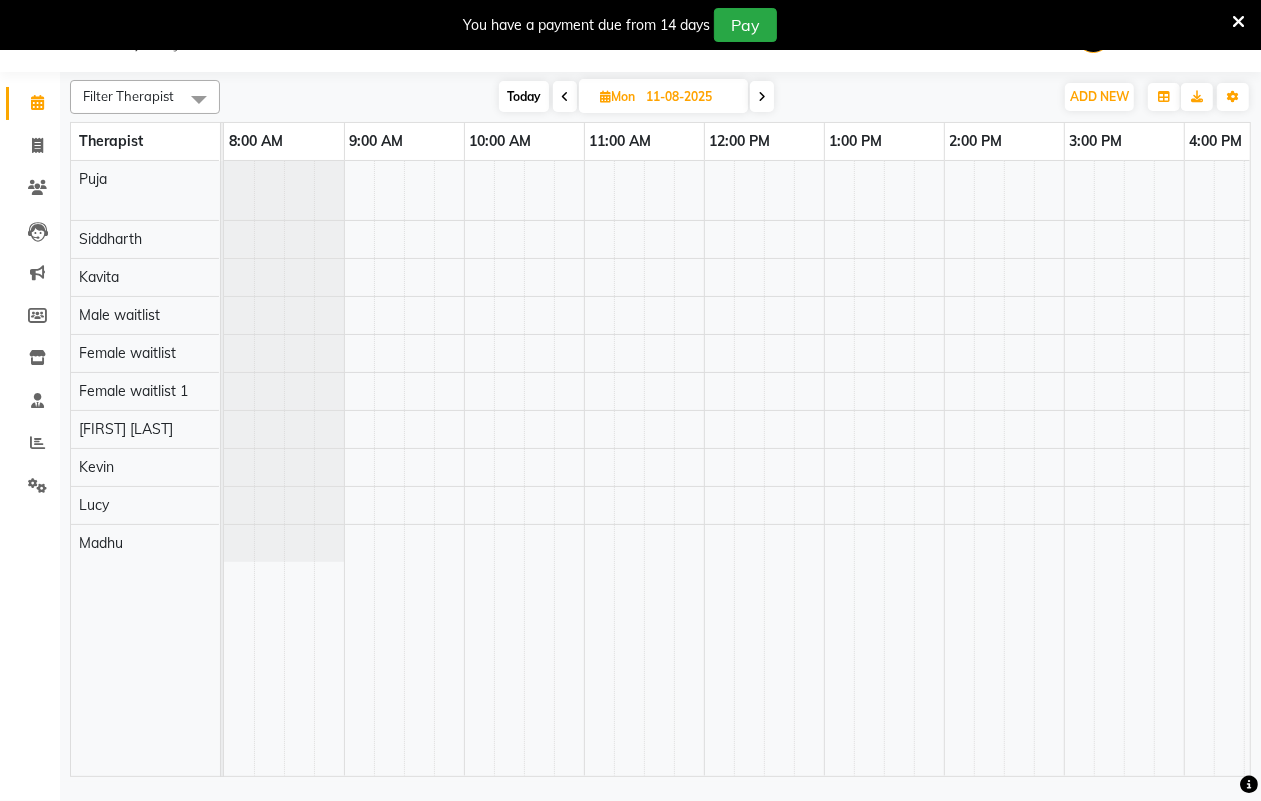 click at bounding box center [762, 97] 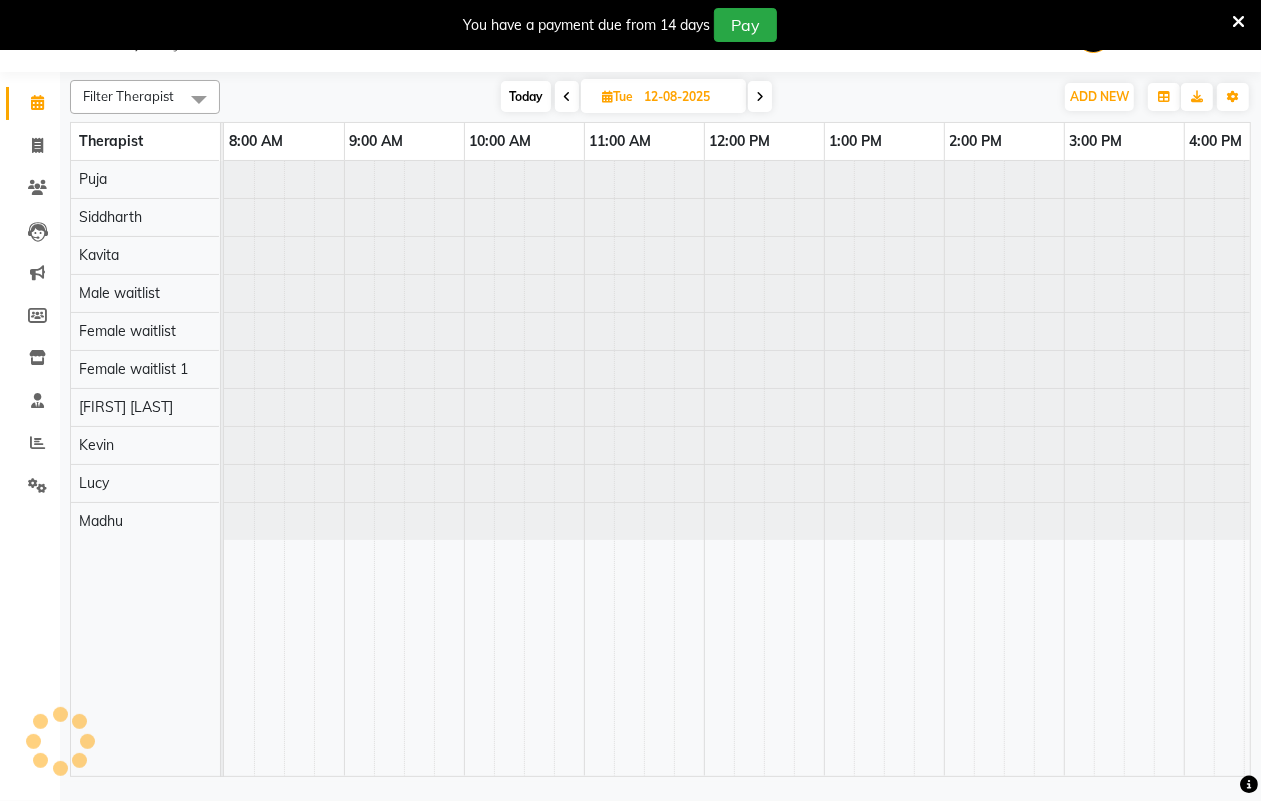 scroll, scrollTop: 0, scrollLeft: 533, axis: horizontal 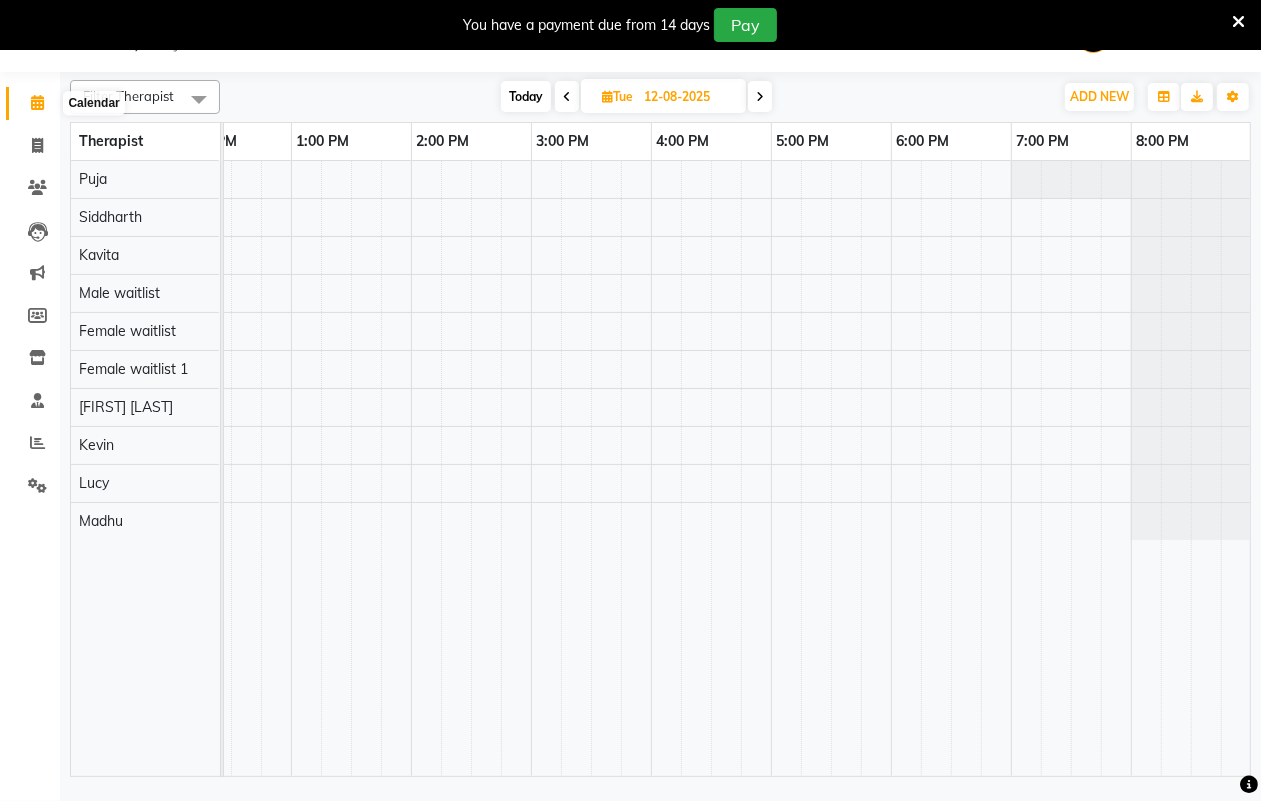 click 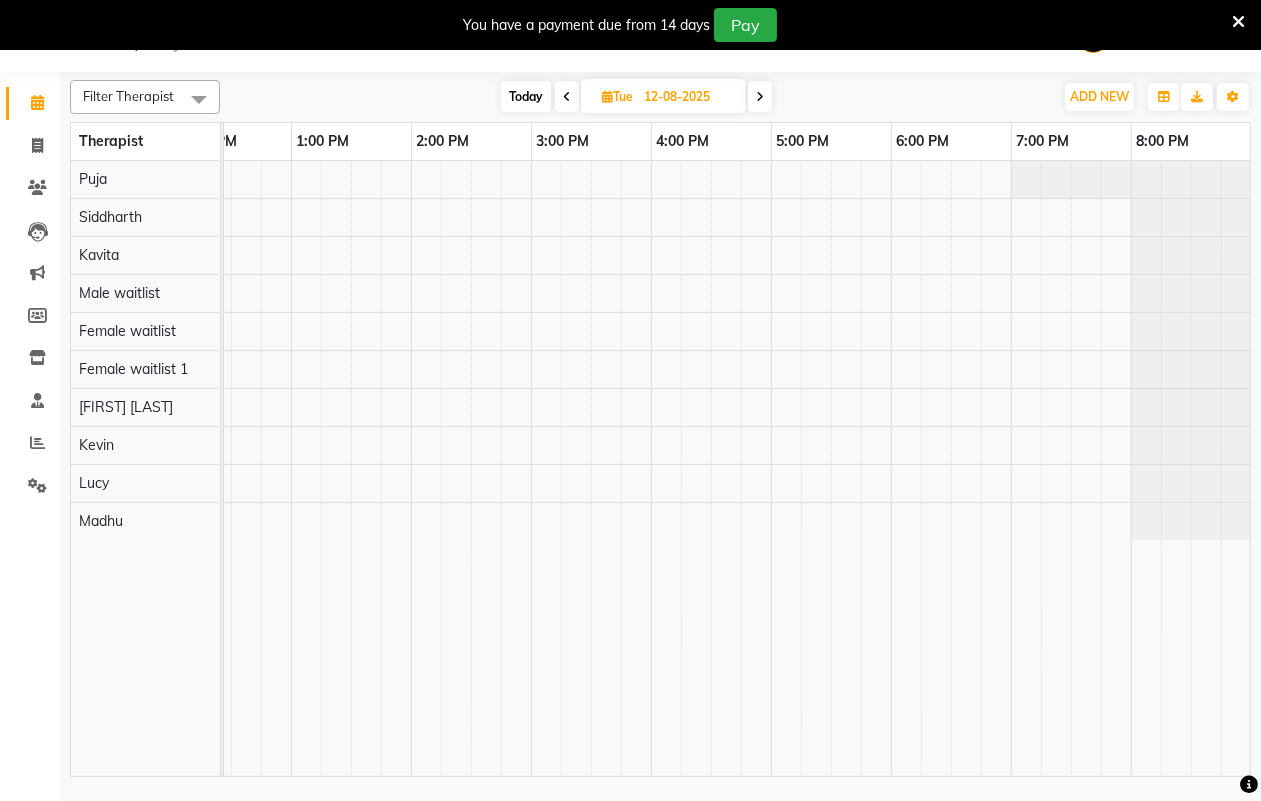 click on "Today" at bounding box center (526, 96) 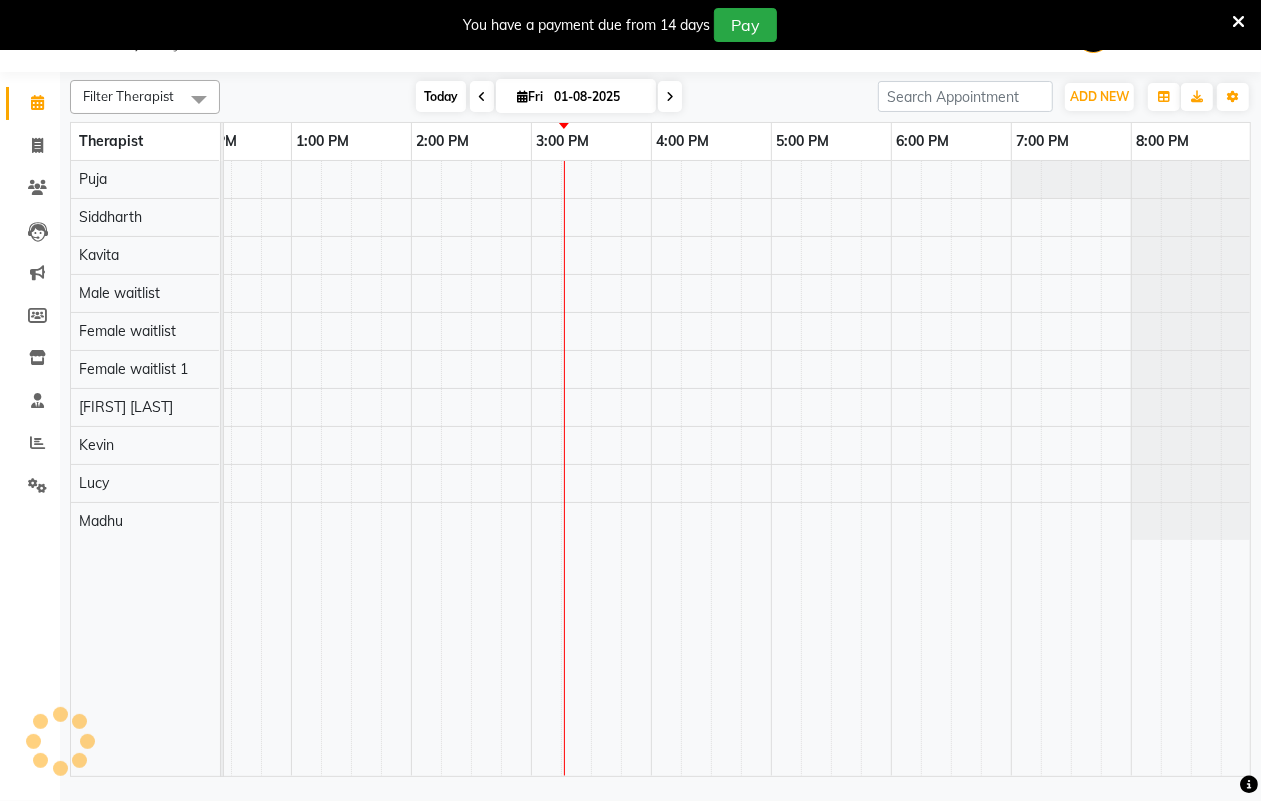 scroll, scrollTop: 0, scrollLeft: 533, axis: horizontal 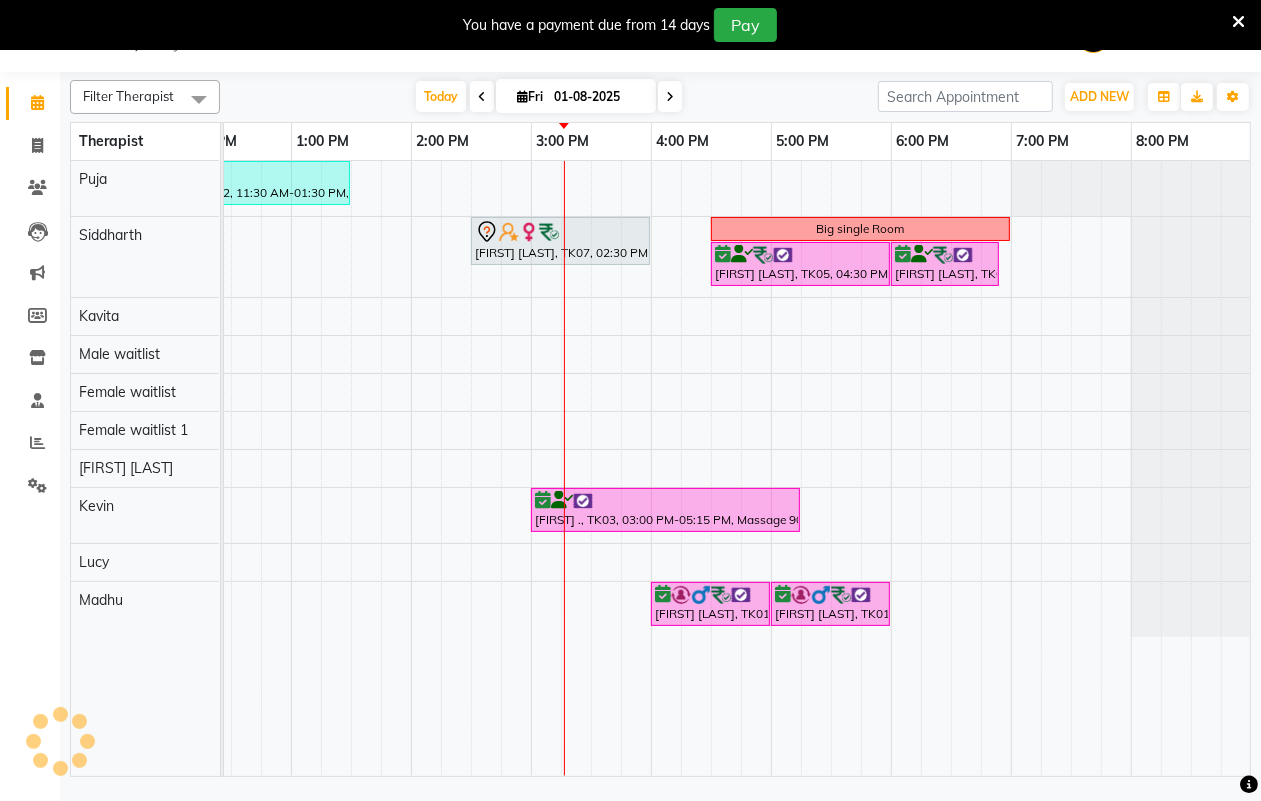 click at bounding box center [670, 97] 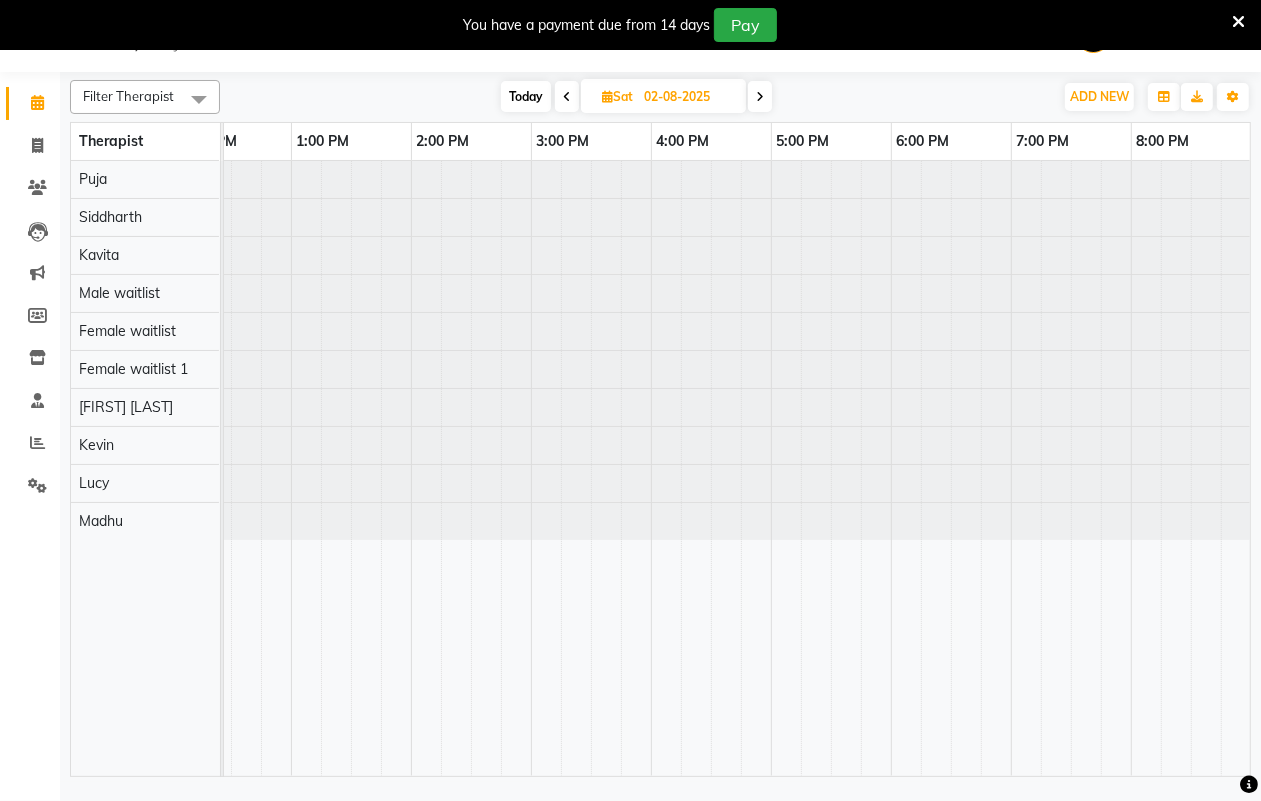 scroll, scrollTop: 0, scrollLeft: 533, axis: horizontal 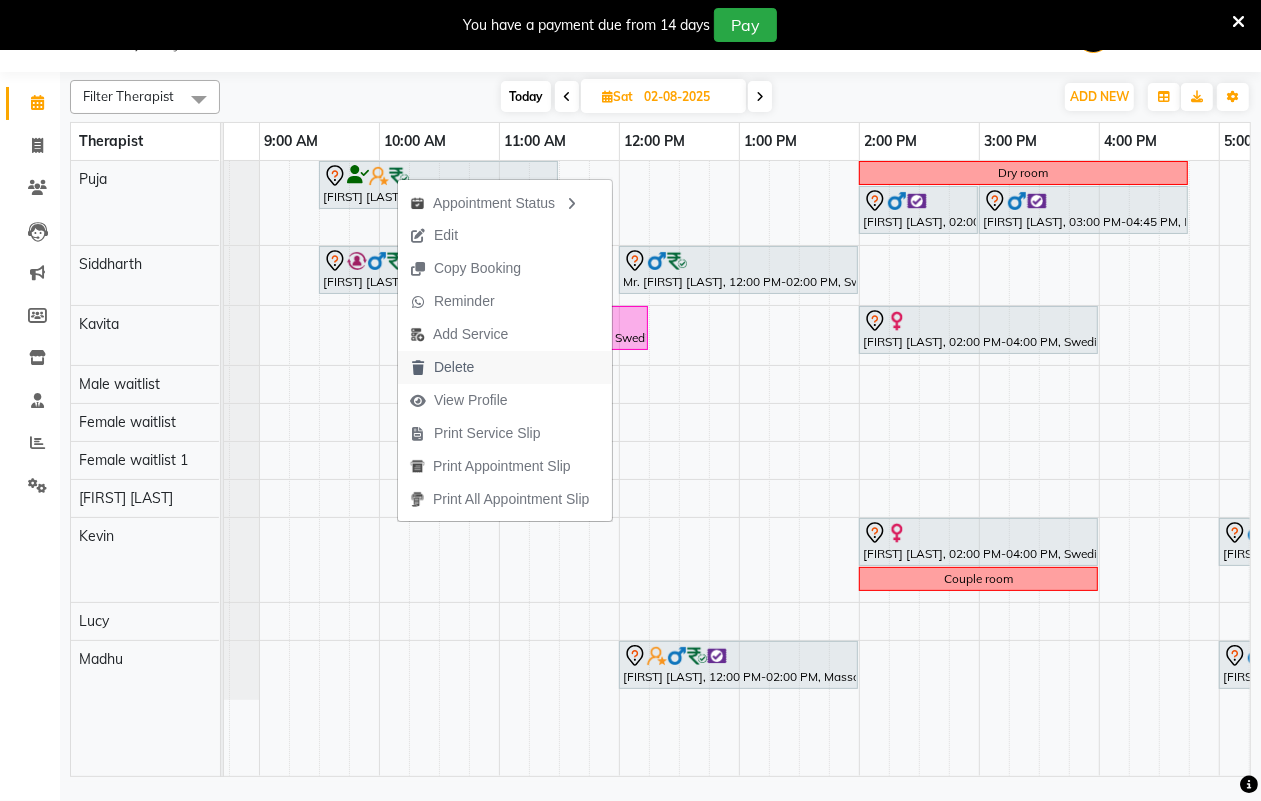 click on "Delete" at bounding box center (454, 367) 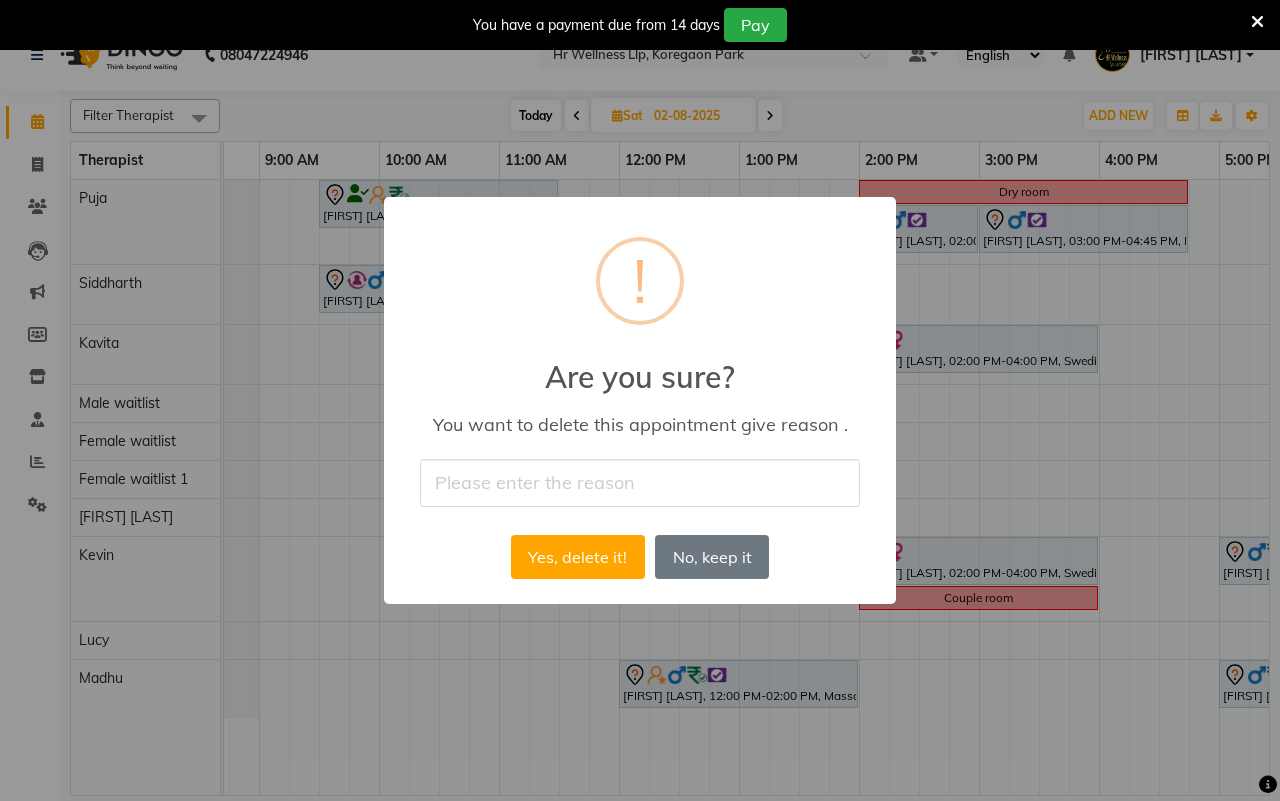click at bounding box center (640, 482) 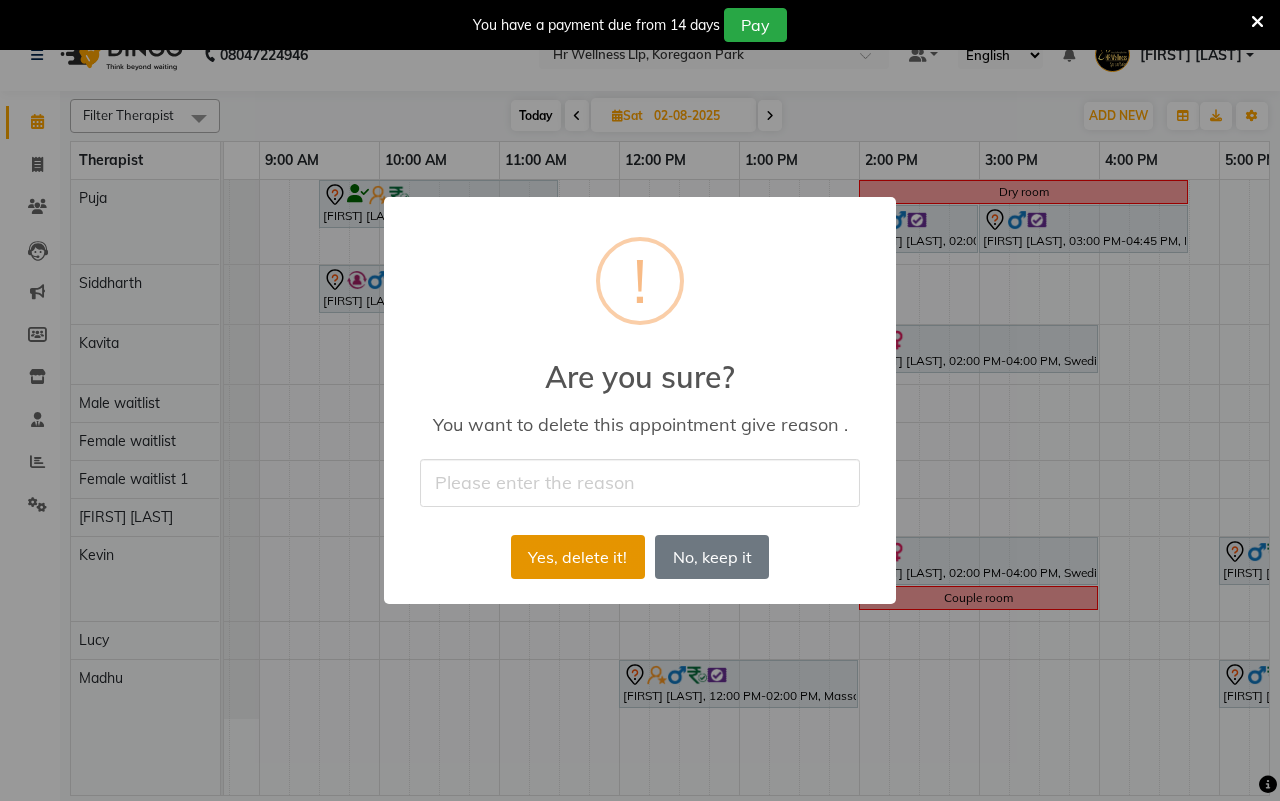 type on "by guest" 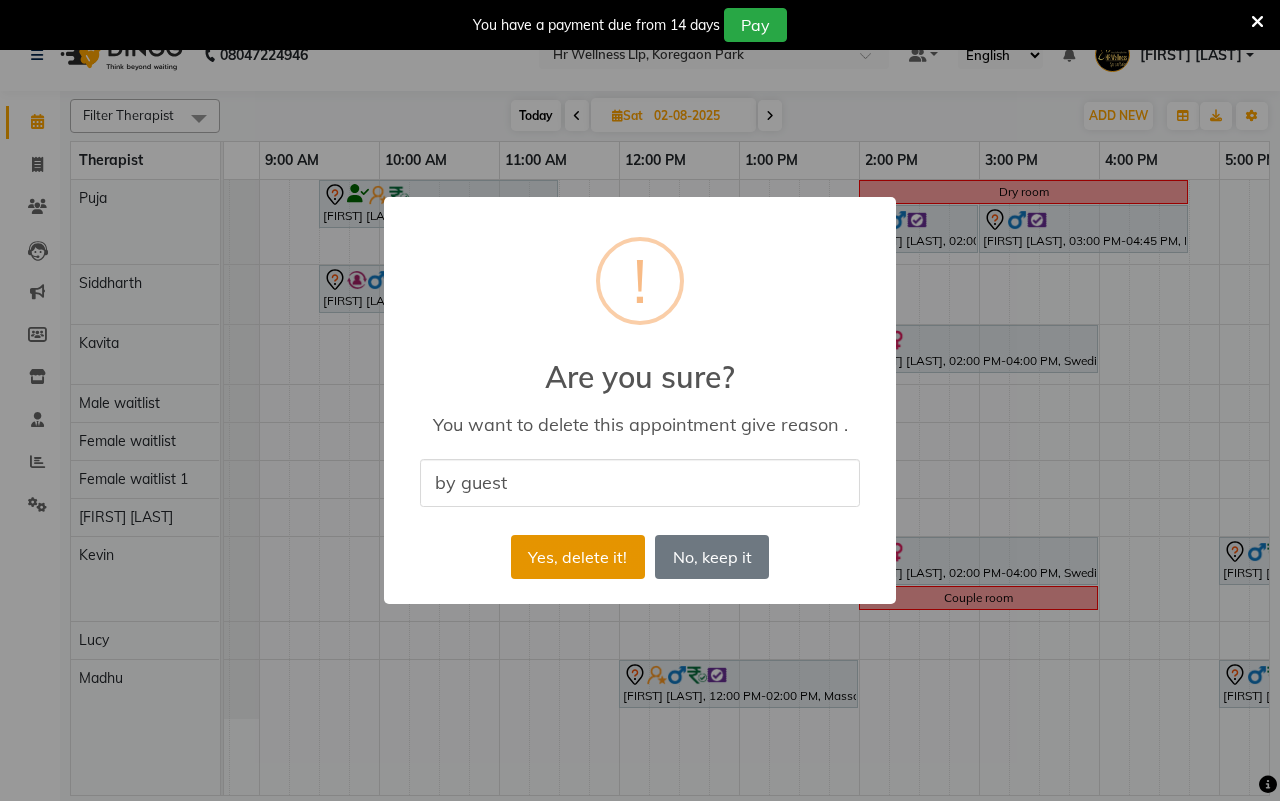 click on "Yes, delete it!" at bounding box center [578, 557] 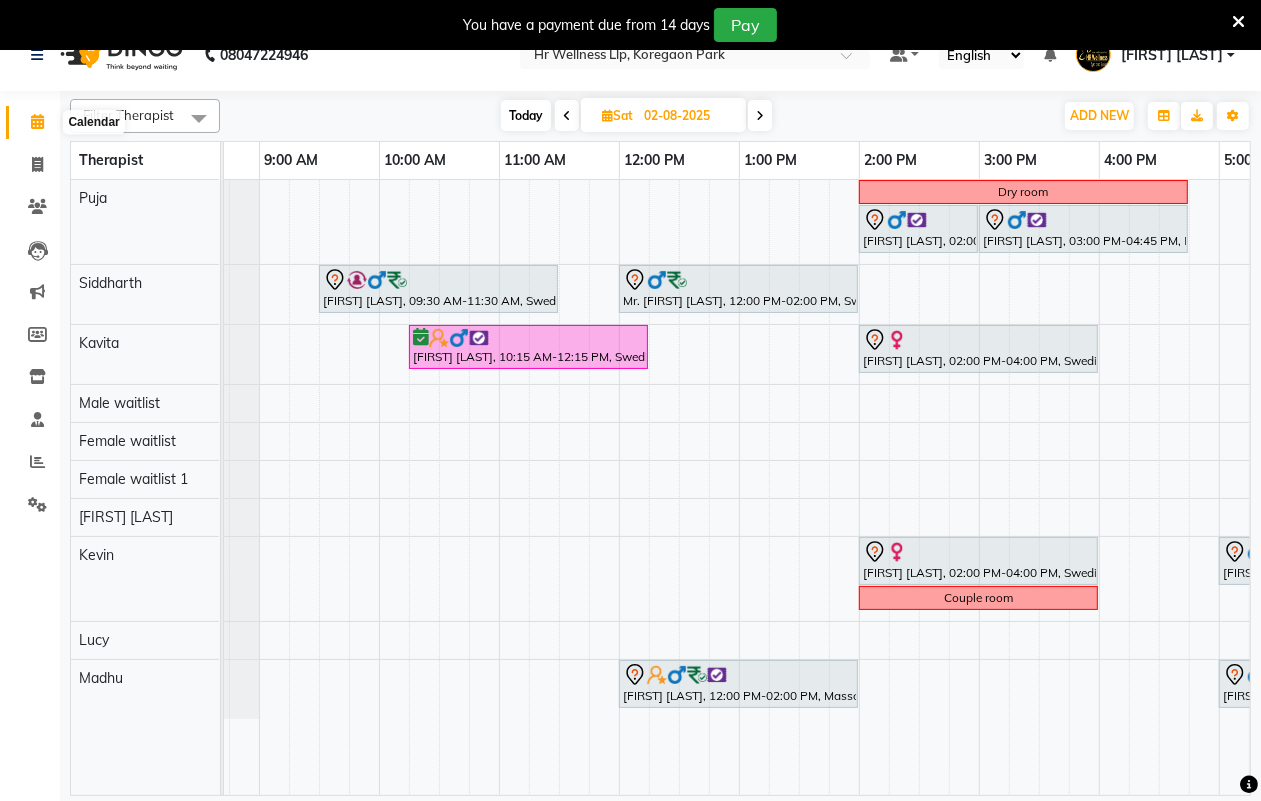 click 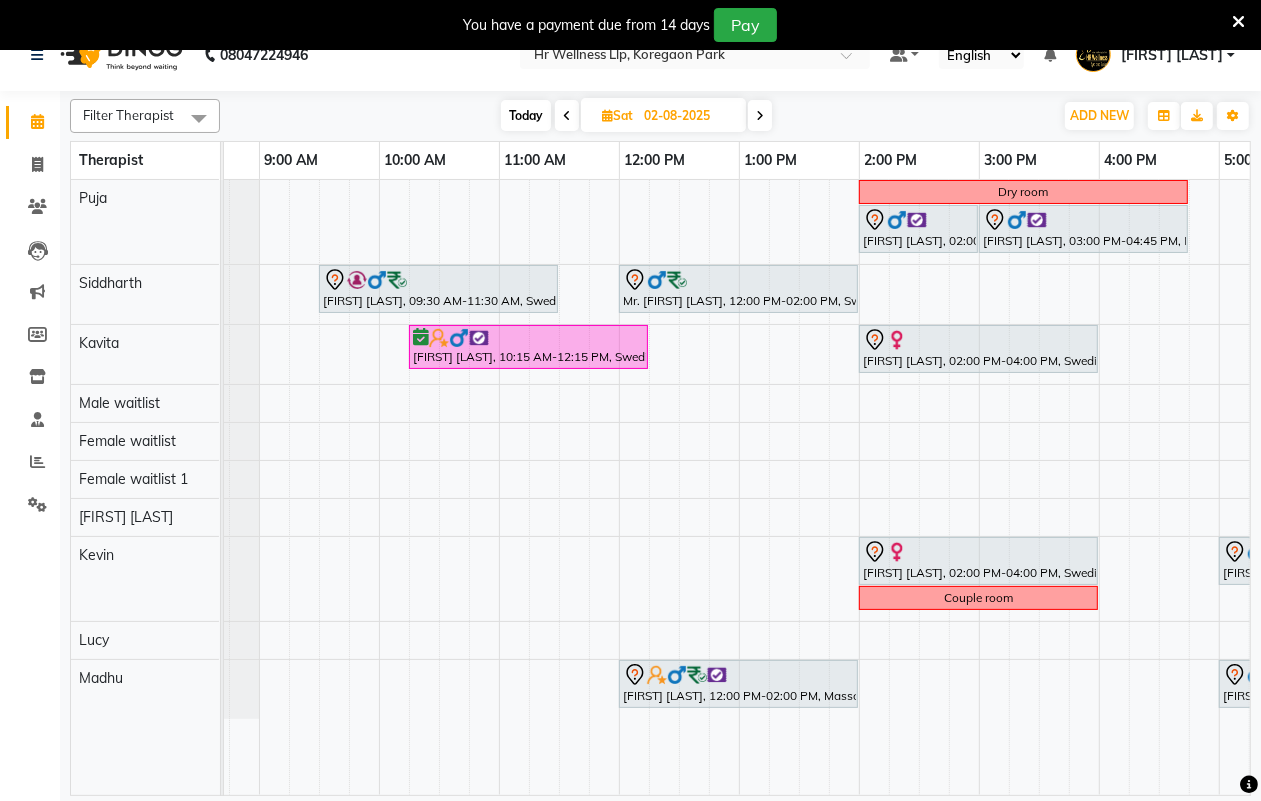 scroll, scrollTop: 0, scrollLeft: 552, axis: horizontal 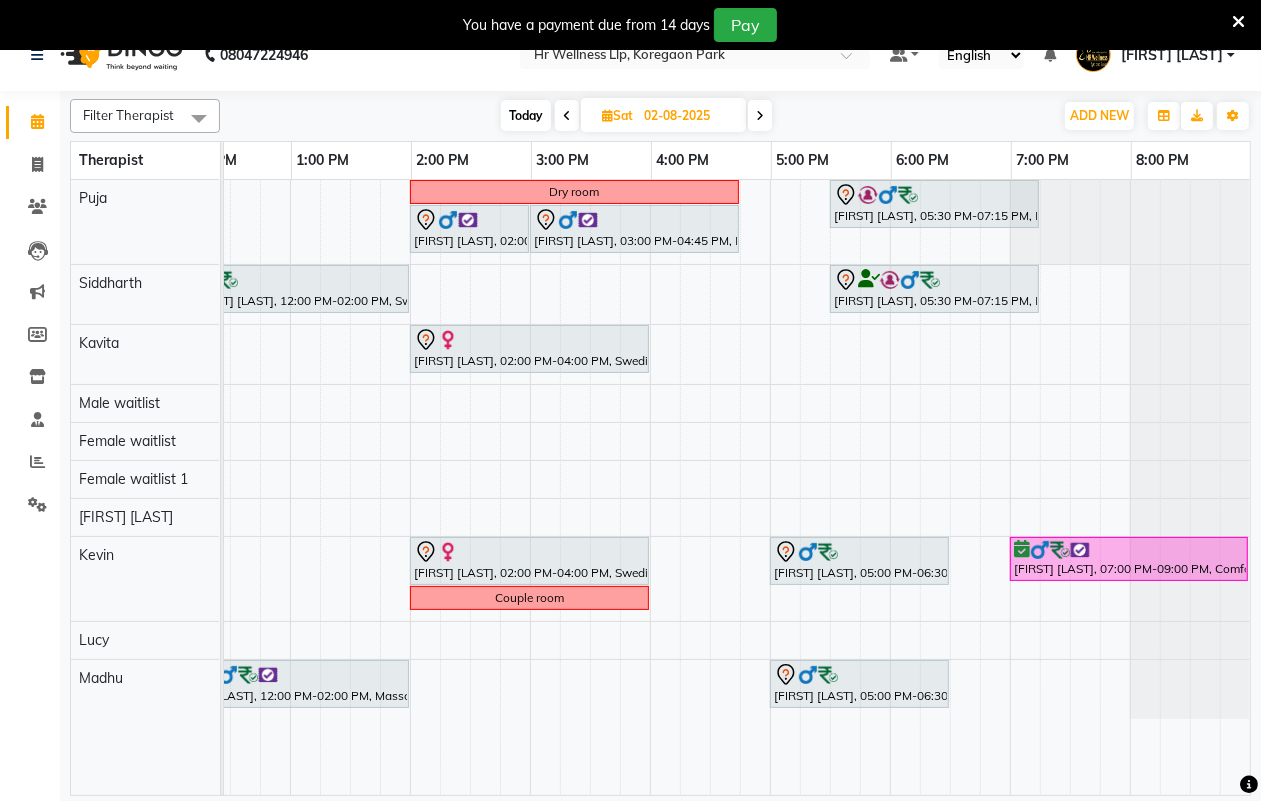 click at bounding box center [567, 116] 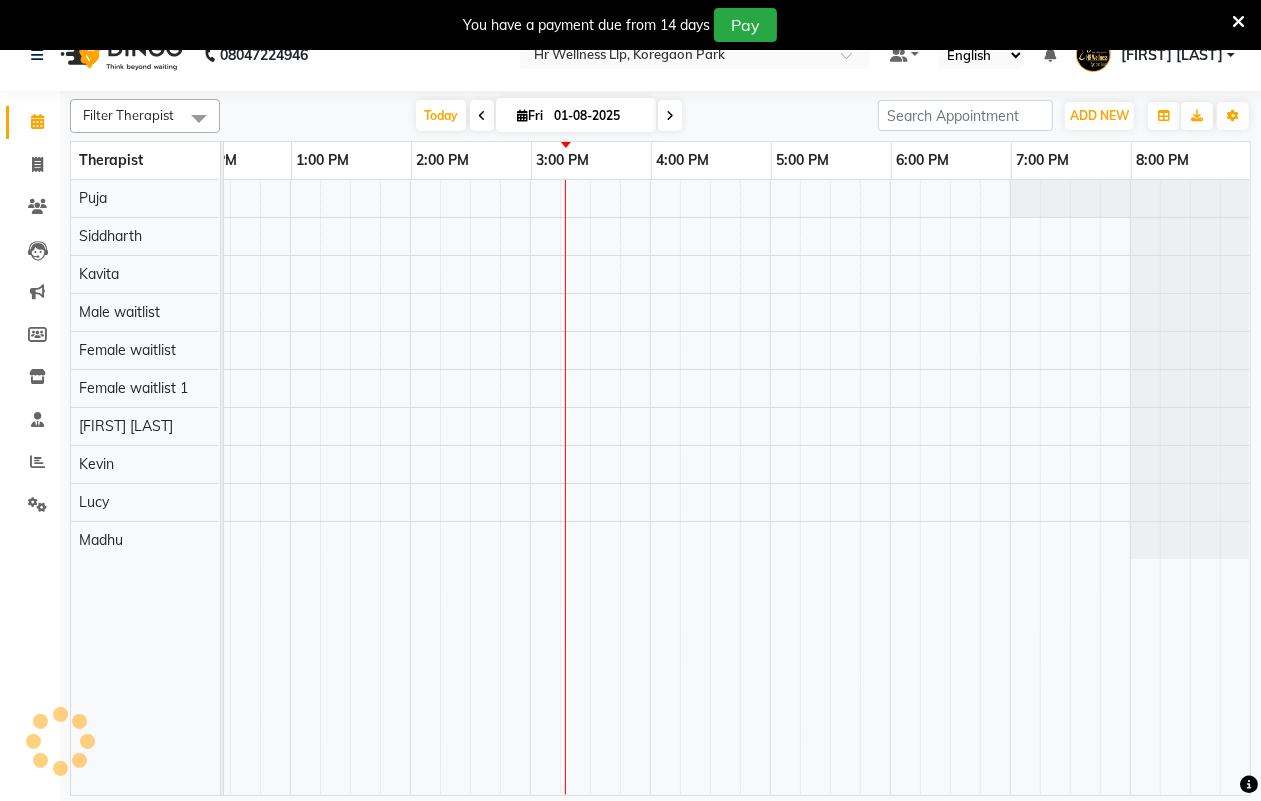 scroll, scrollTop: 0, scrollLeft: 533, axis: horizontal 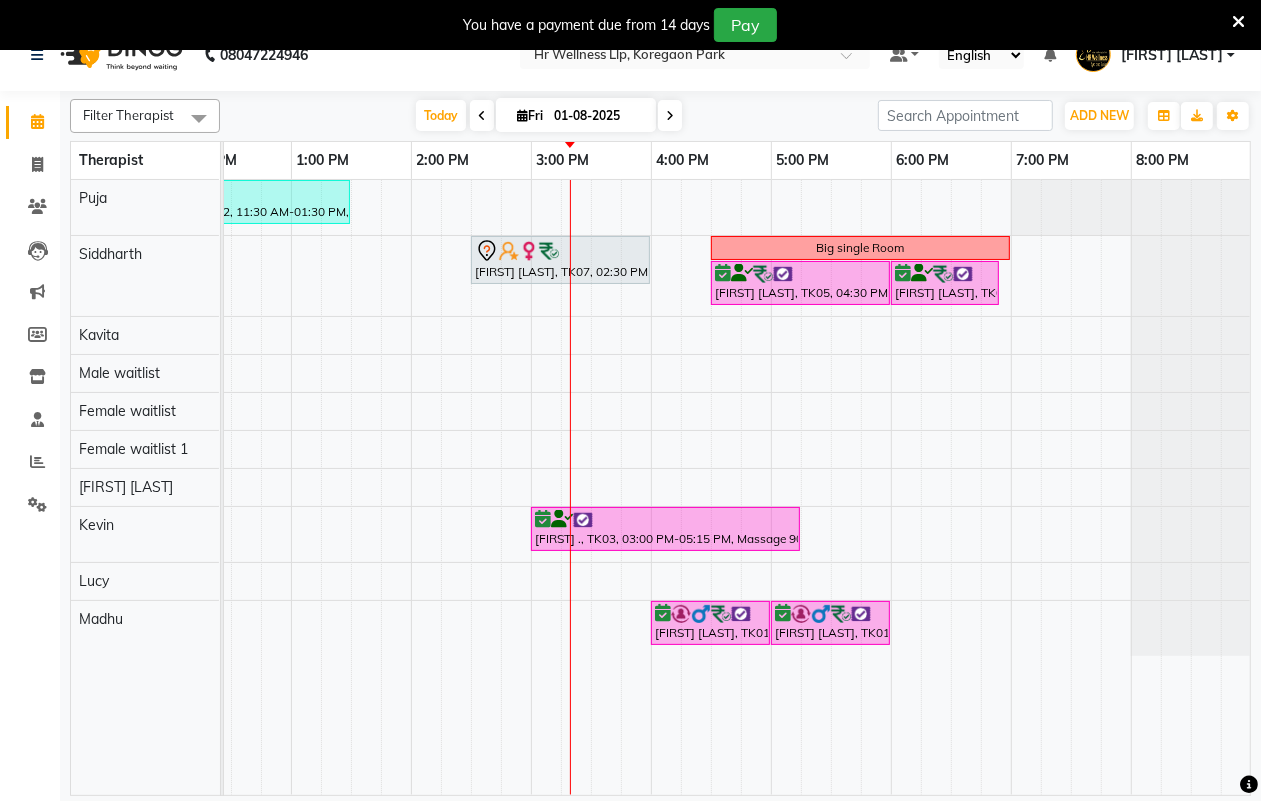 click on "[FIRST] [LAST], TK02, 09:30 AM-11:00 AM, Massage 60 Min [FIRST] [LAST], TK02, 11:30 AM-01:30 PM, Massage 90 Min [FIRST] [LAST], TK06, 09:30 AM-11:15 AM, Swedish Massage with Wintergreen, Bayleaf & Clove 60 Min [FIRST] [LAST], TK07, 02:30 PM-04:00 PM, Swedish Massage with Wintergreen, Bayleaf & Clove 60 Min Big single Room [FIRST] [LAST], TK05, 04:30 PM-06:00 PM, Massage 90 Min [FIRST] [LAST], TK05, 06:00 PM-06:55 PM, 10 mins complimentary Service [FIRST] ., TK03, 03:00 PM-05:15 PM, Massage 90 Min [FIRST] [LAST], TK01, 04:00 PM-05:00 PM, Swedish Massage with Wintergreen, Bayleaf & Clove 60 Min [FIRST] [LAST], TK01, 05:00 PM-06:00 PM, Relaxing Head Massage" at bounding box center [471, 487] 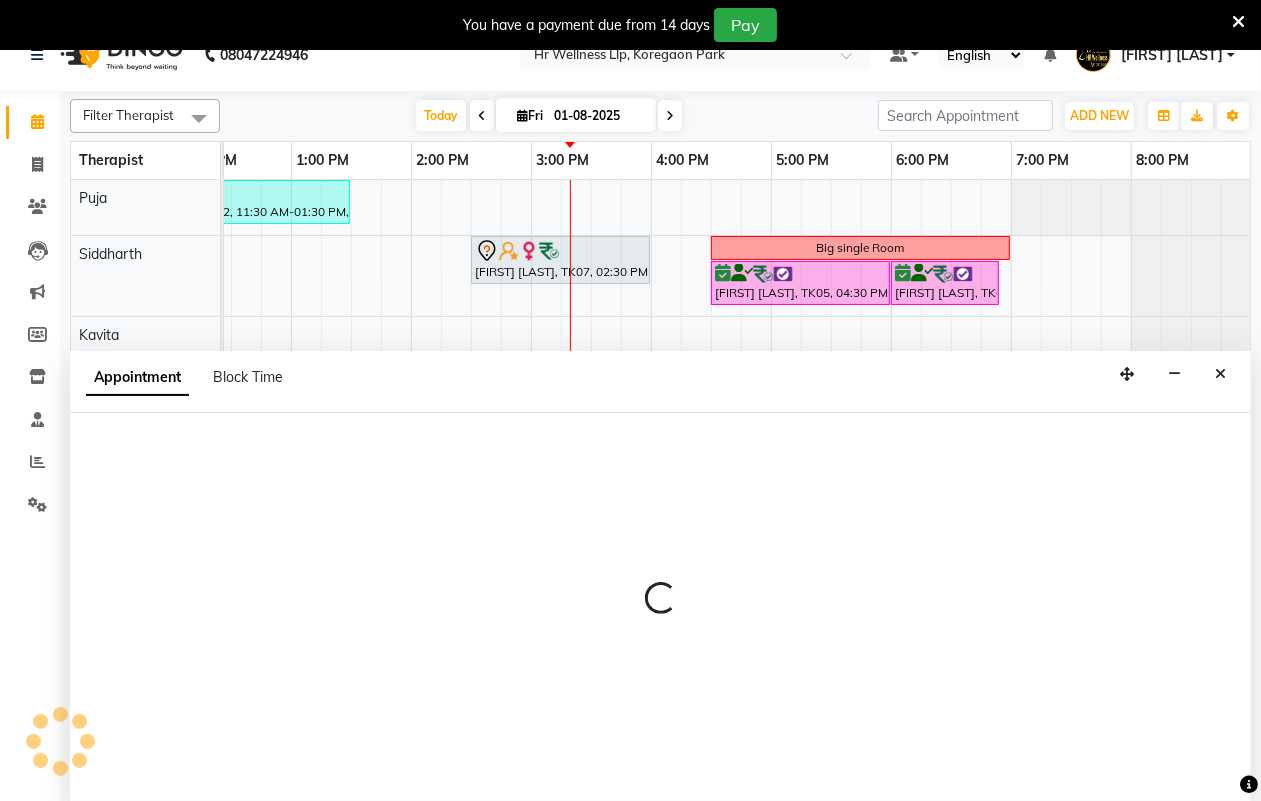 scroll, scrollTop: 50, scrollLeft: 0, axis: vertical 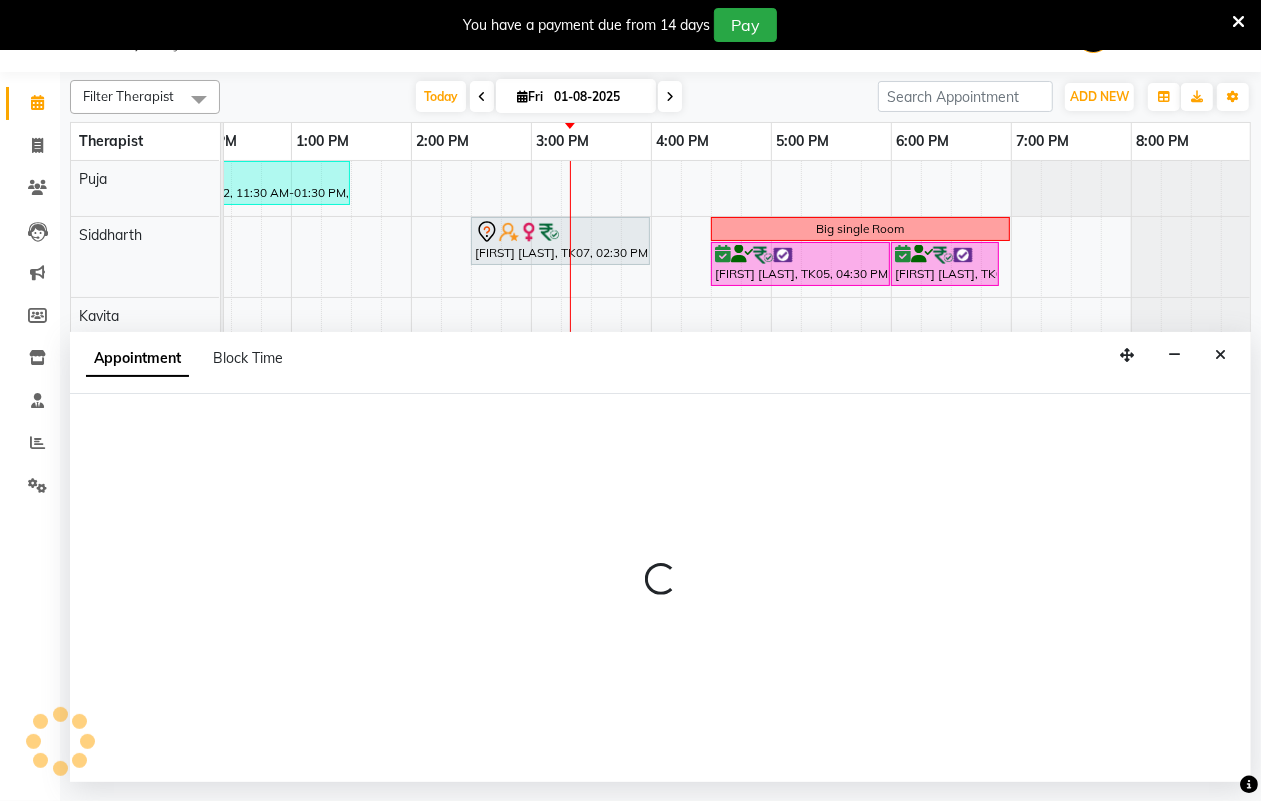 select on "85702" 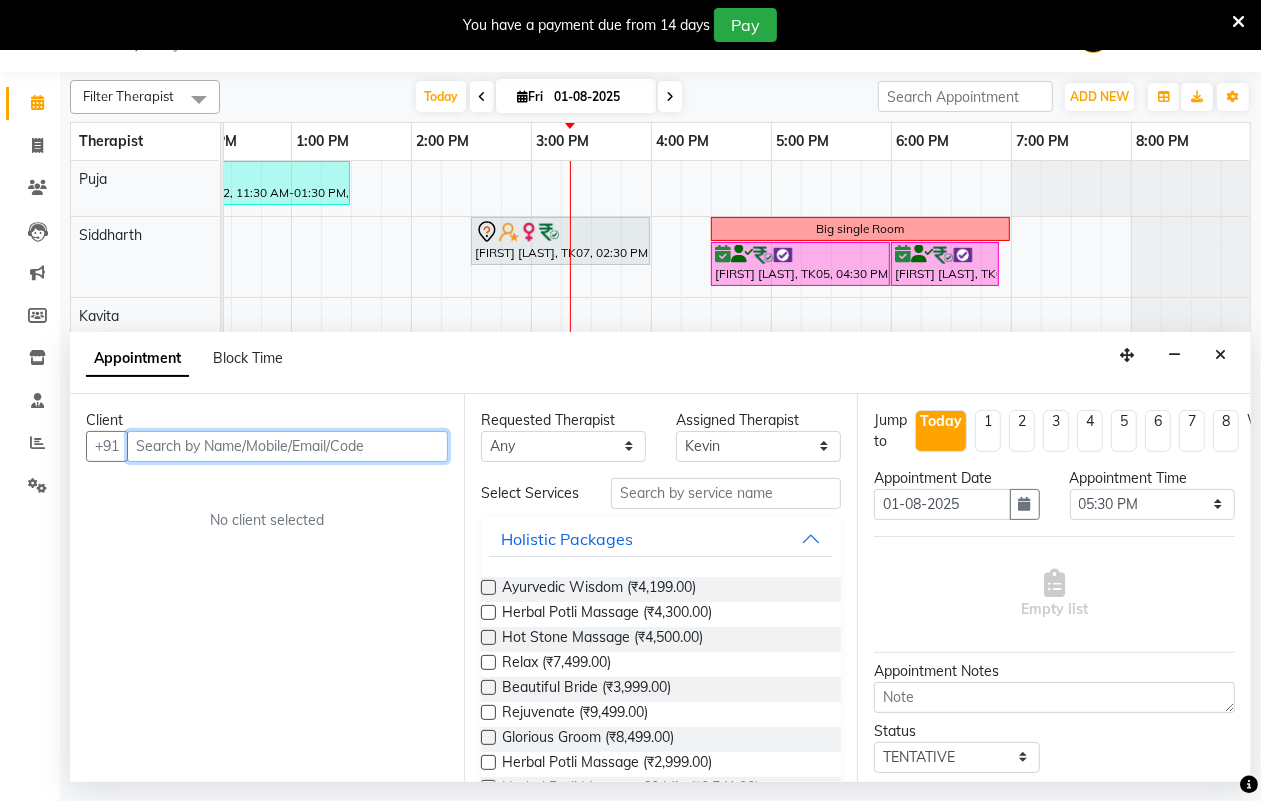 click at bounding box center [287, 446] 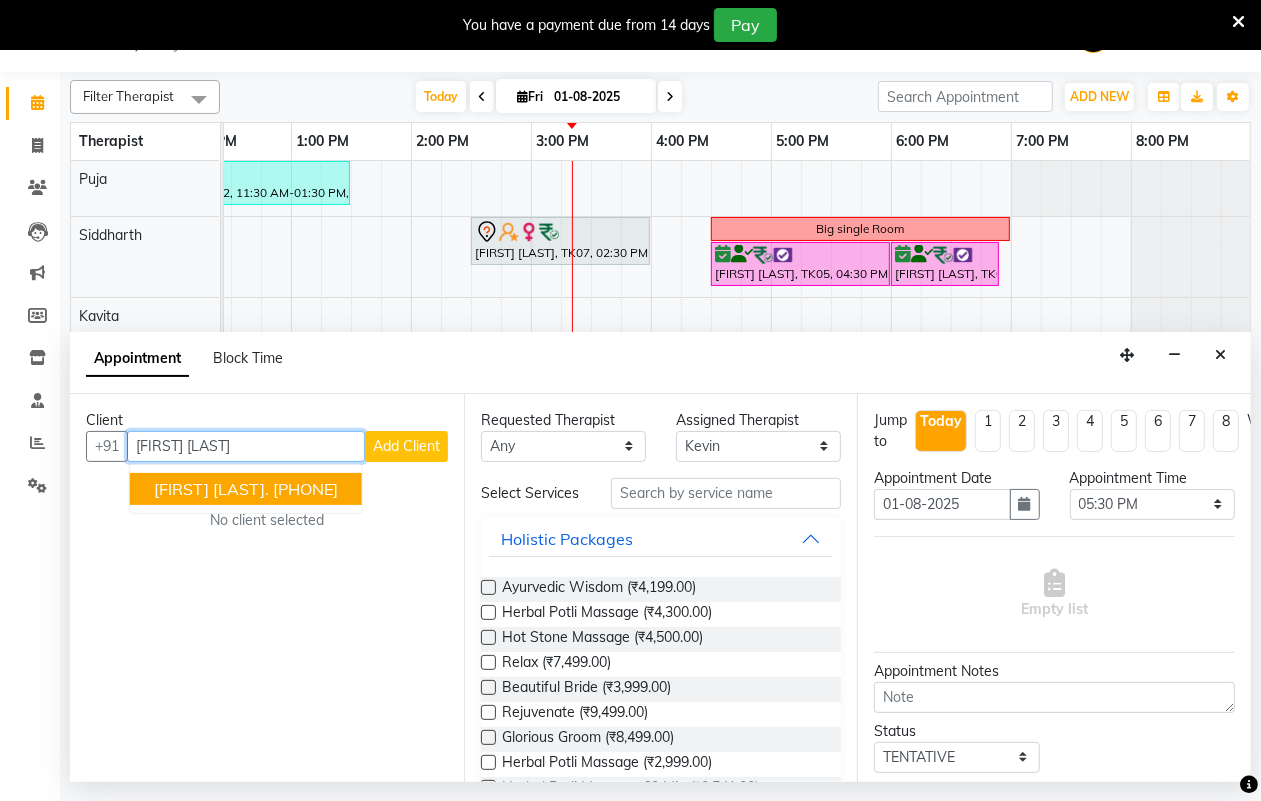 click on "[PHONE]" at bounding box center [305, 489] 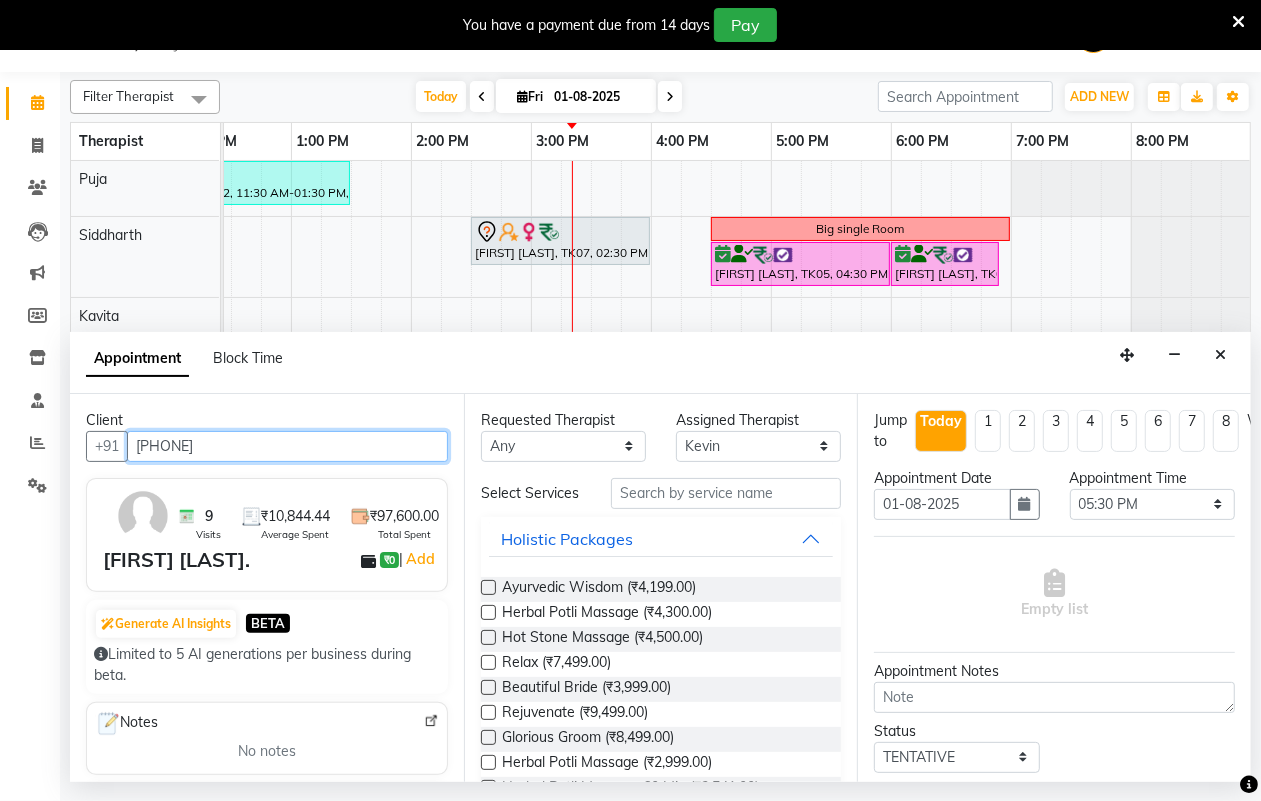 type on "[PHONE]" 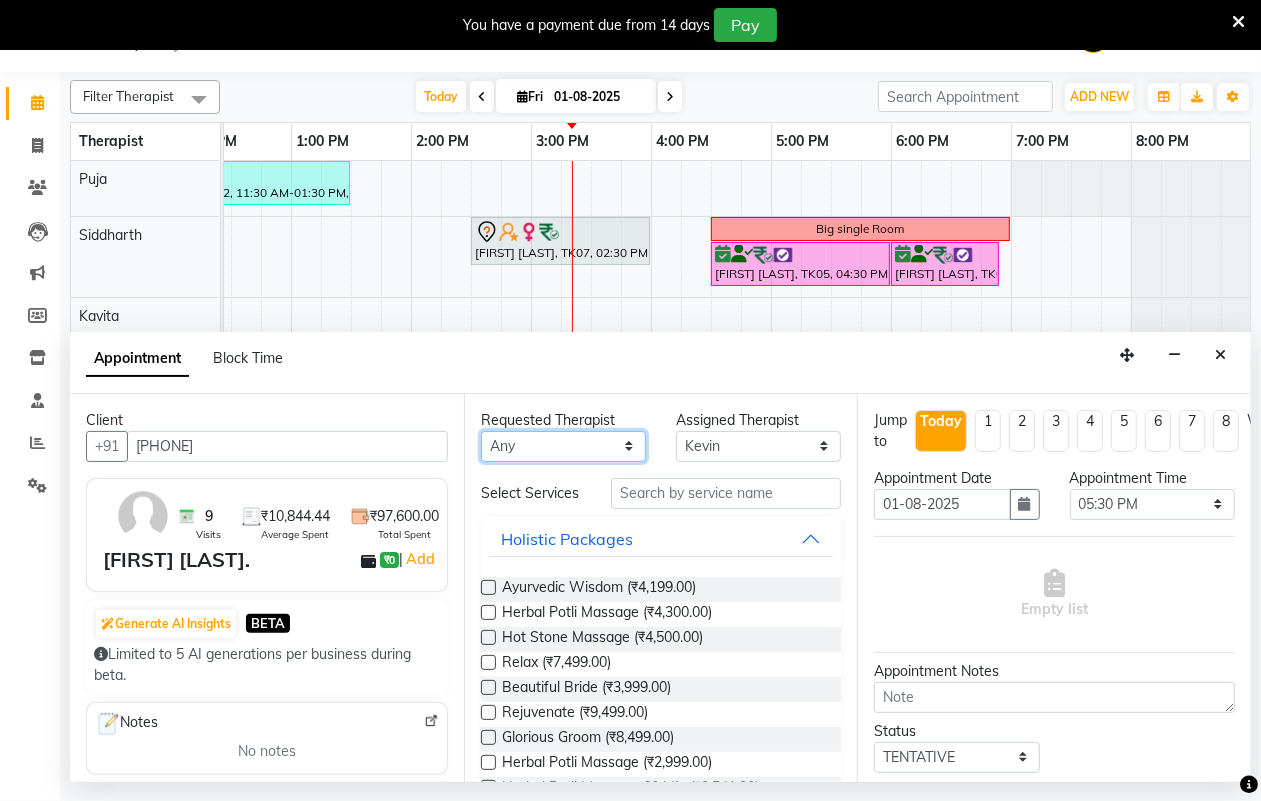 click on "Any Female waitlist Female waitlist 1 Kavita Kevin Lucy Madhu  Male waitlist Puja Sharad Bhil Siddharth" at bounding box center [563, 446] 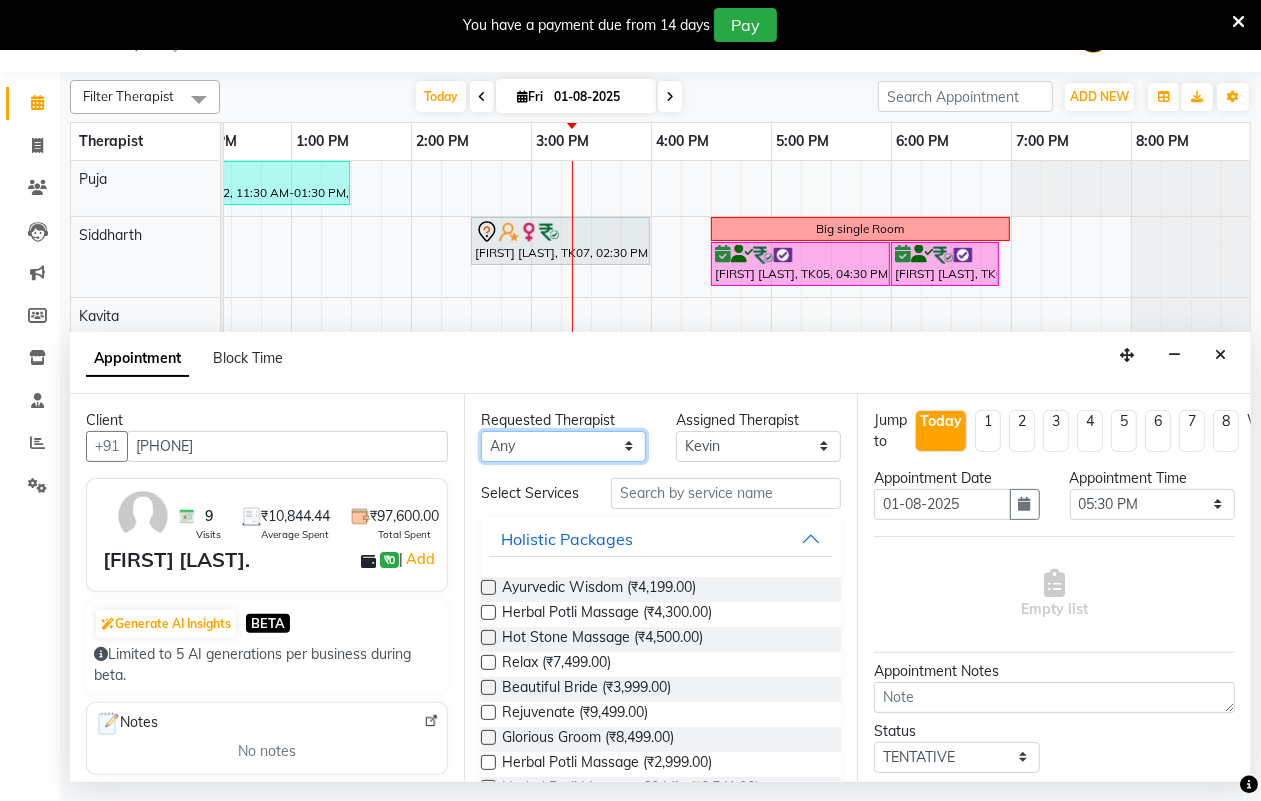 select on "85702" 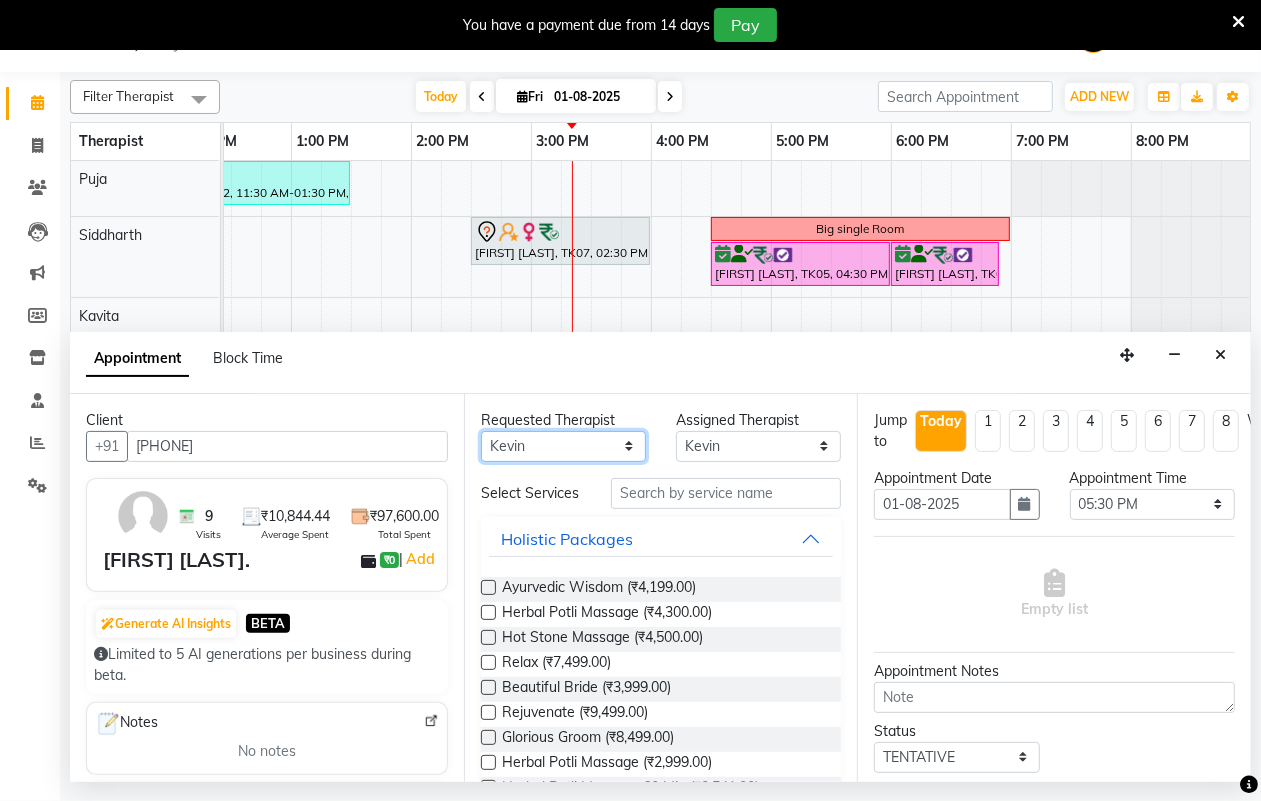 click on "Any Female waitlist Female waitlist 1 Kavita Kevin Lucy Madhu  Male waitlist Puja Sharad Bhil Siddharth" at bounding box center [563, 446] 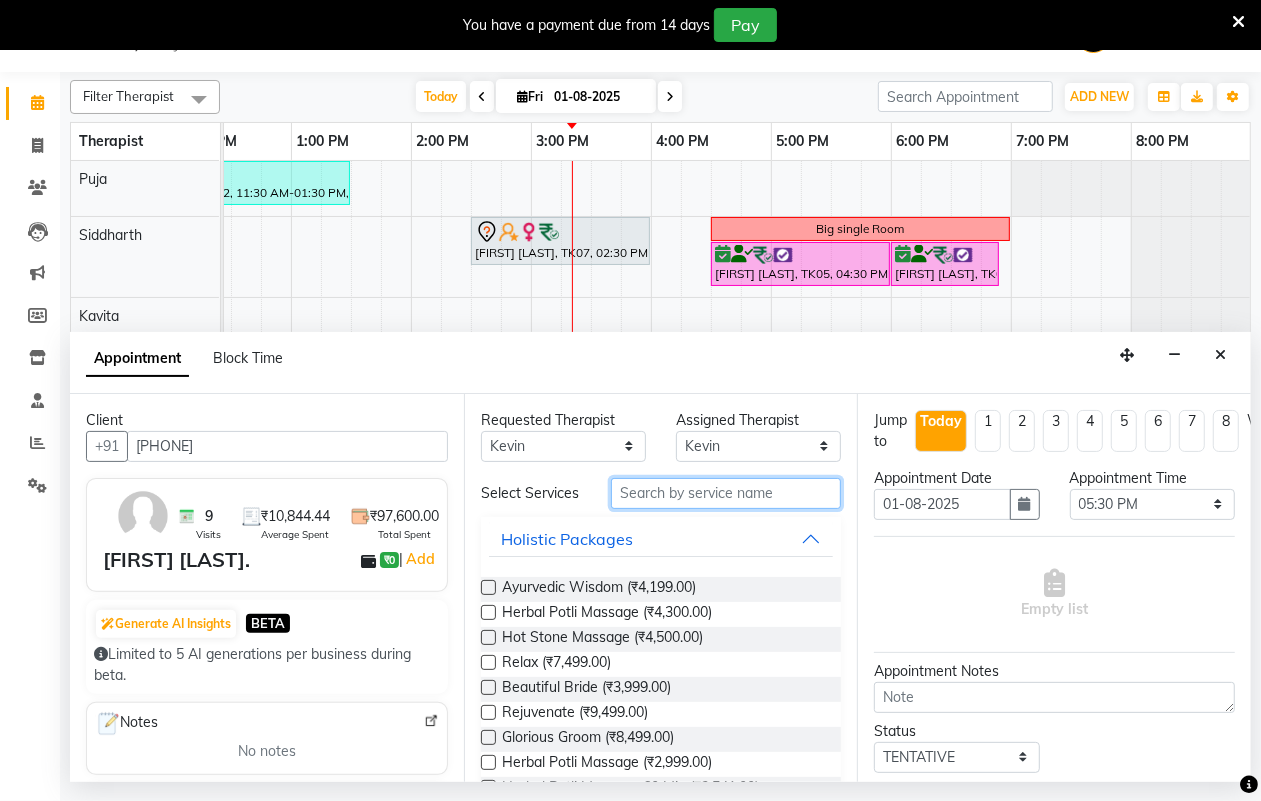 click at bounding box center (726, 493) 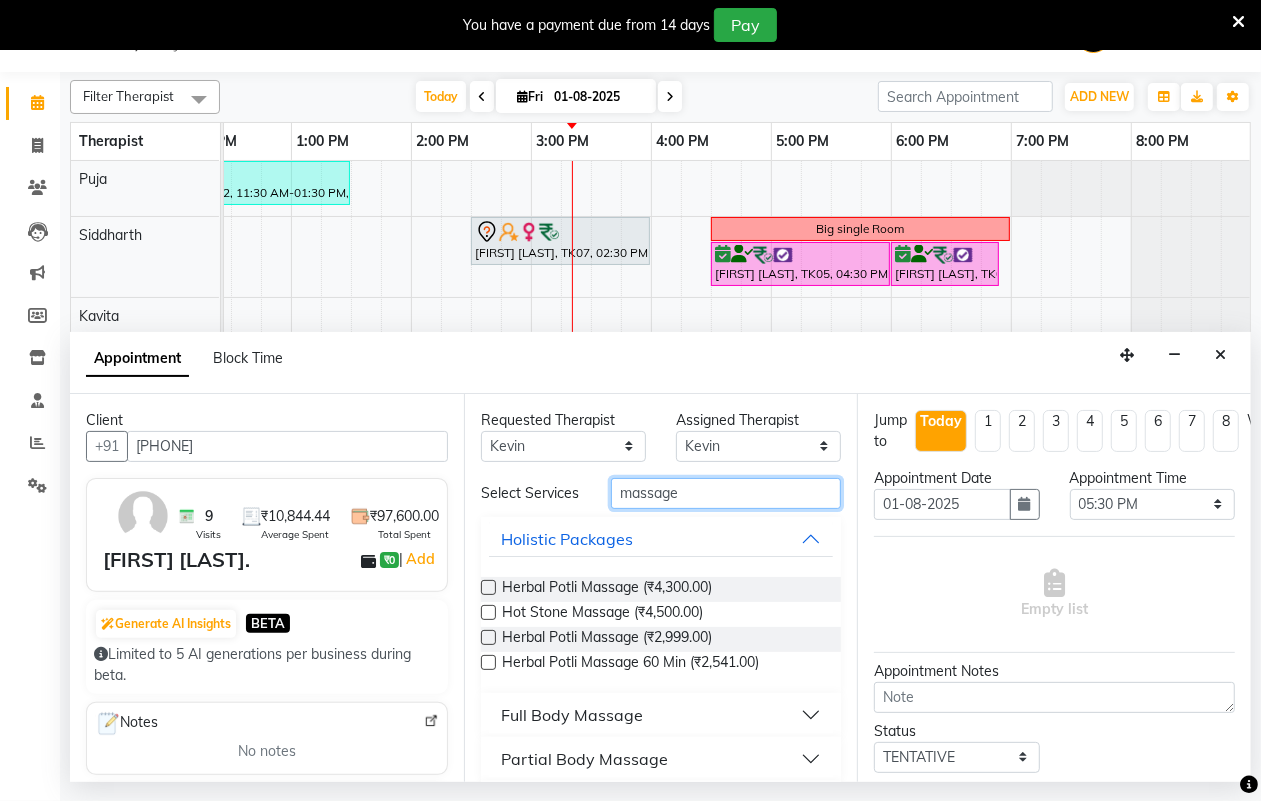 type on "massage" 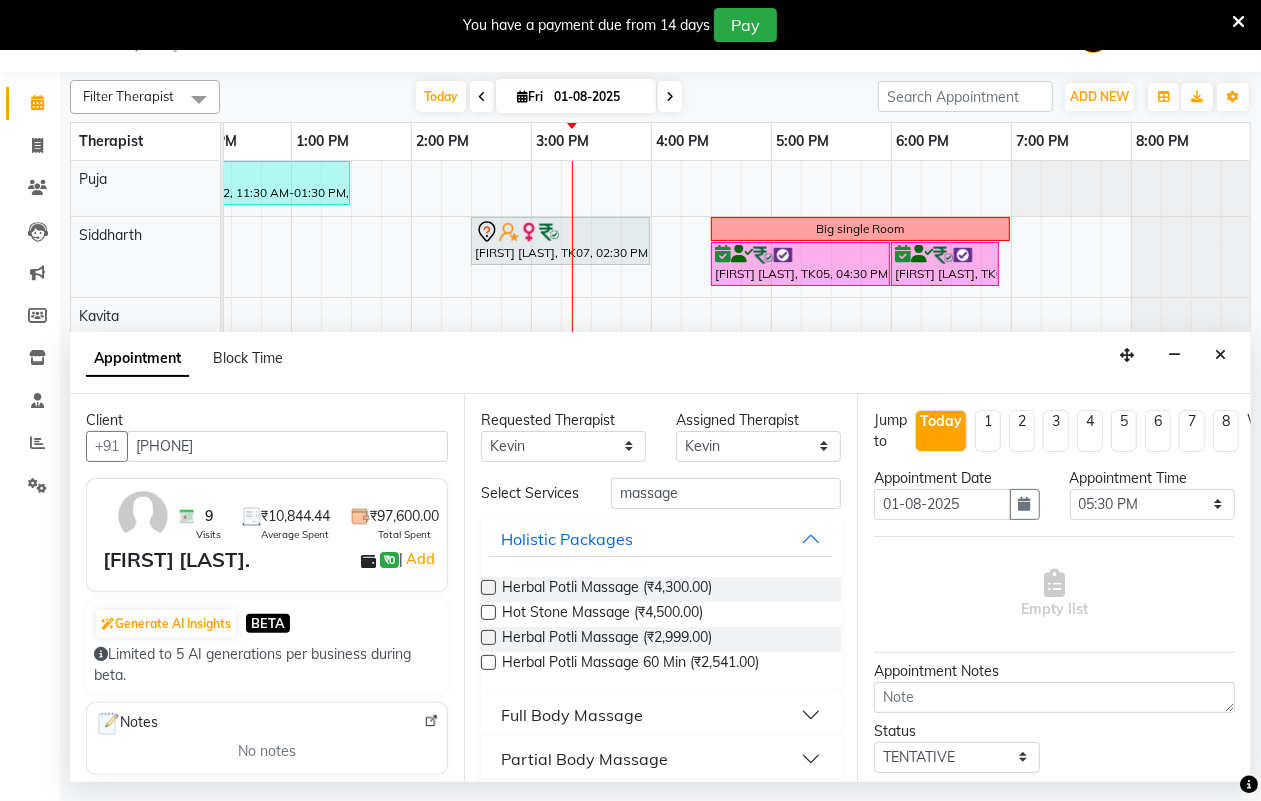 click on "Full Body Massage" at bounding box center (572, 715) 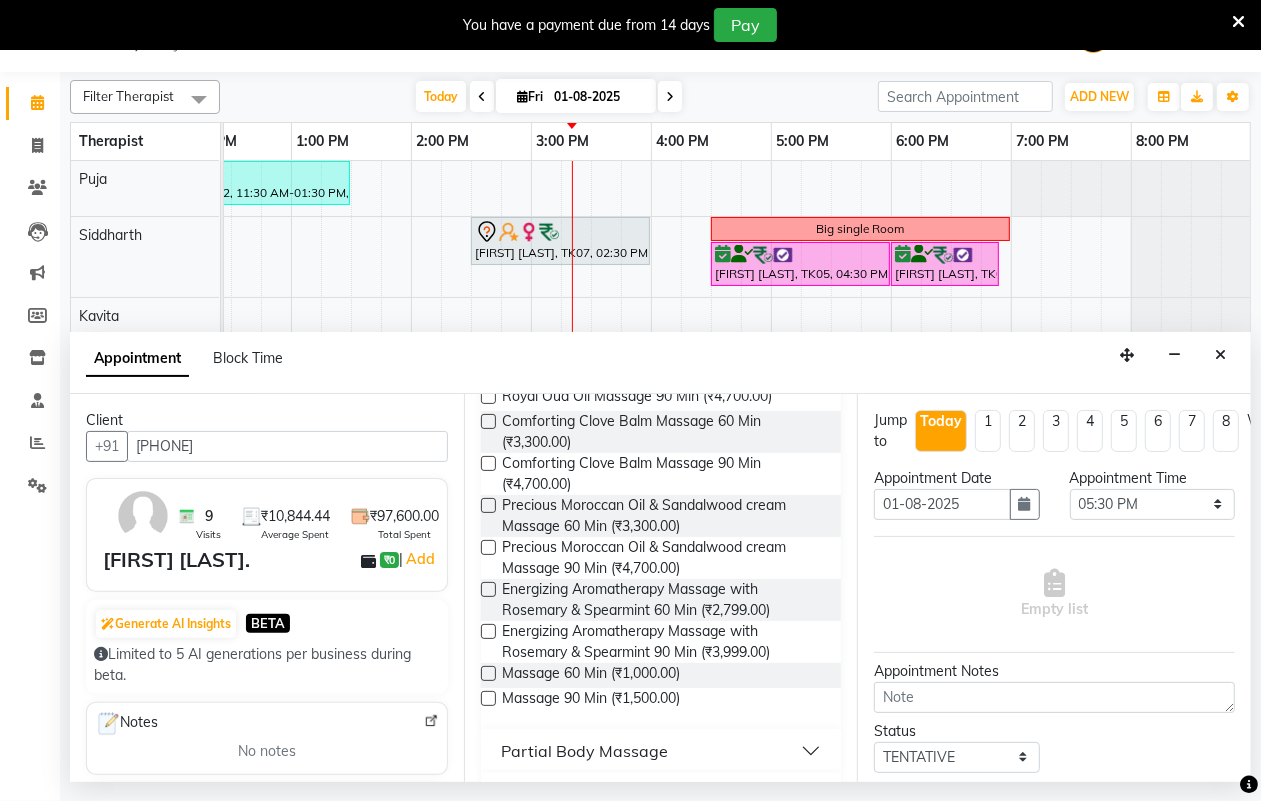 scroll, scrollTop: 1098, scrollLeft: 0, axis: vertical 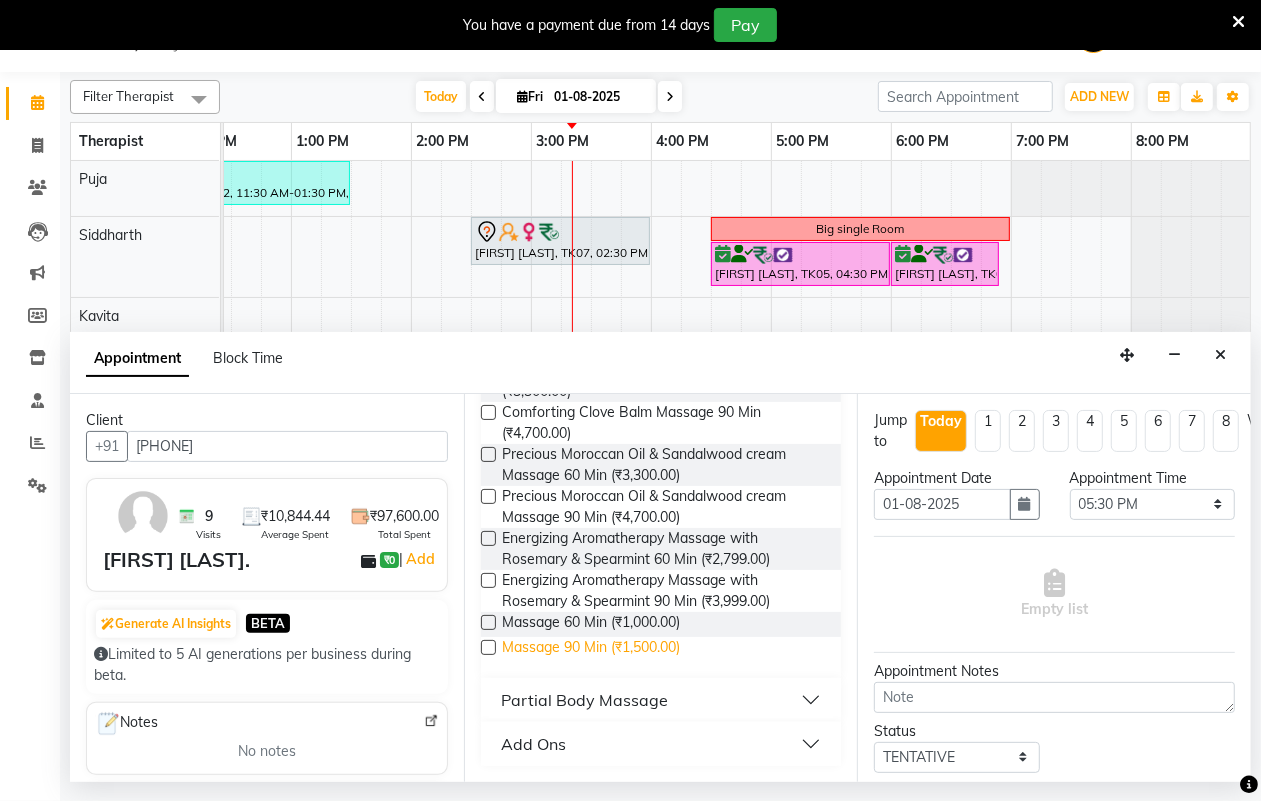 click on "Massage 90 Min (₹1,500.00)" at bounding box center (591, 649) 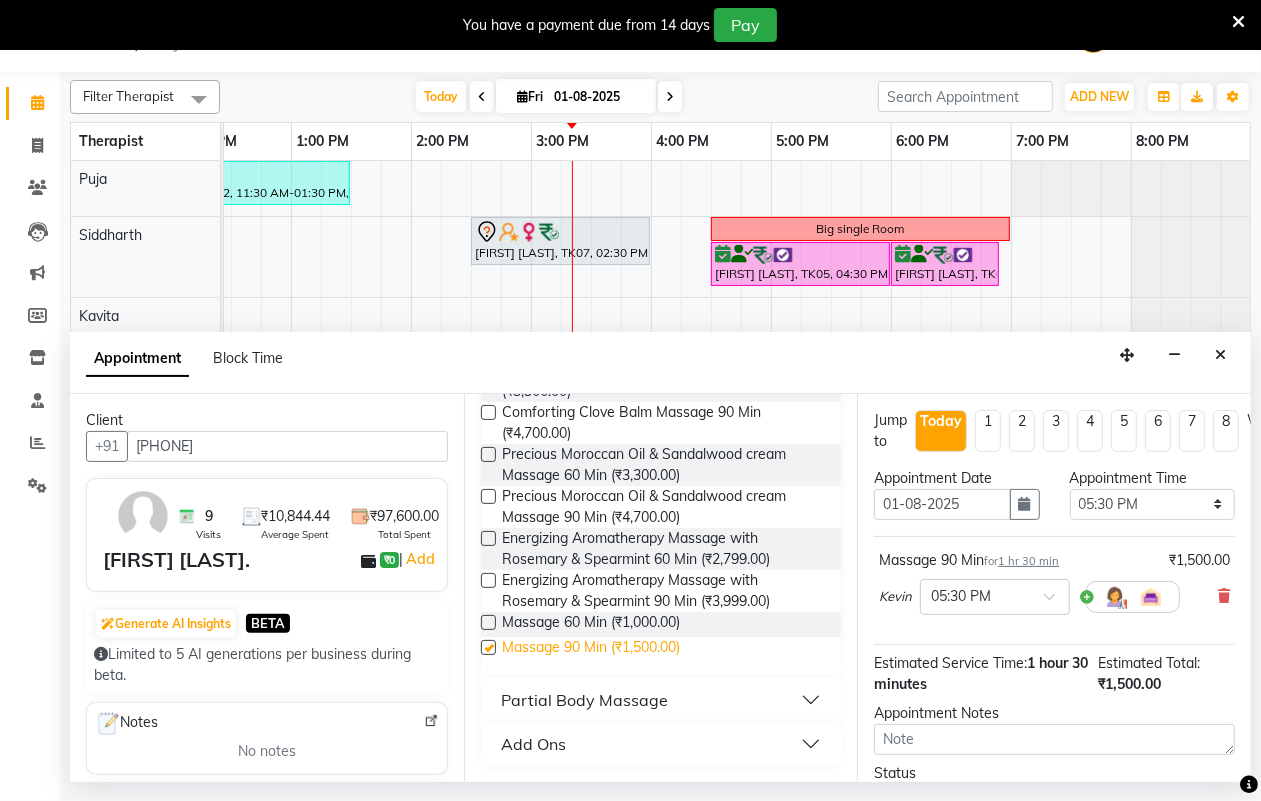 checkbox on "false" 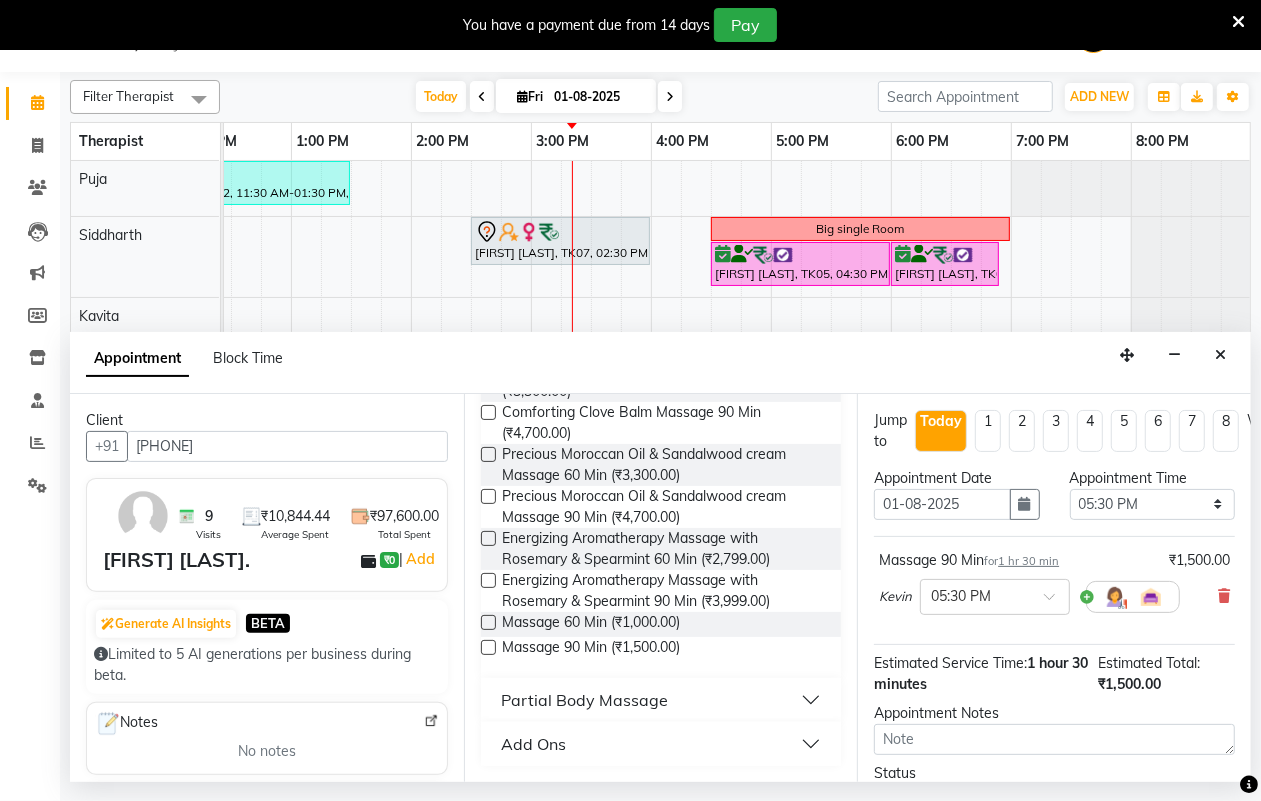 scroll, scrollTop: 196, scrollLeft: 0, axis: vertical 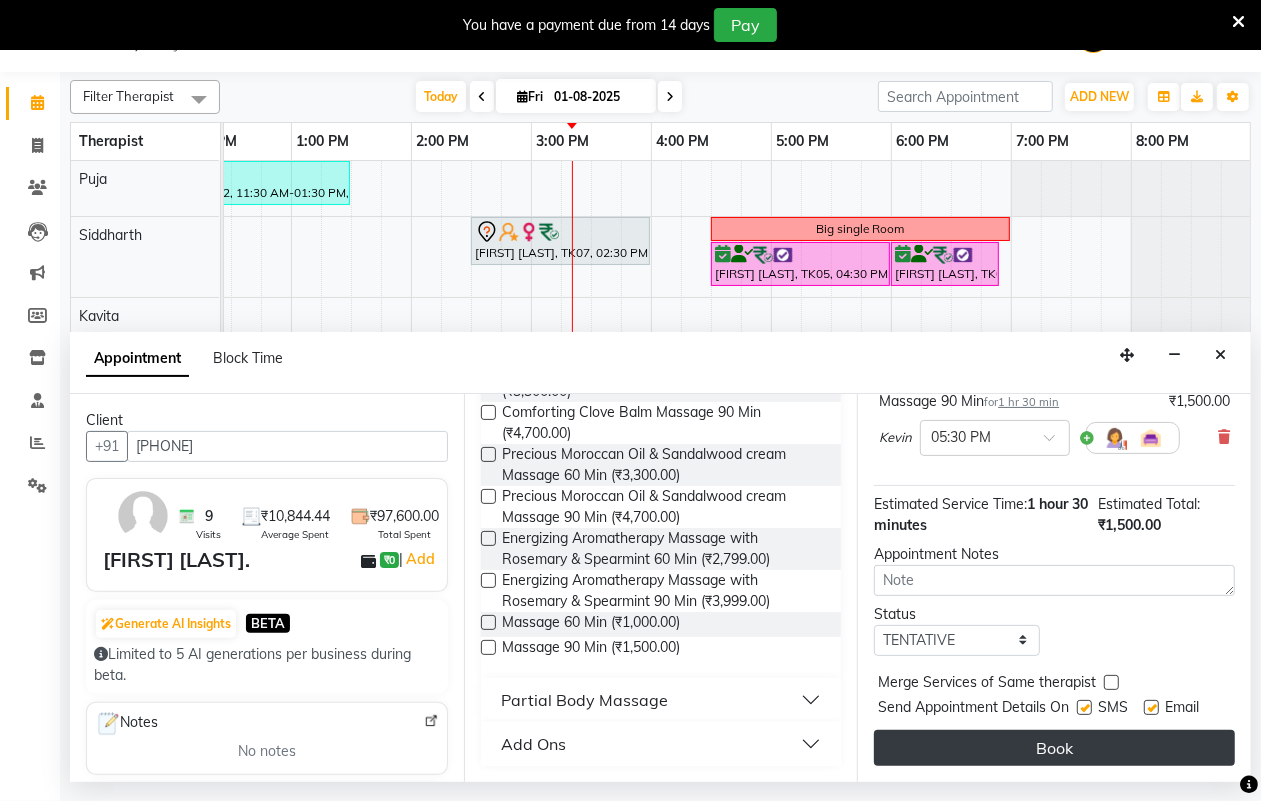 click on "Book" at bounding box center (1054, 748) 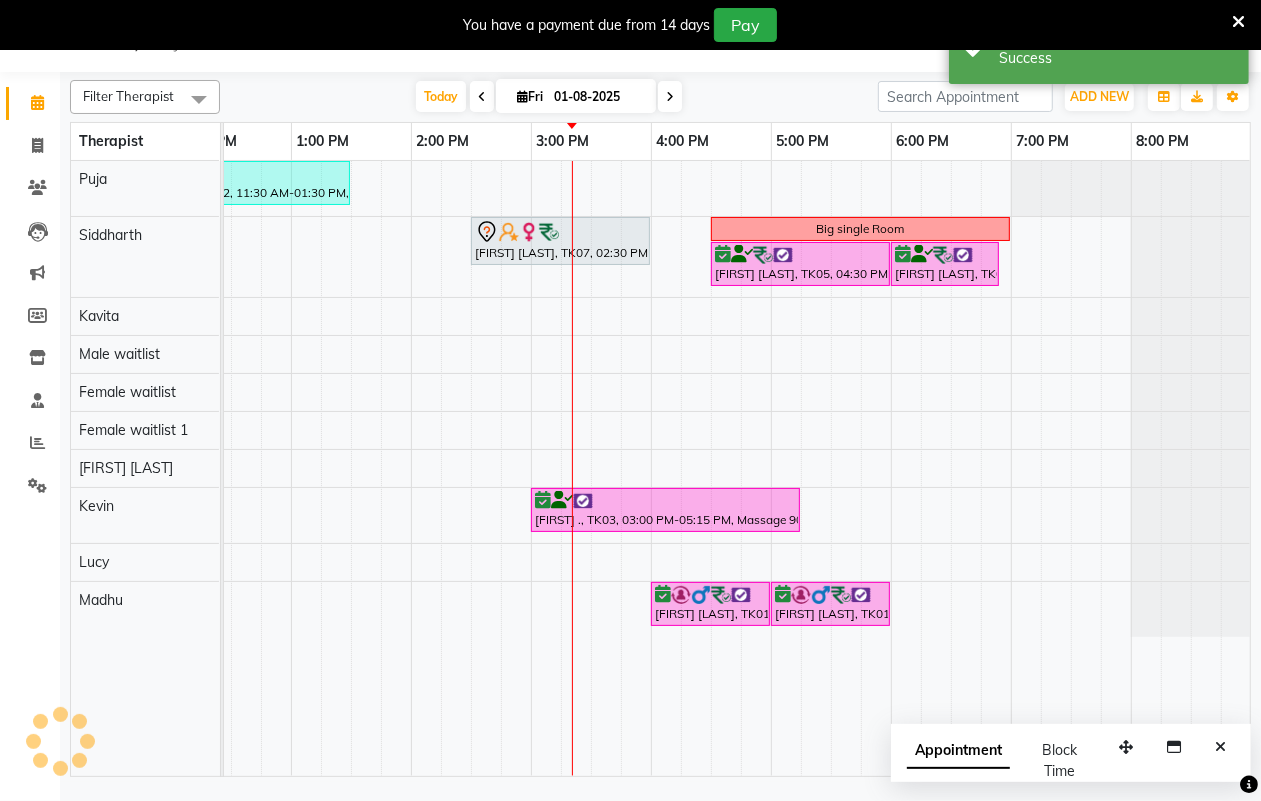 scroll, scrollTop: 0, scrollLeft: 0, axis: both 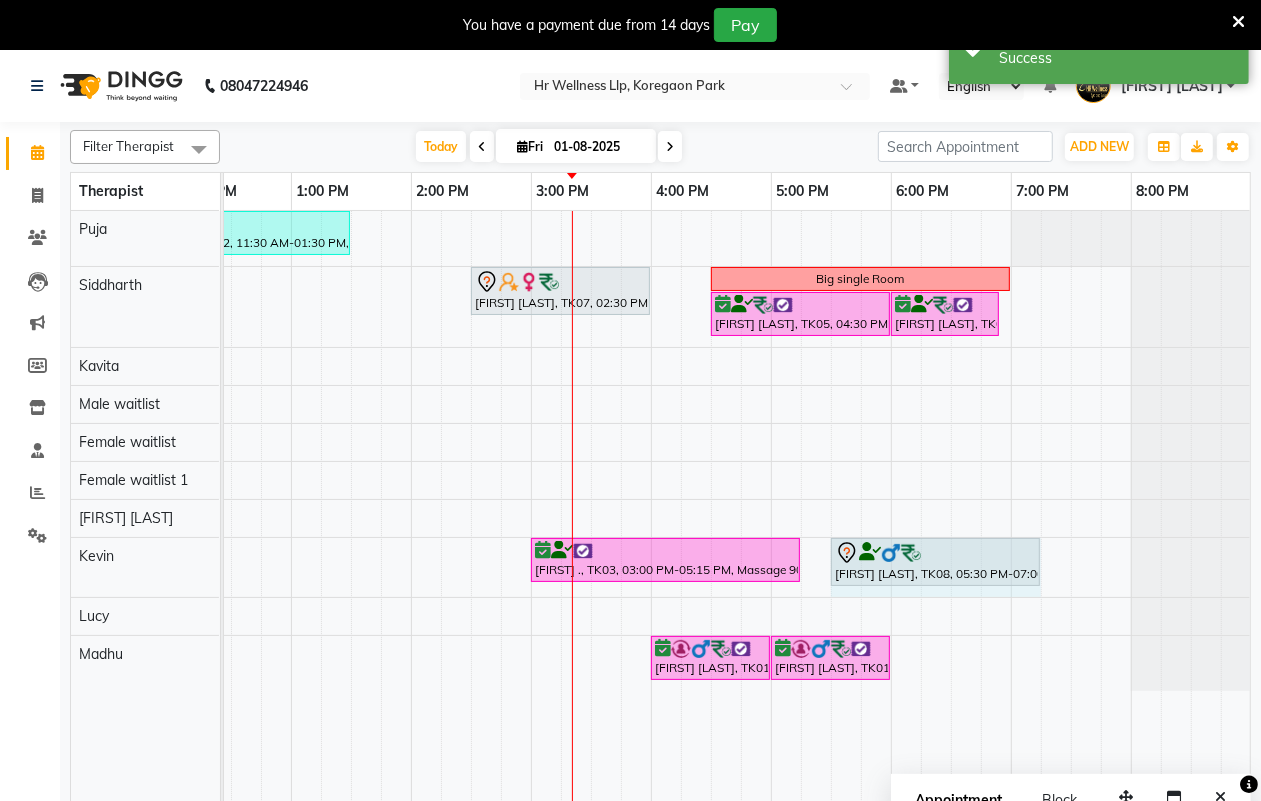 drag, startPoint x: 1011, startPoint y: 560, endPoint x: 1051, endPoint y: 558, distance: 40.04997 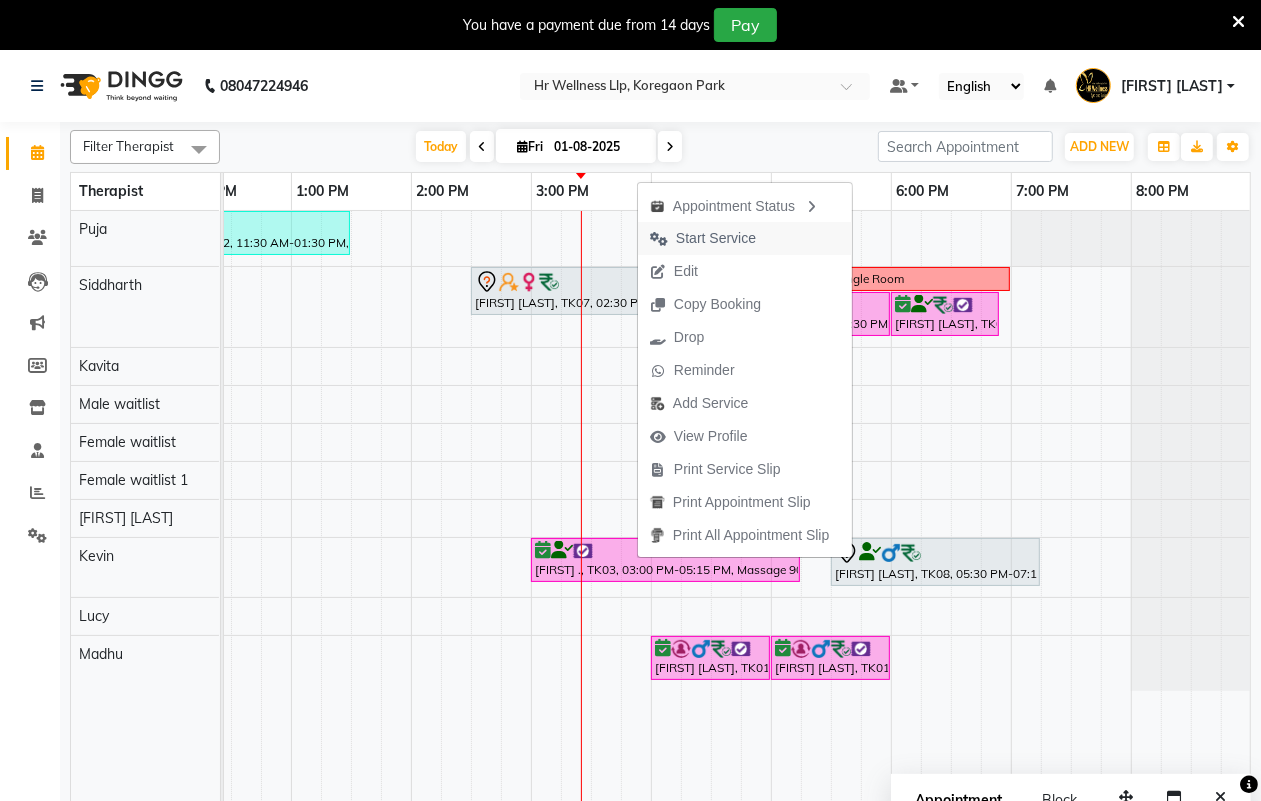 click on "Start Service" at bounding box center [716, 238] 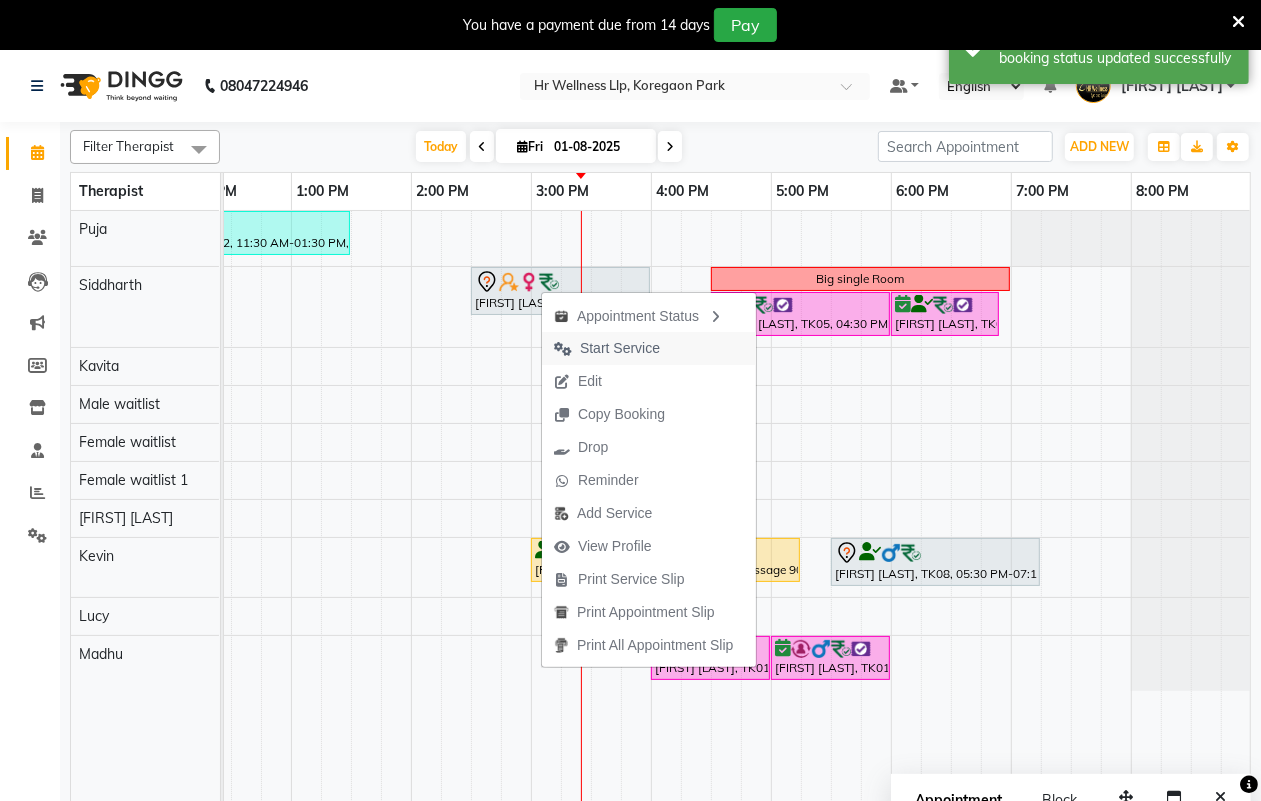 click on "Start Service" at bounding box center [620, 348] 